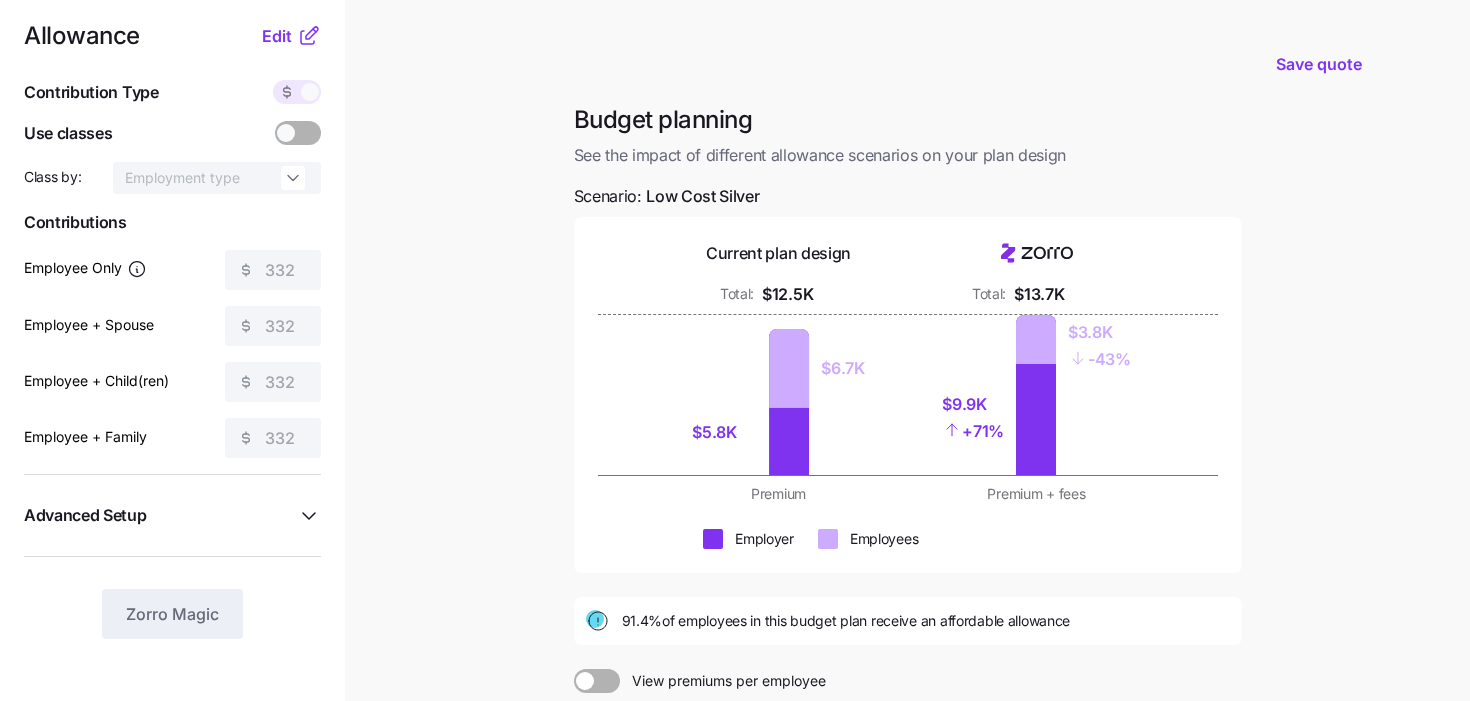 scroll, scrollTop: 0, scrollLeft: 0, axis: both 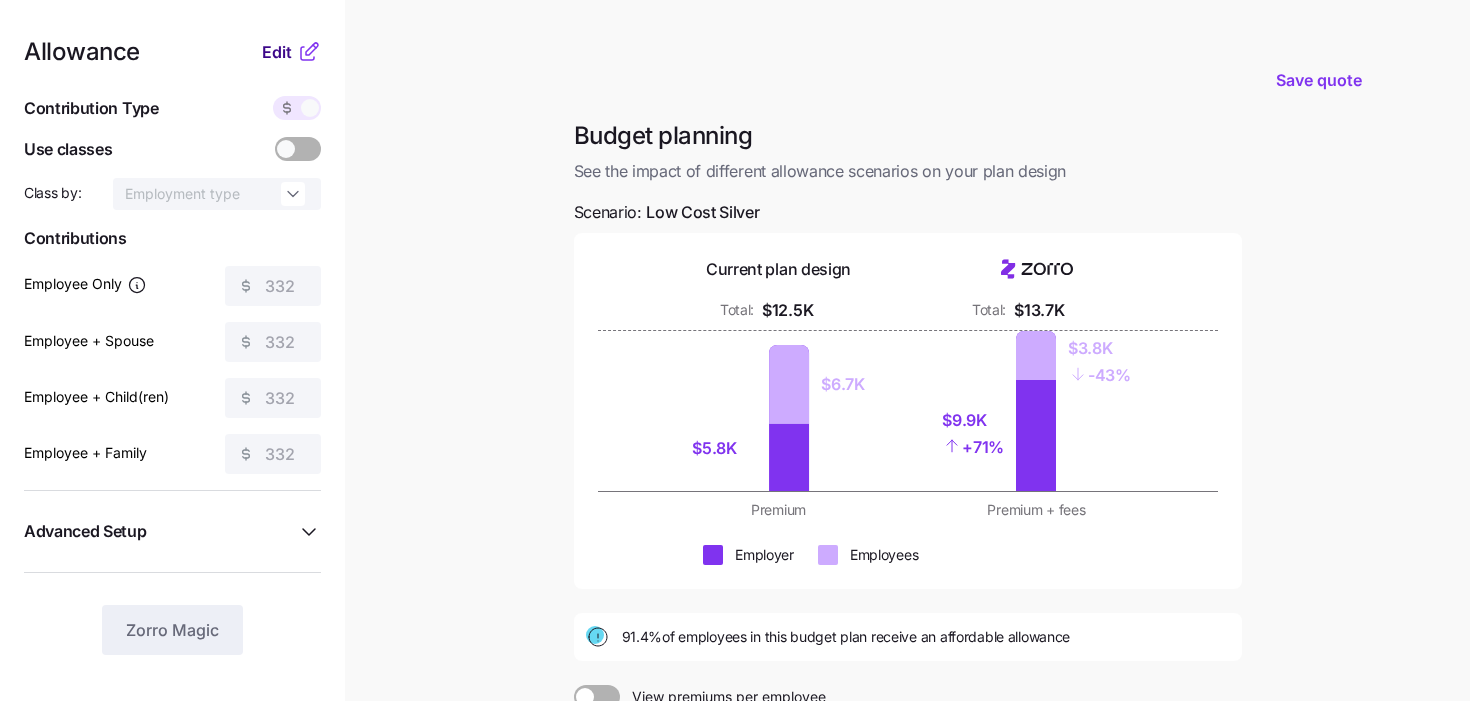 click on "Edit" at bounding box center [279, 52] 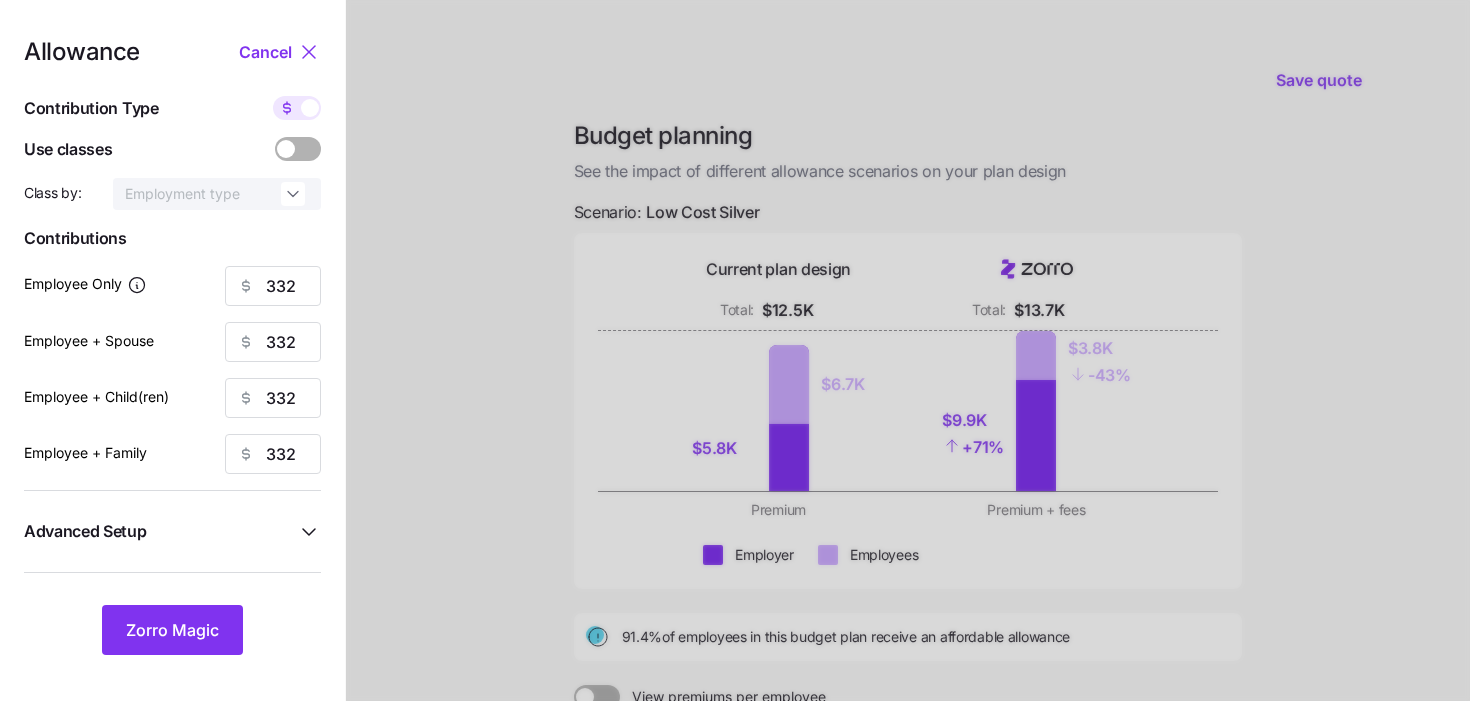 click at bounding box center (287, 108) 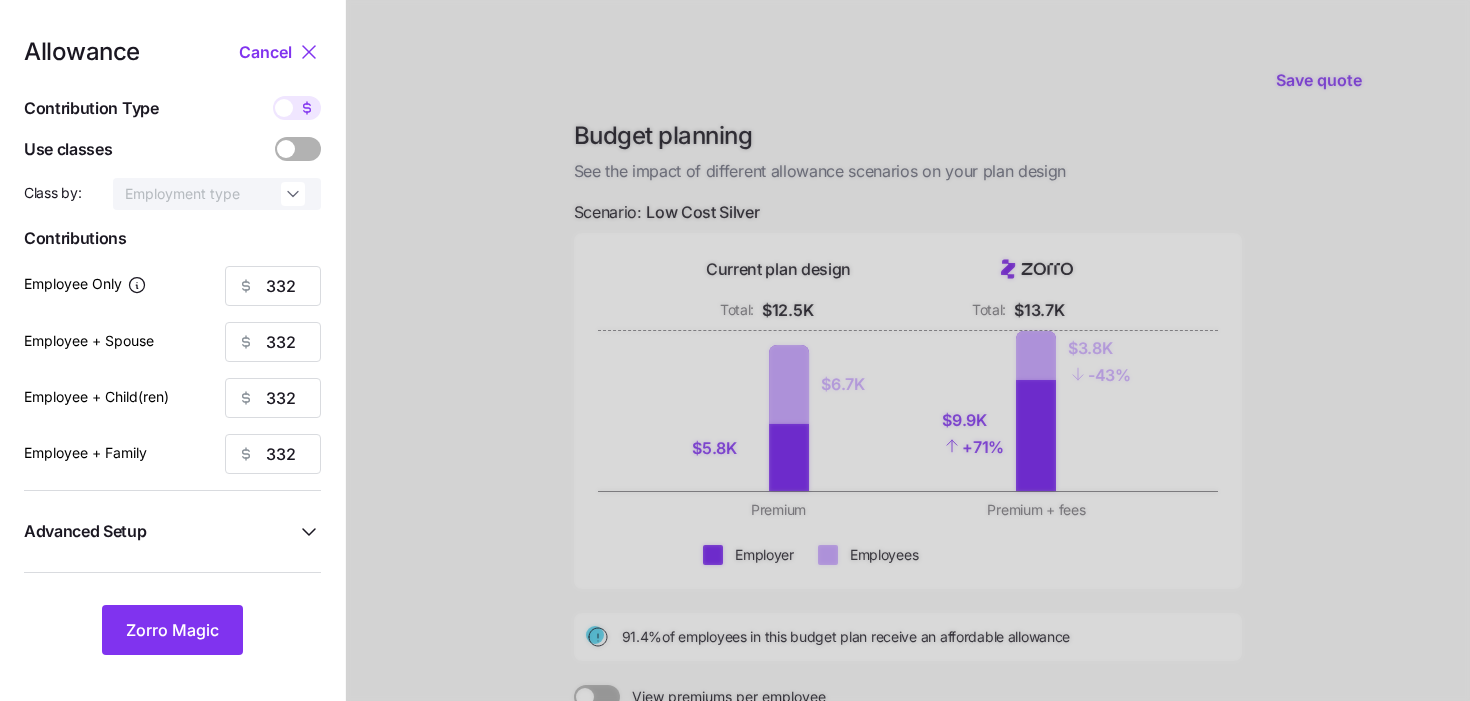 type on "75" 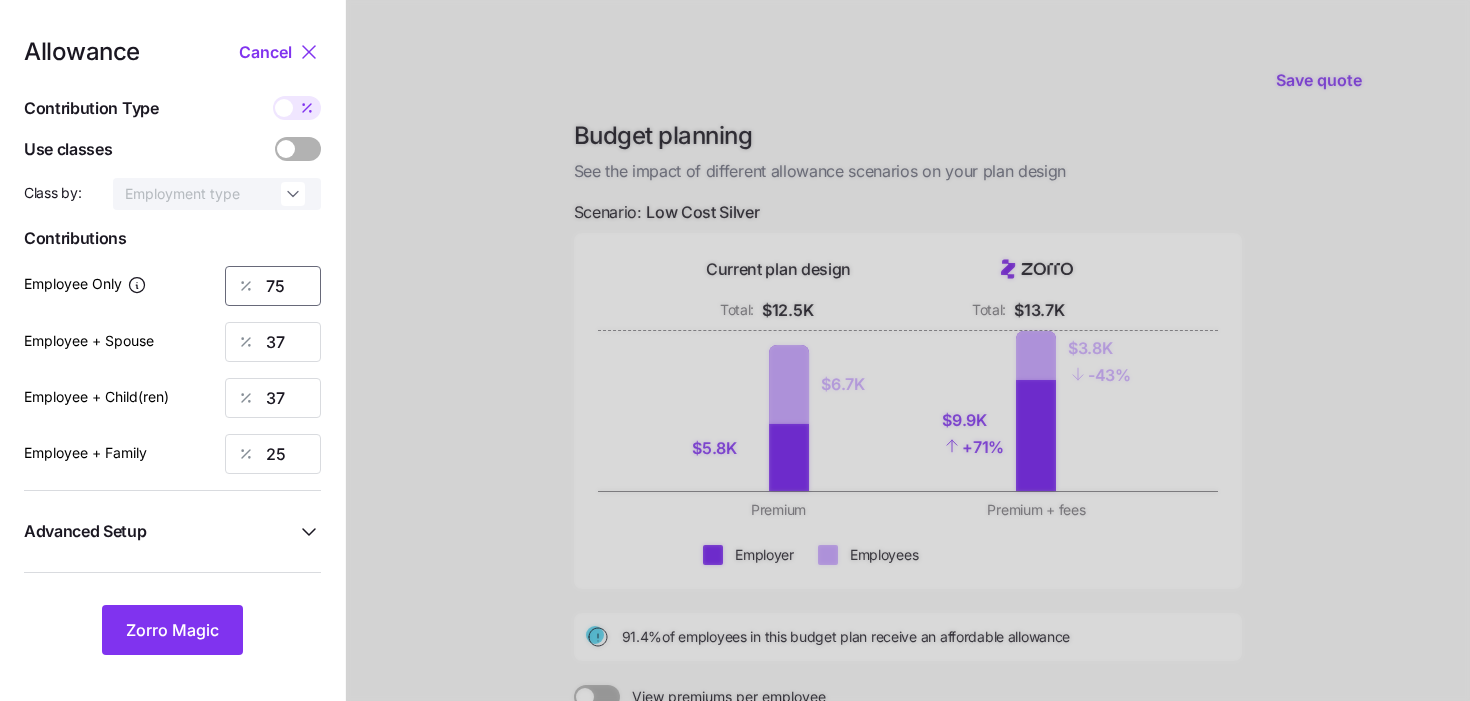 click on "75" at bounding box center [273, 286] 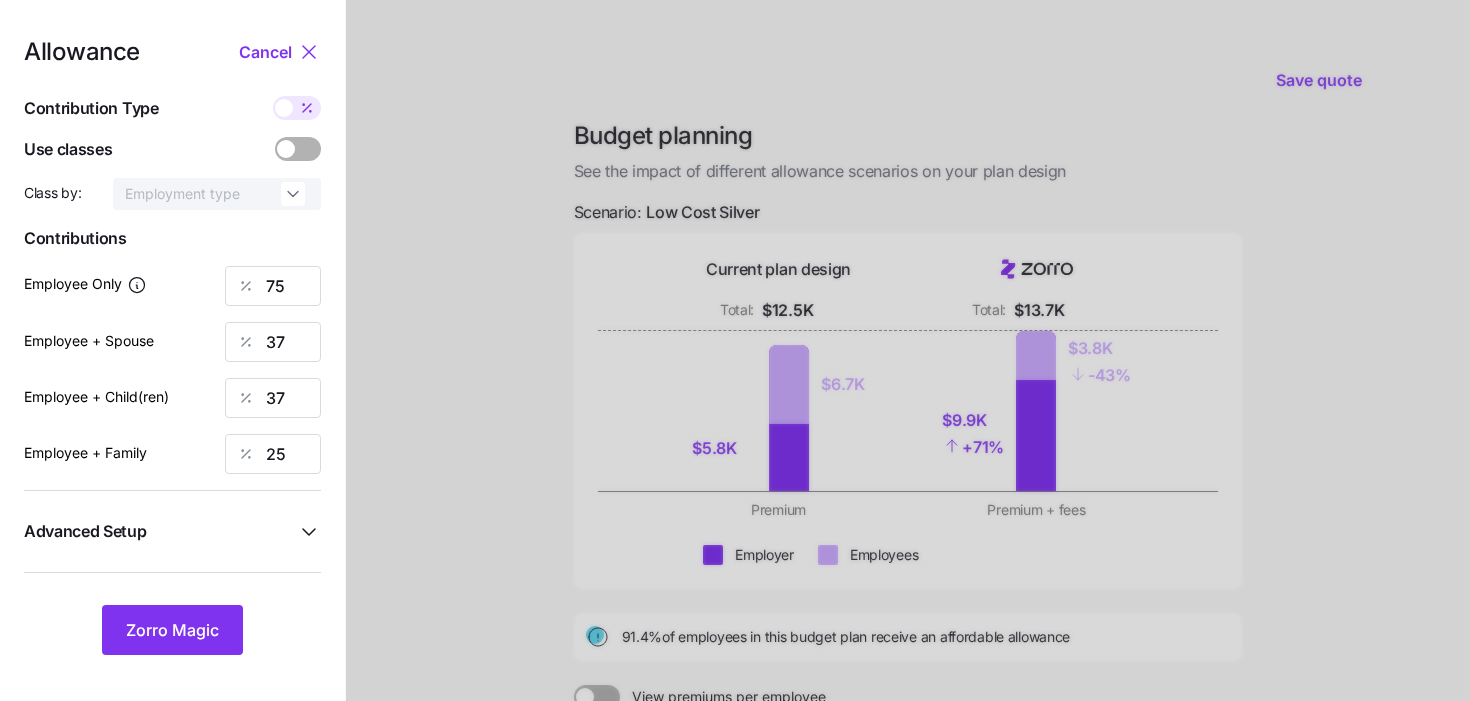 click 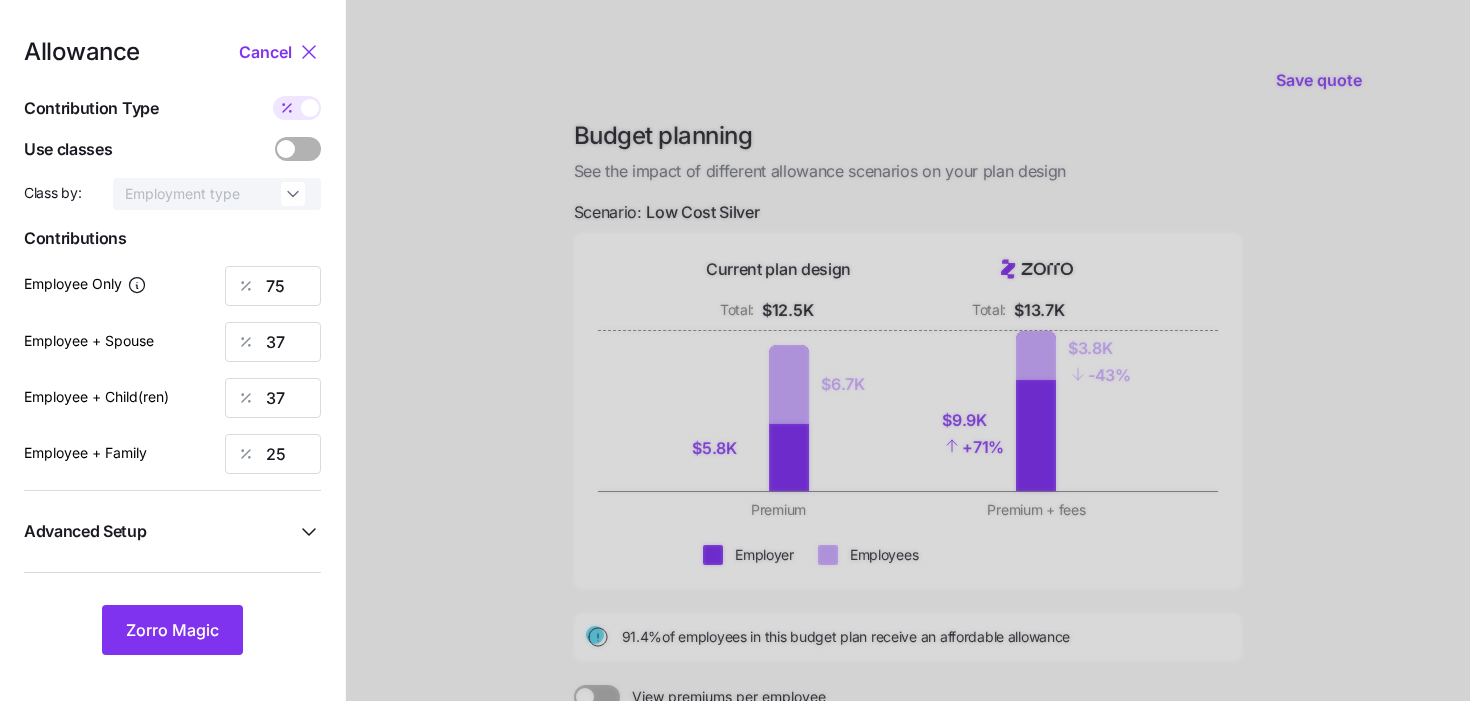 type on "332" 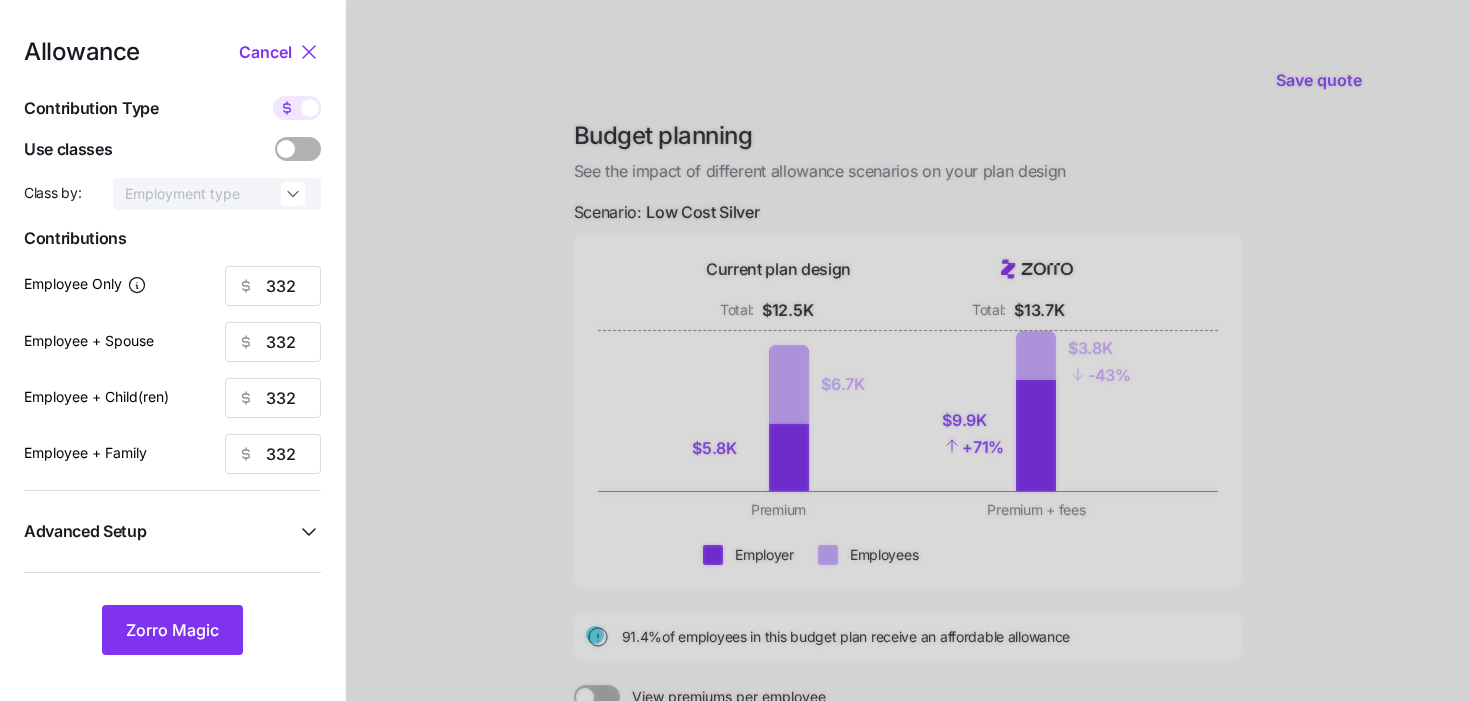 click 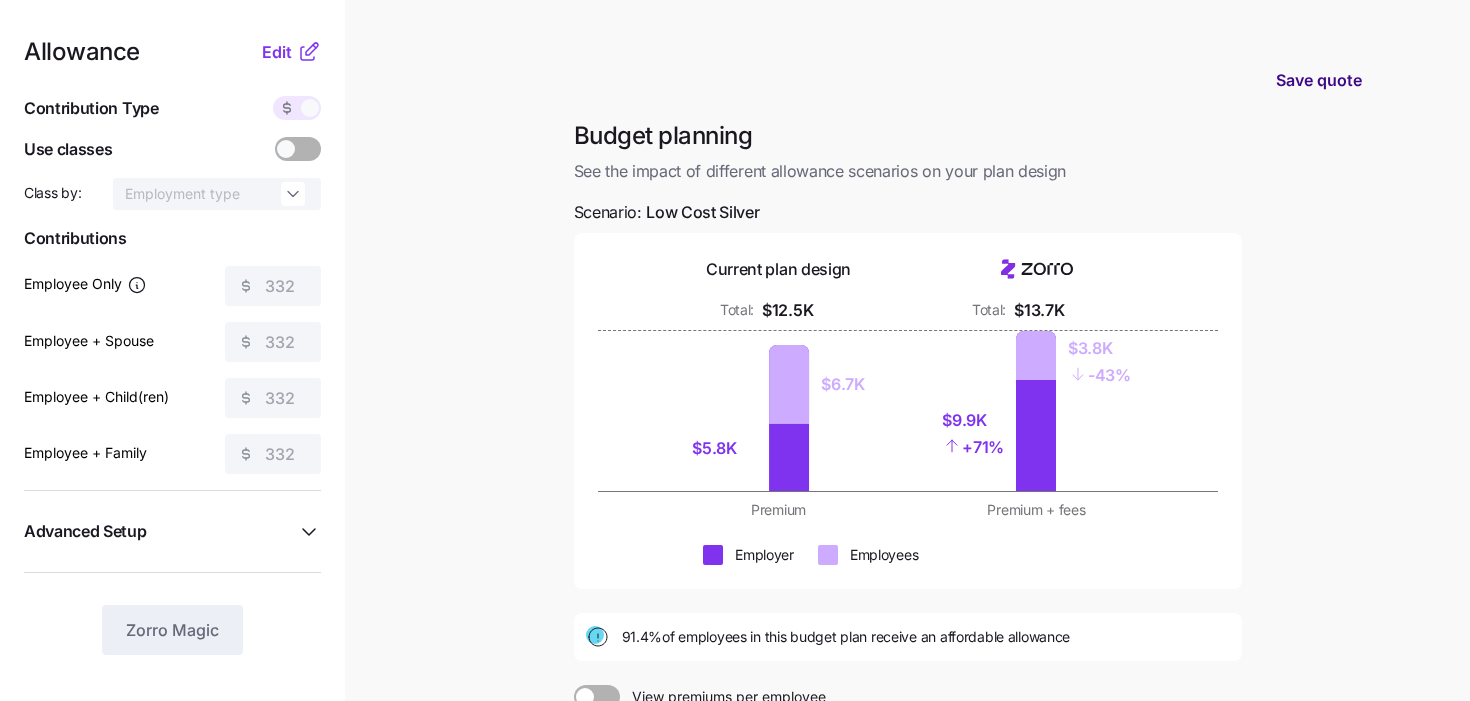 click on "Save quote" at bounding box center (1319, 80) 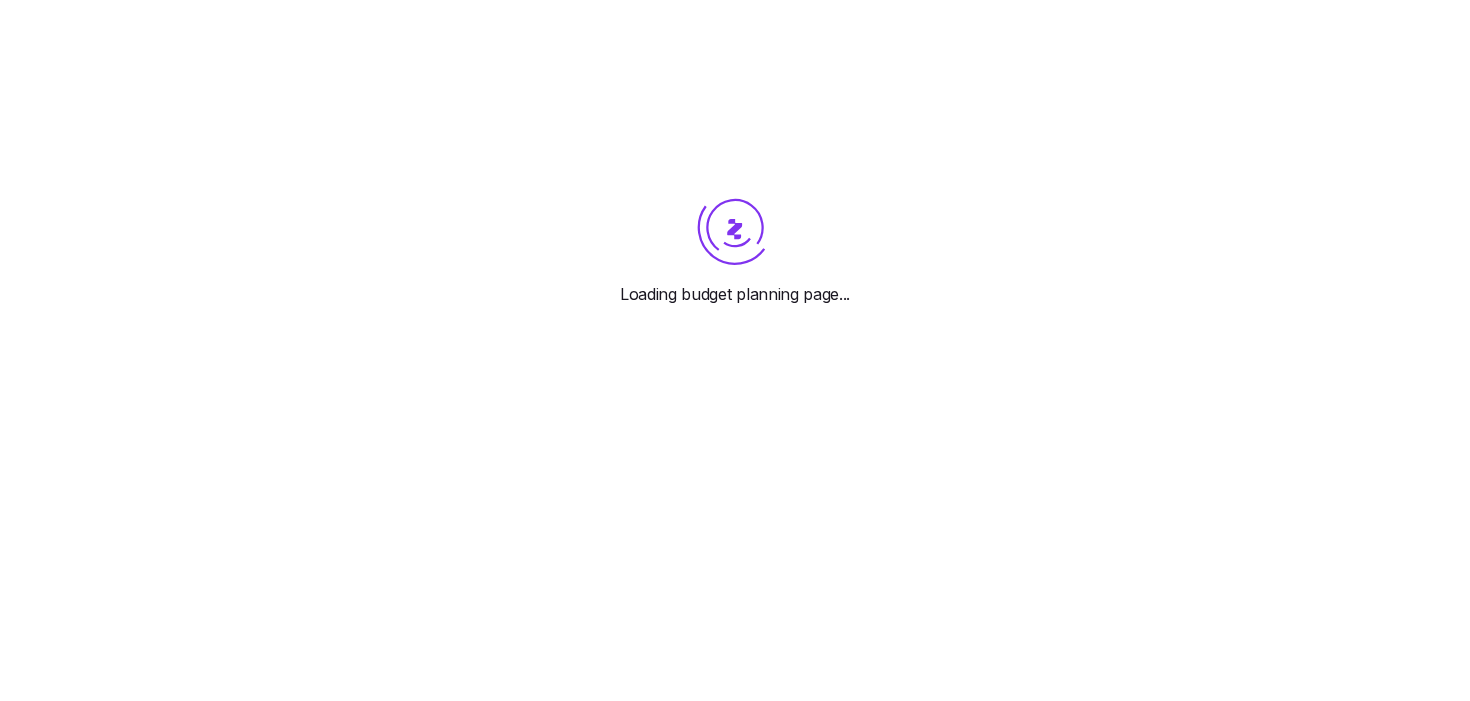 scroll, scrollTop: 0, scrollLeft: 0, axis: both 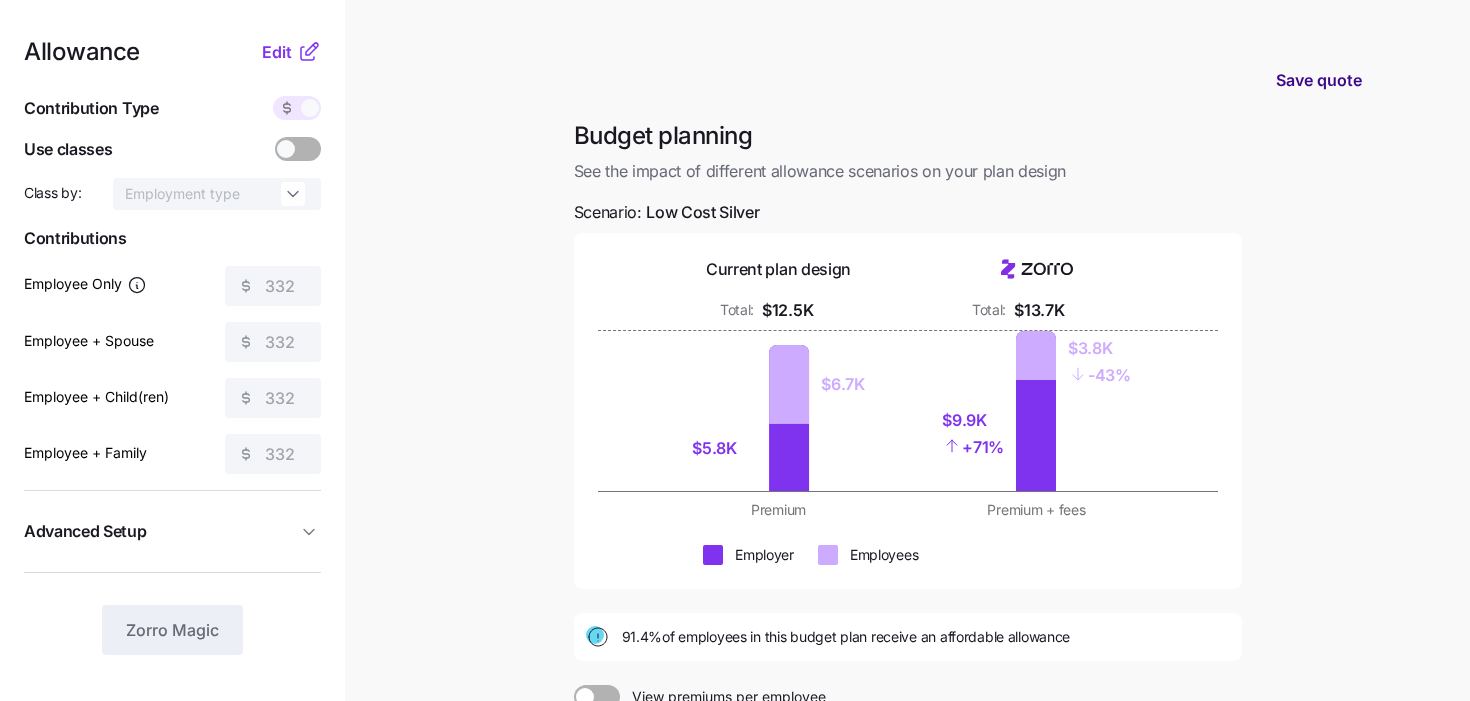 click on "Save quote" at bounding box center (1319, 80) 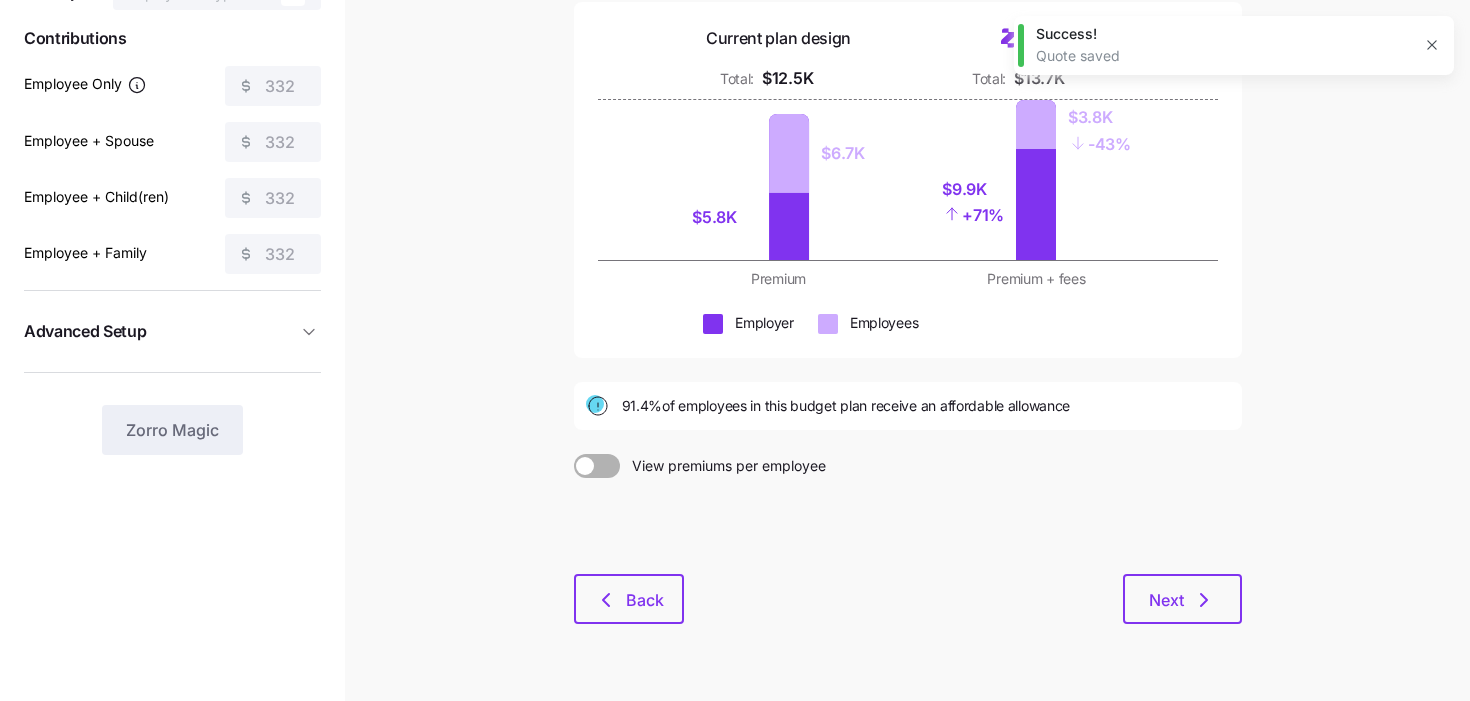 scroll, scrollTop: 0, scrollLeft: 0, axis: both 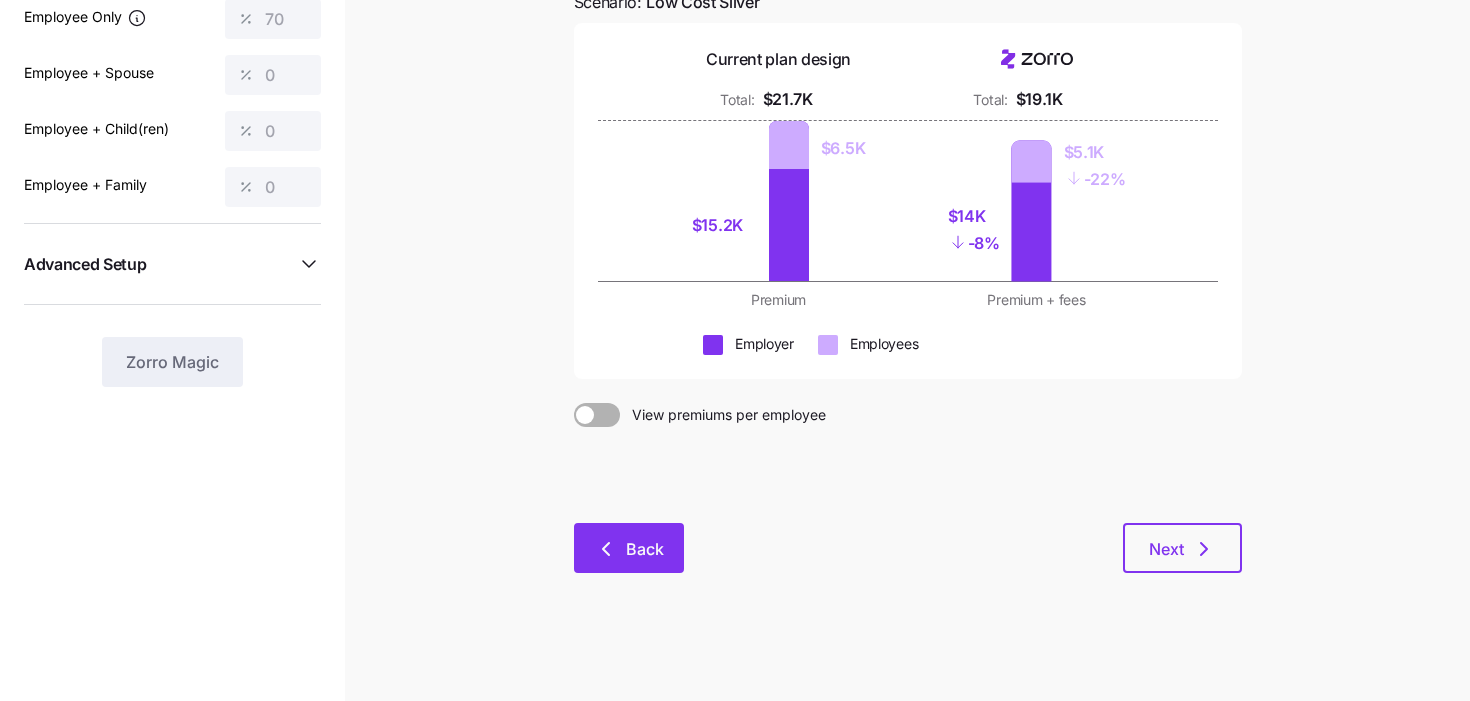 click on "Back" at bounding box center [629, 548] 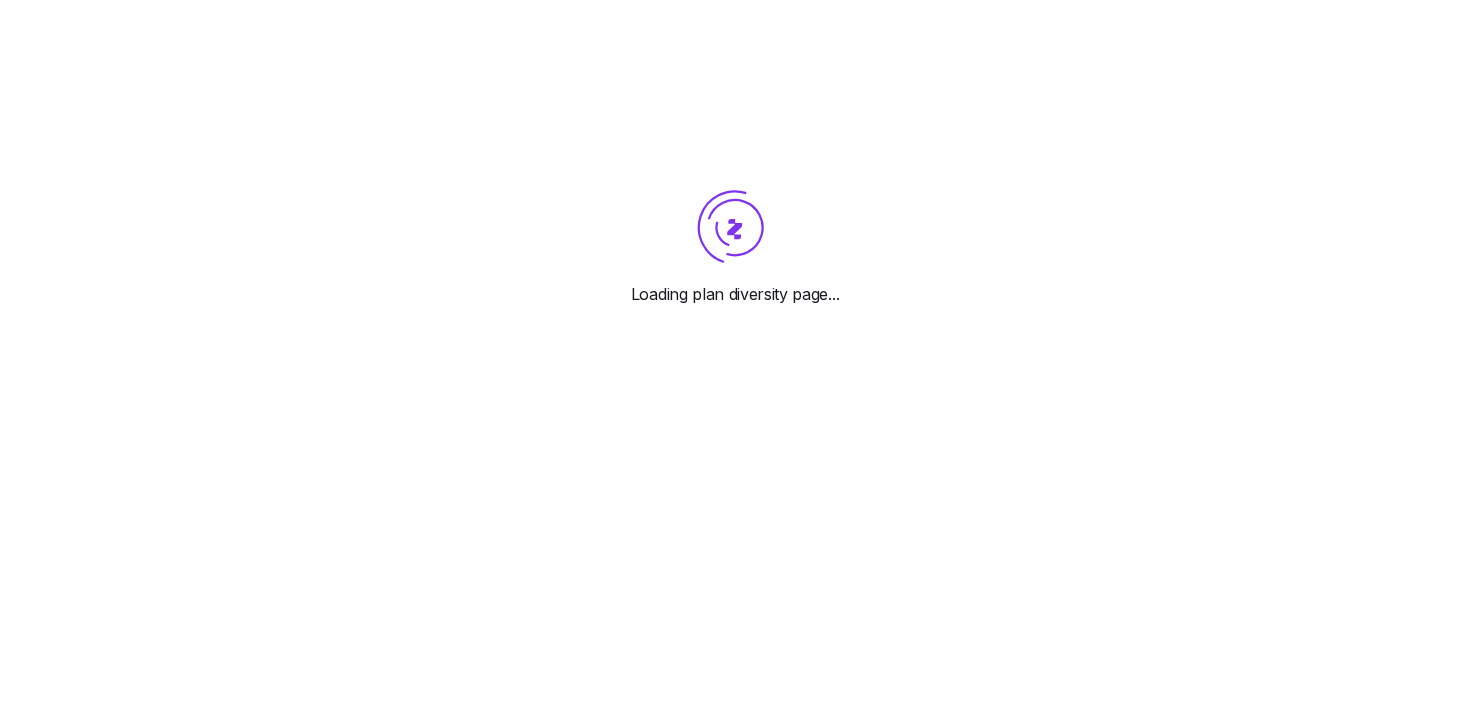 scroll, scrollTop: 0, scrollLeft: 0, axis: both 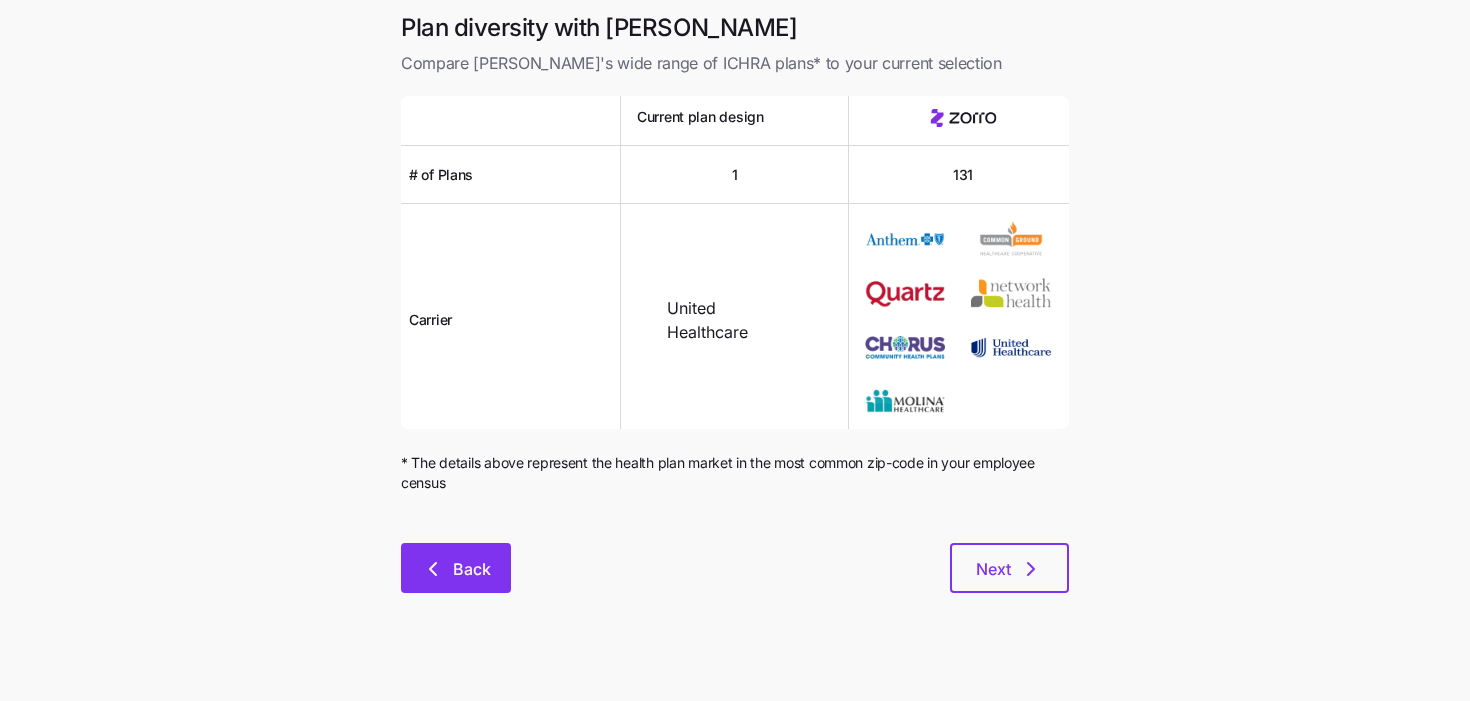 click 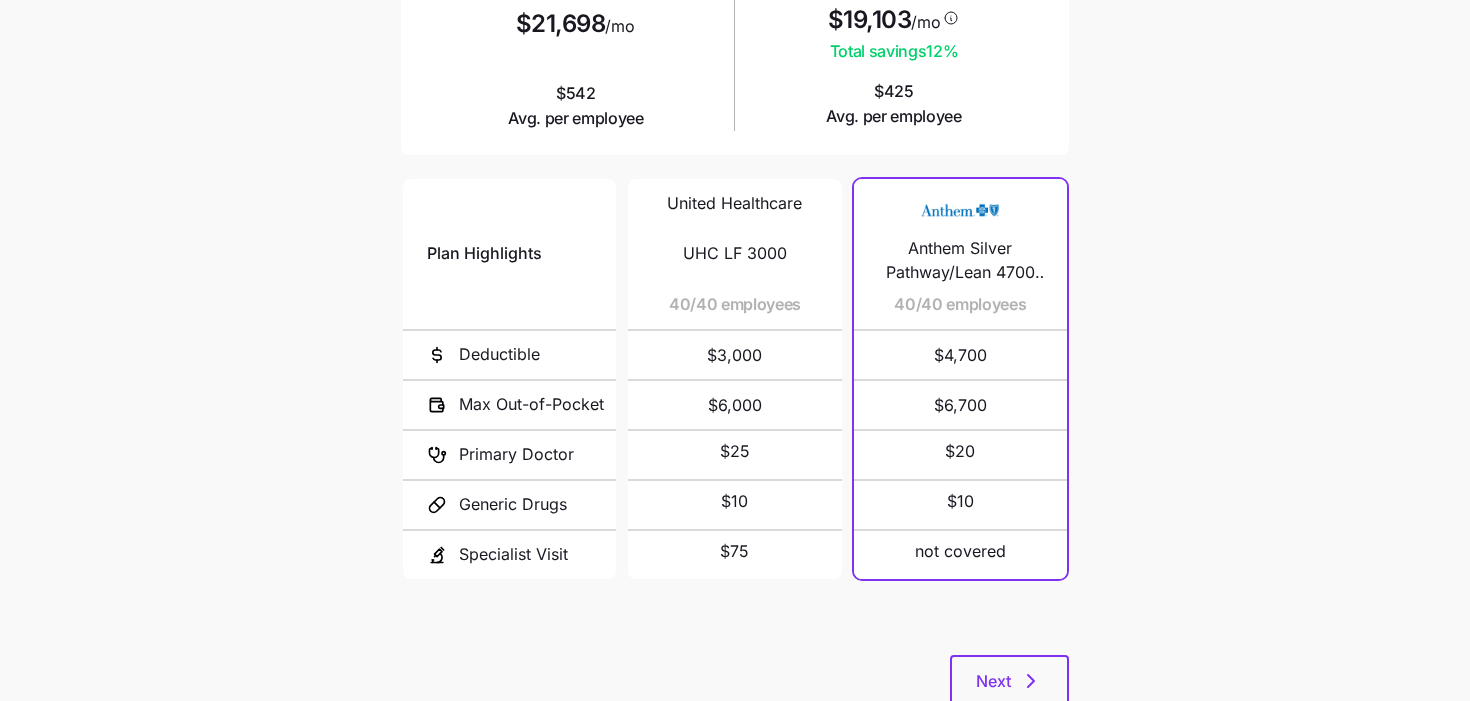 scroll, scrollTop: 390, scrollLeft: 0, axis: vertical 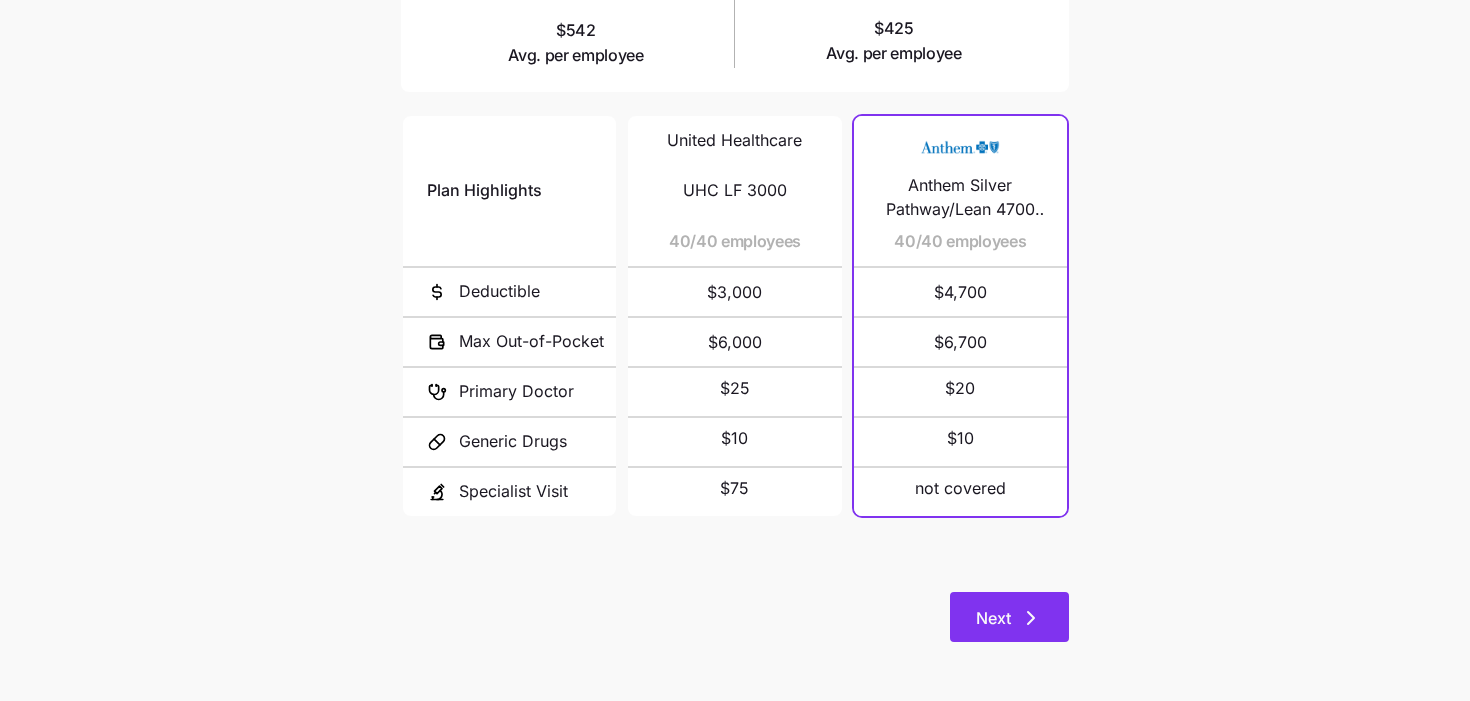 click on "Next" at bounding box center (993, 618) 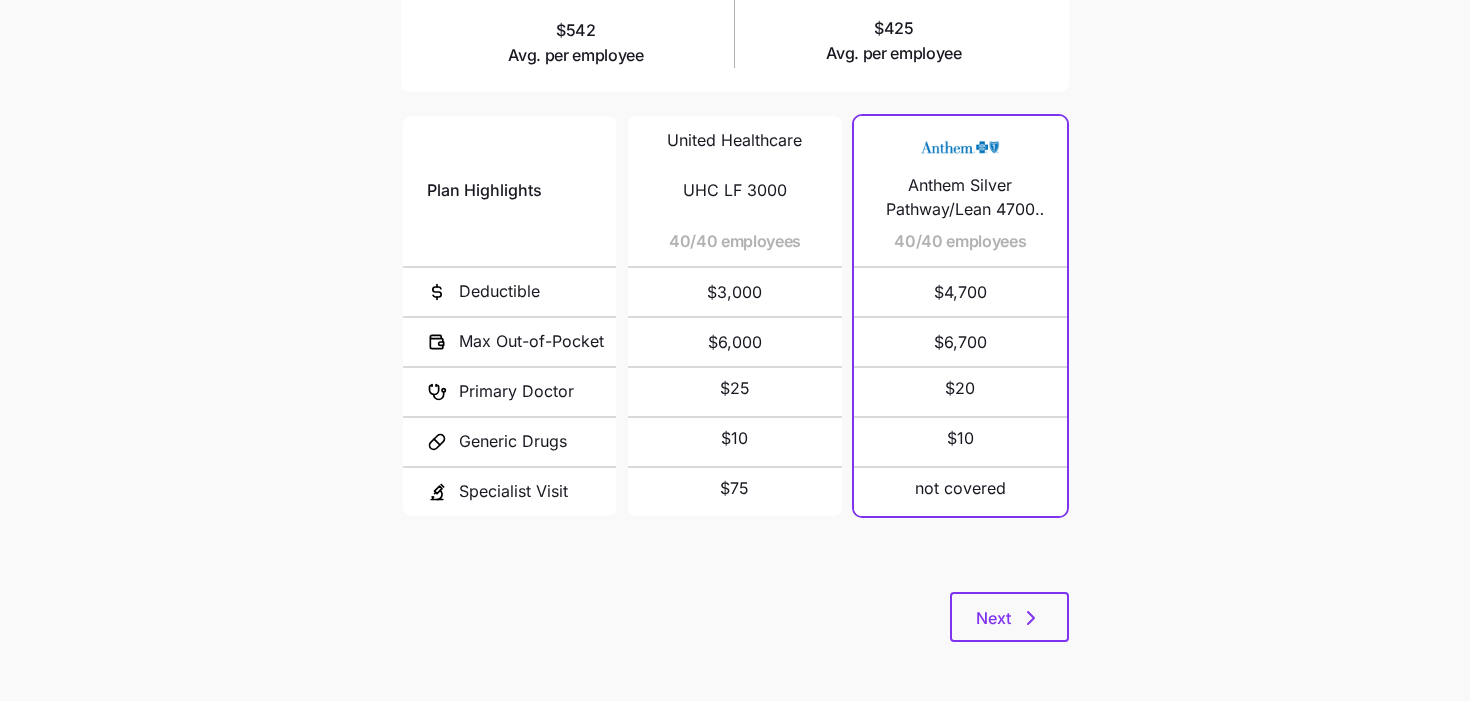scroll, scrollTop: 0, scrollLeft: 0, axis: both 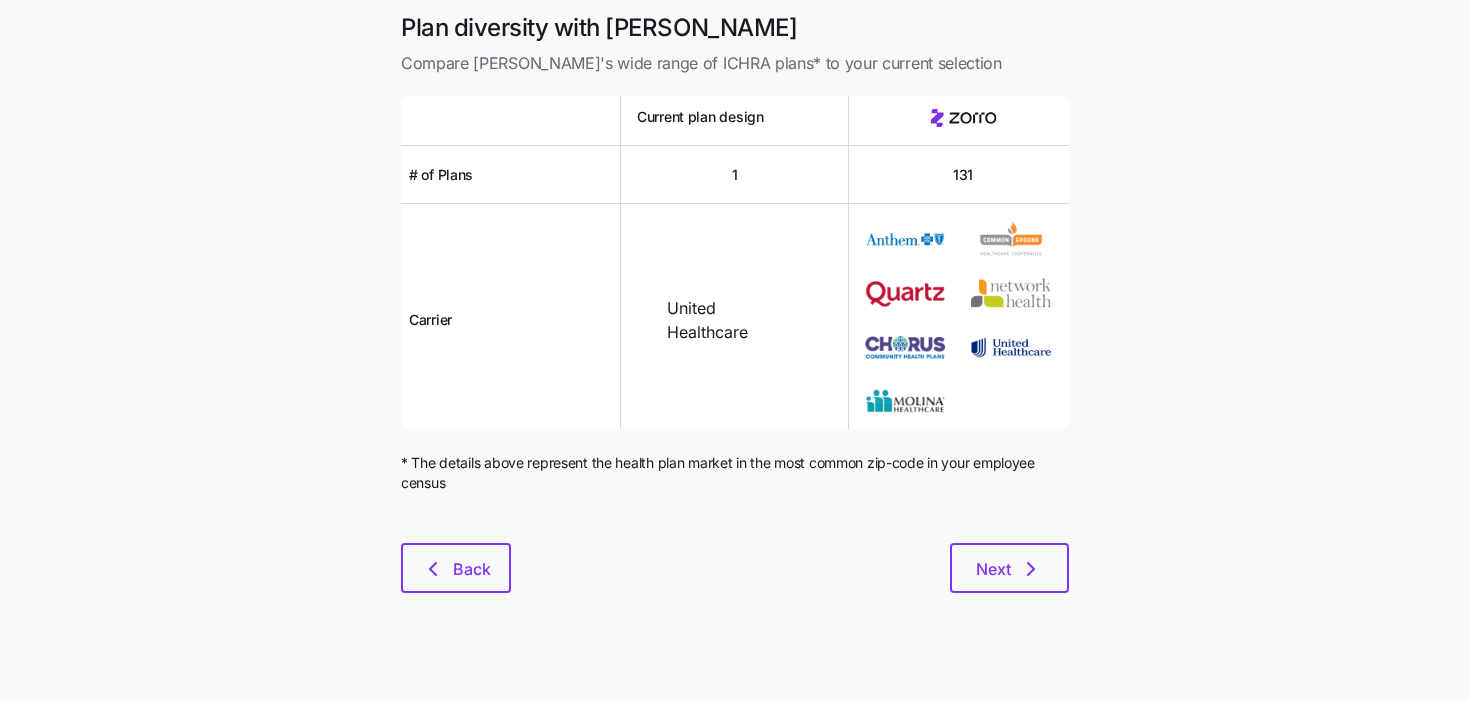 click on "Next" at bounding box center (790, 568) 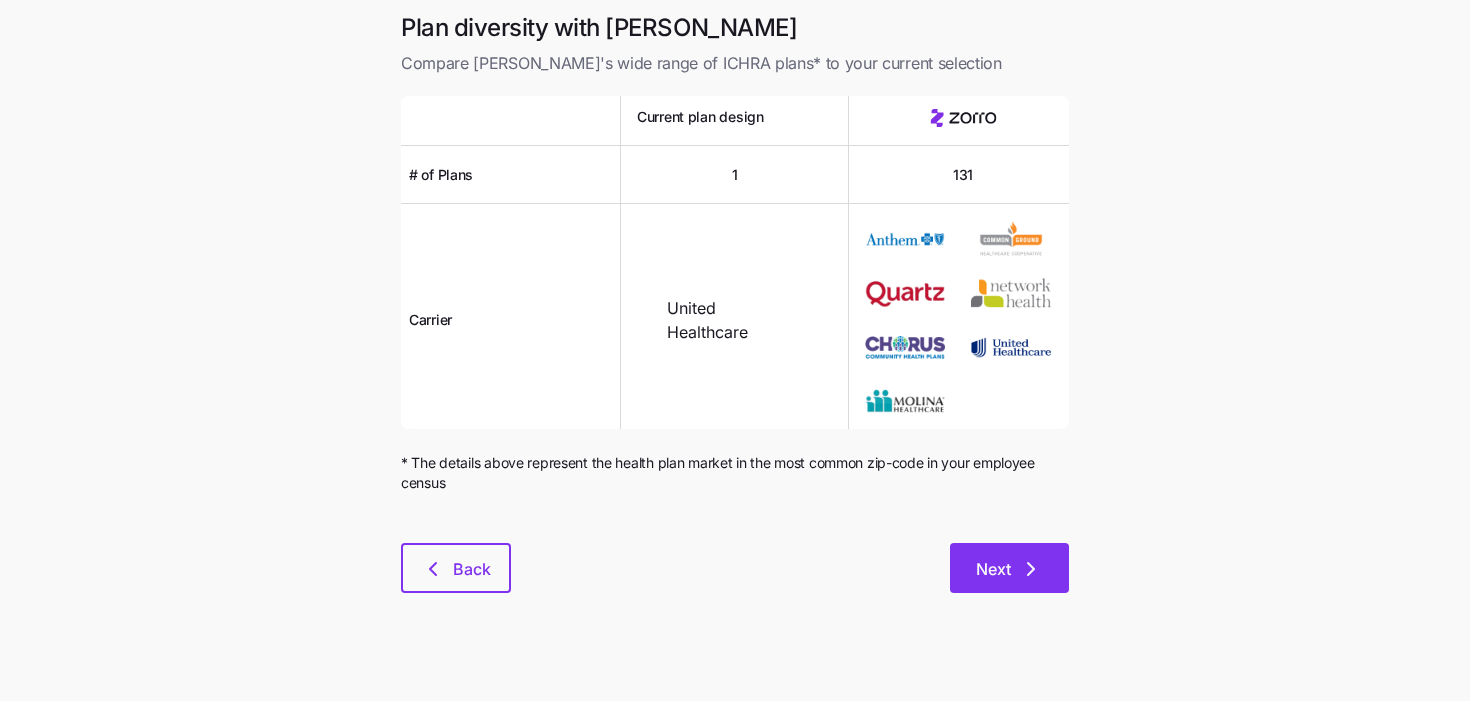 click on "Next" at bounding box center [1009, 568] 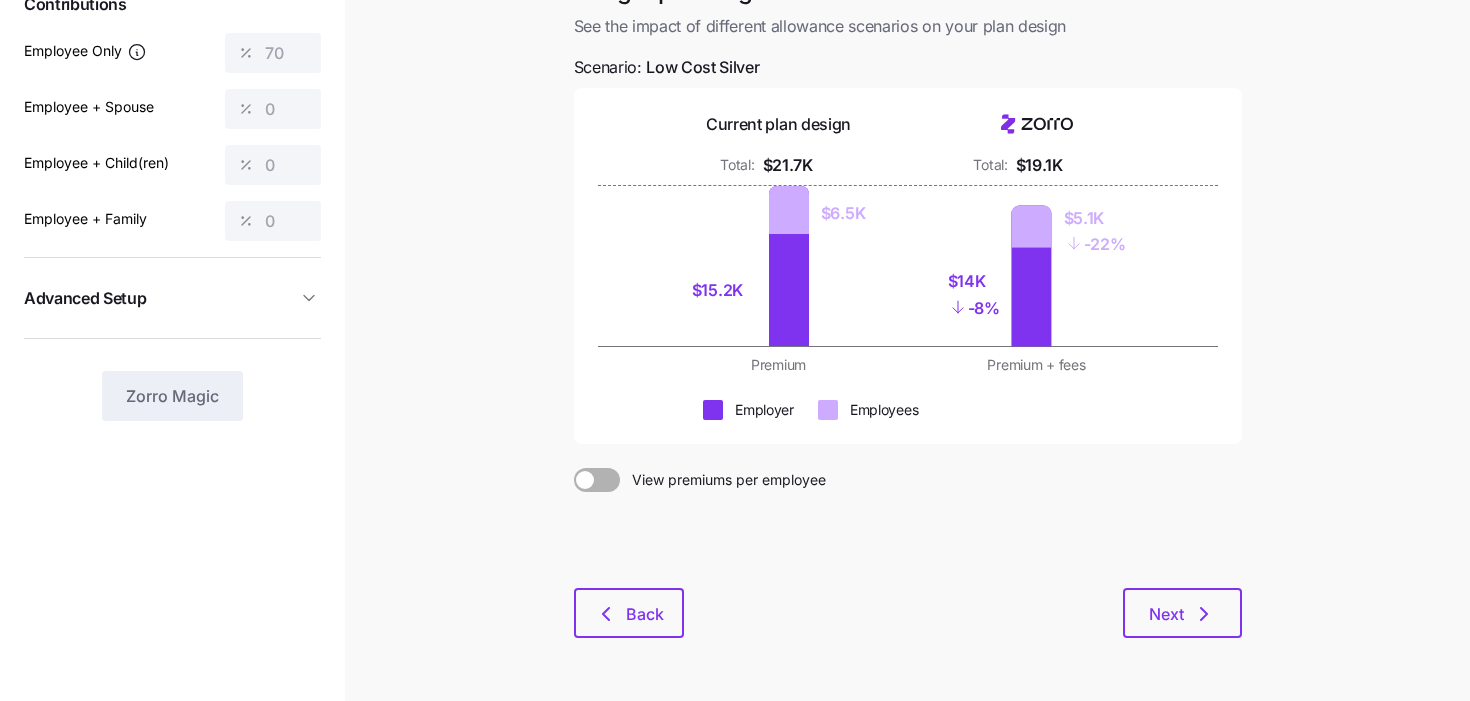 scroll, scrollTop: 179, scrollLeft: 0, axis: vertical 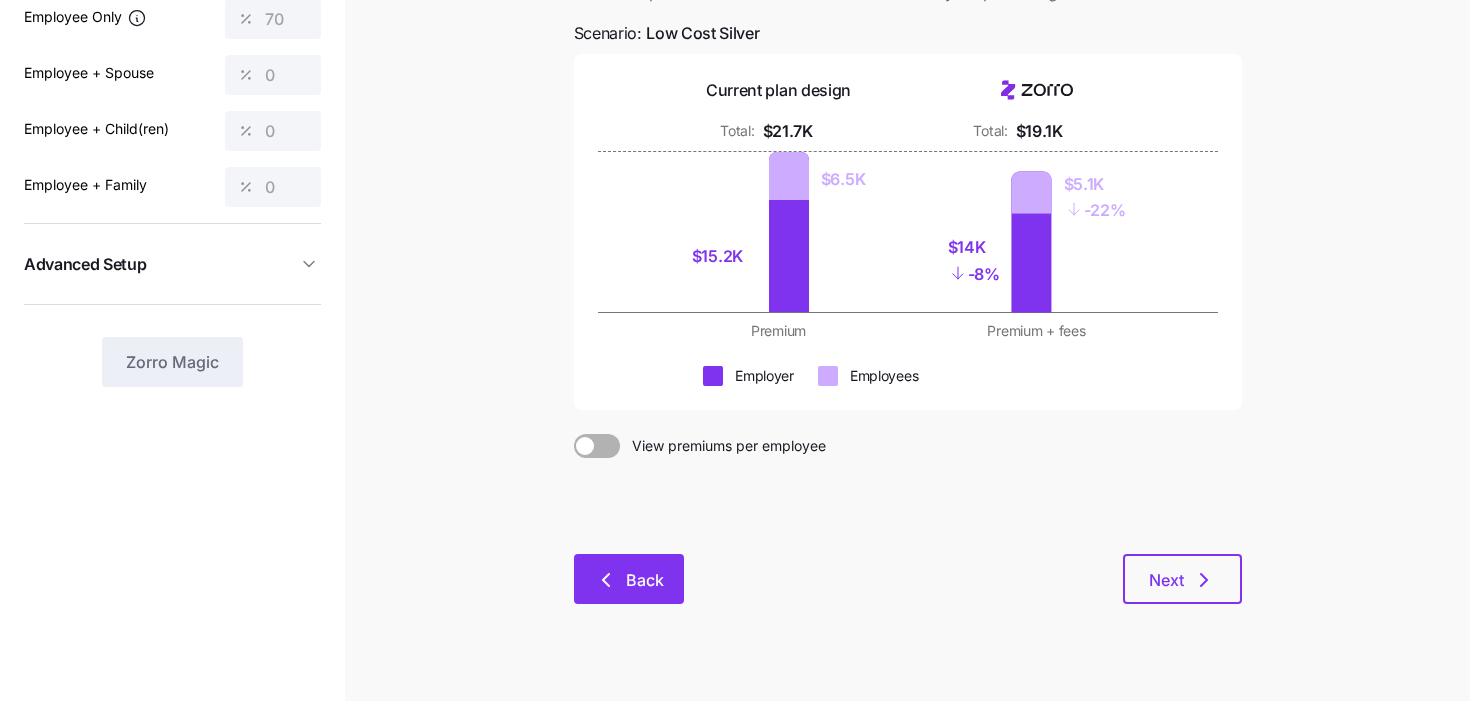 click on "Back" at bounding box center (645, 580) 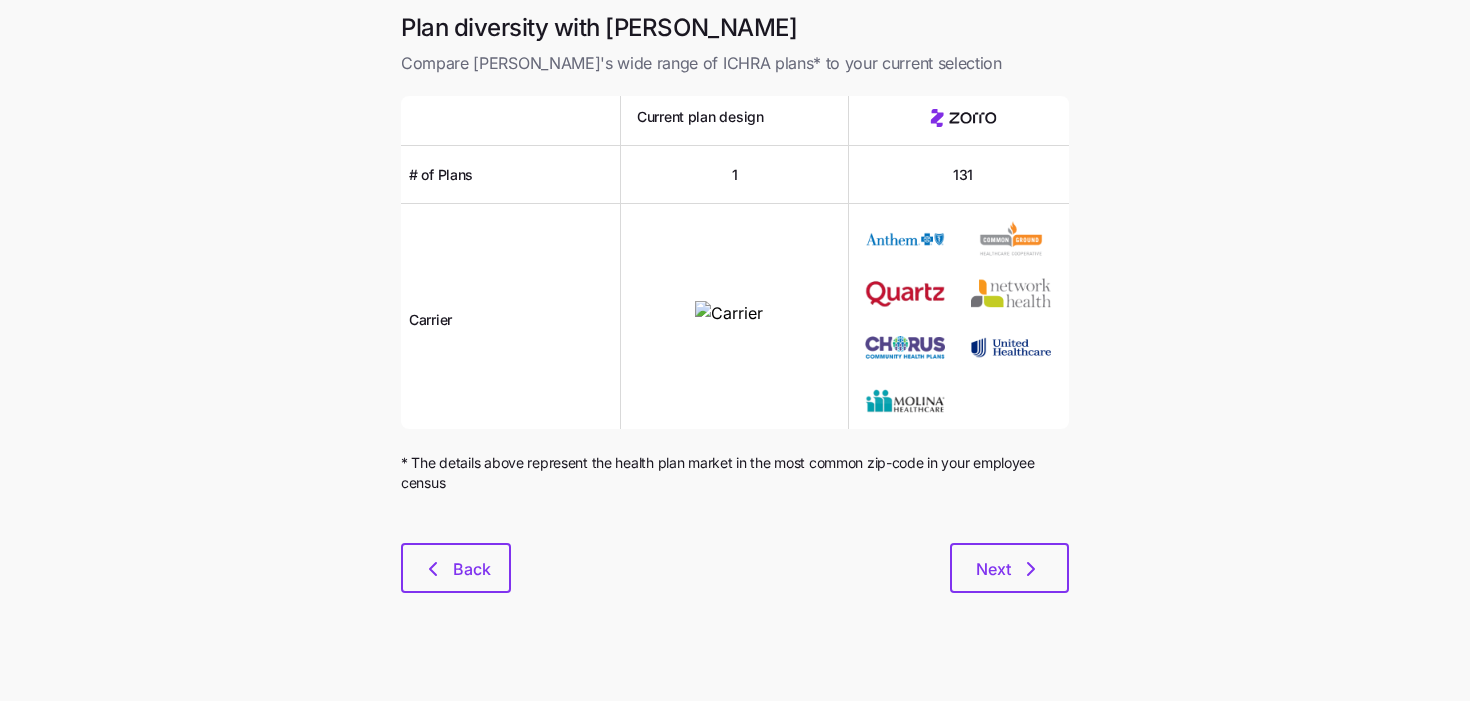 scroll, scrollTop: 0, scrollLeft: 0, axis: both 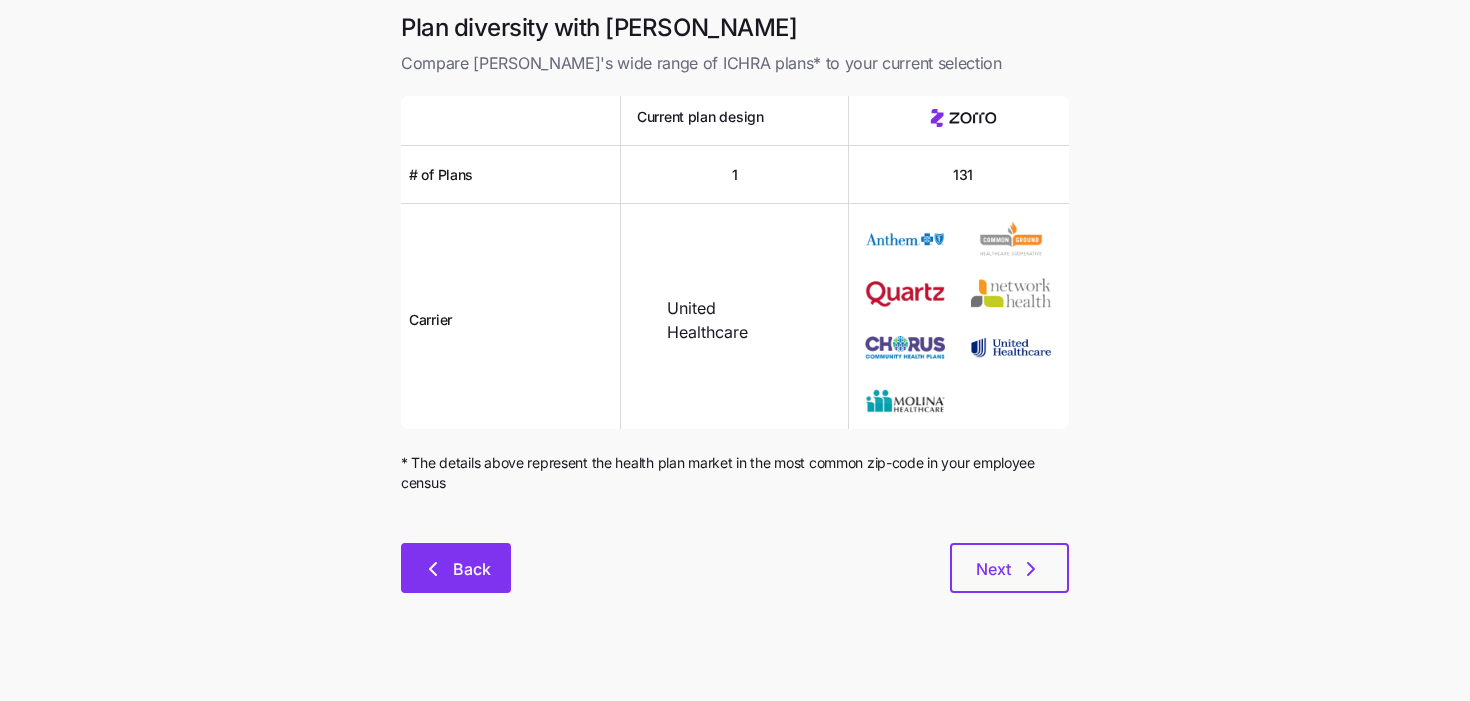 click on "Back" at bounding box center (456, 568) 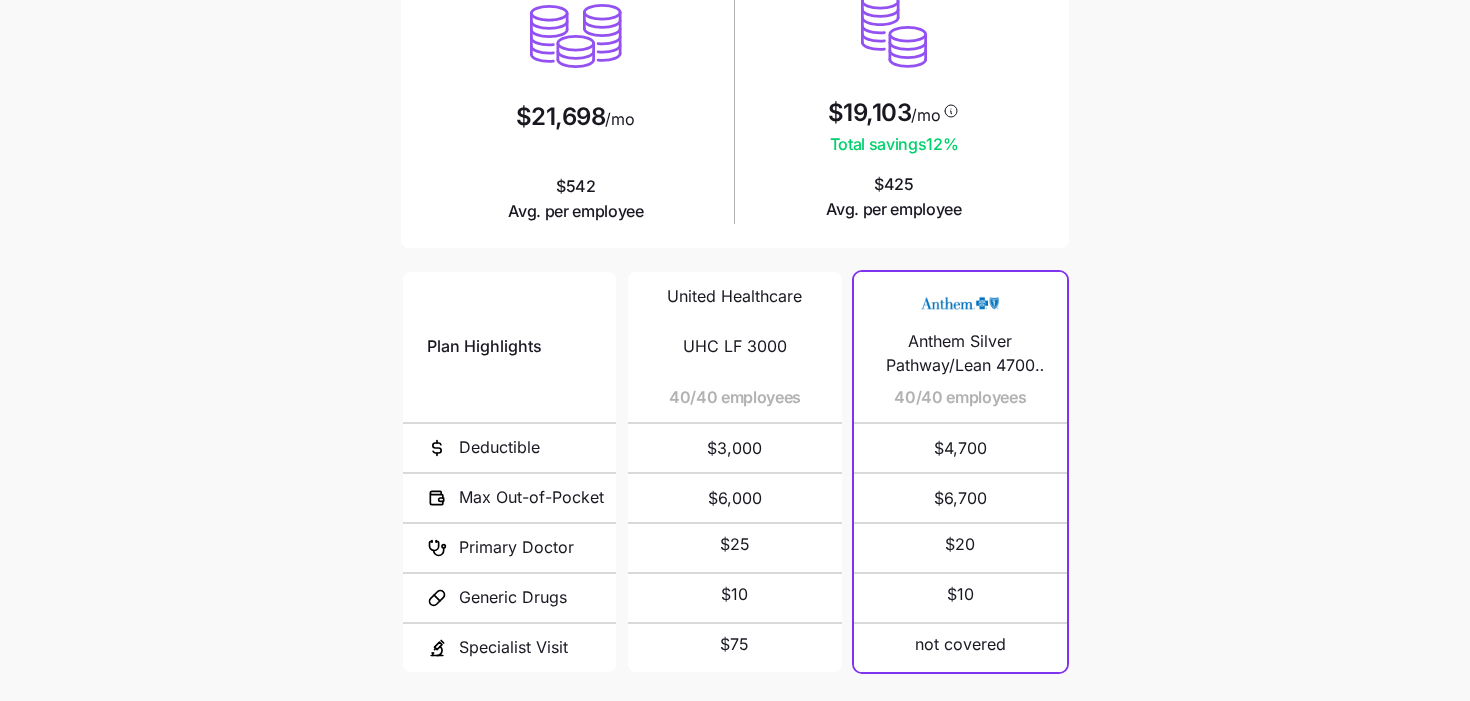scroll, scrollTop: 390, scrollLeft: 0, axis: vertical 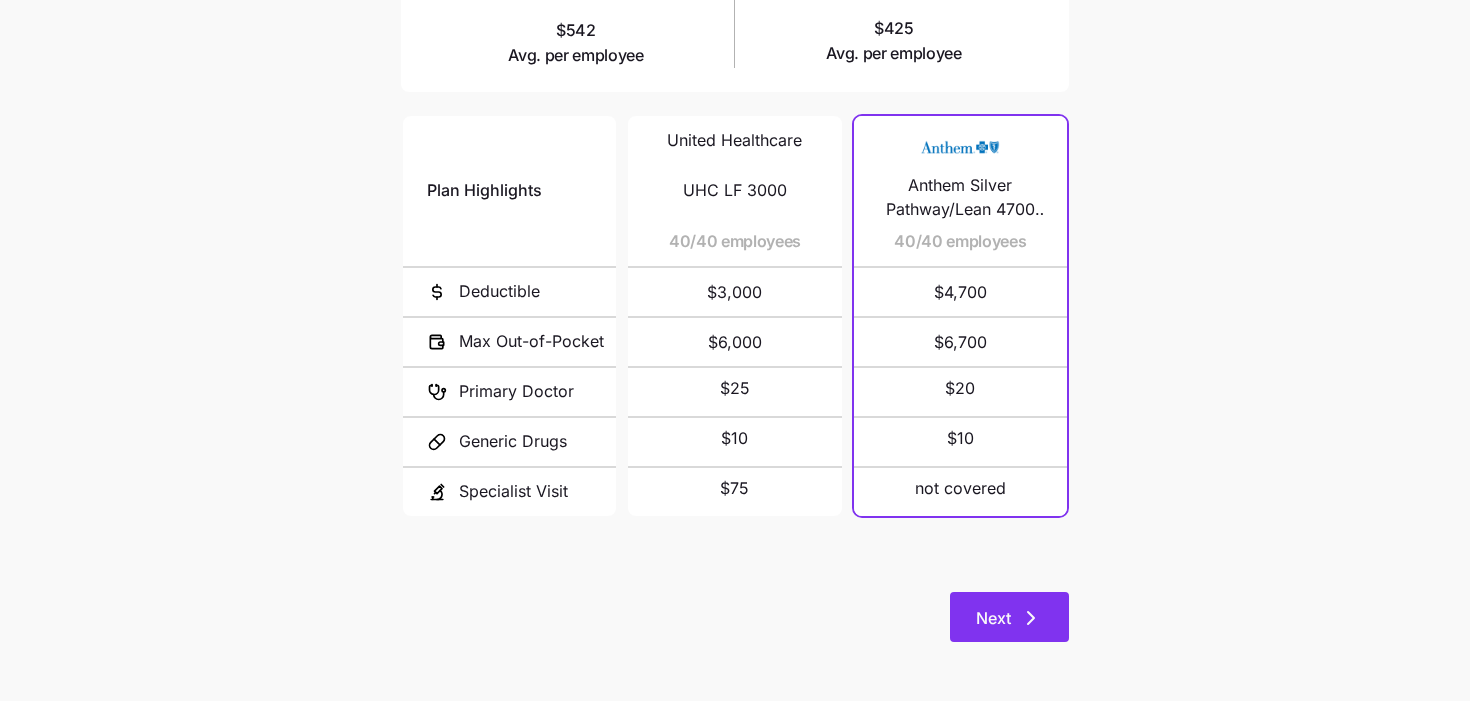 click on "Next" at bounding box center [993, 618] 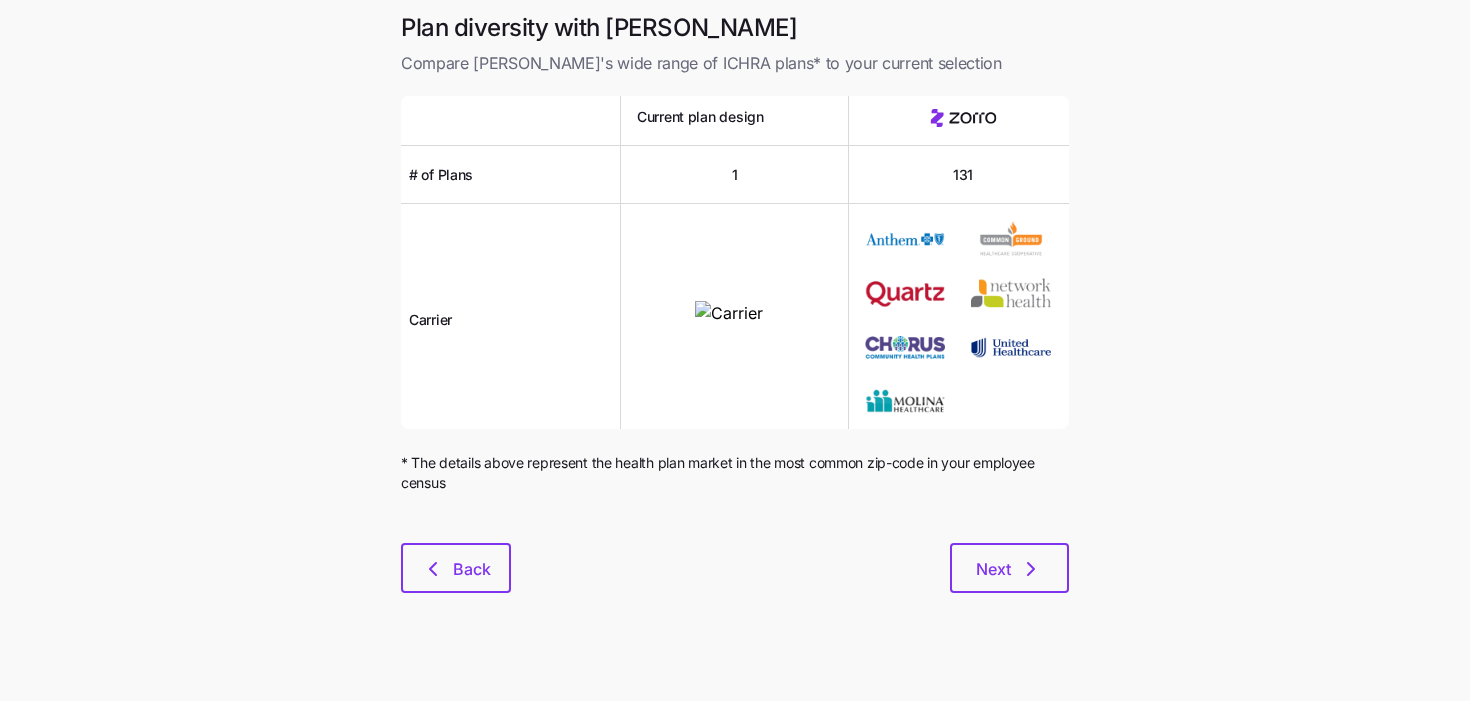 scroll, scrollTop: 0, scrollLeft: 0, axis: both 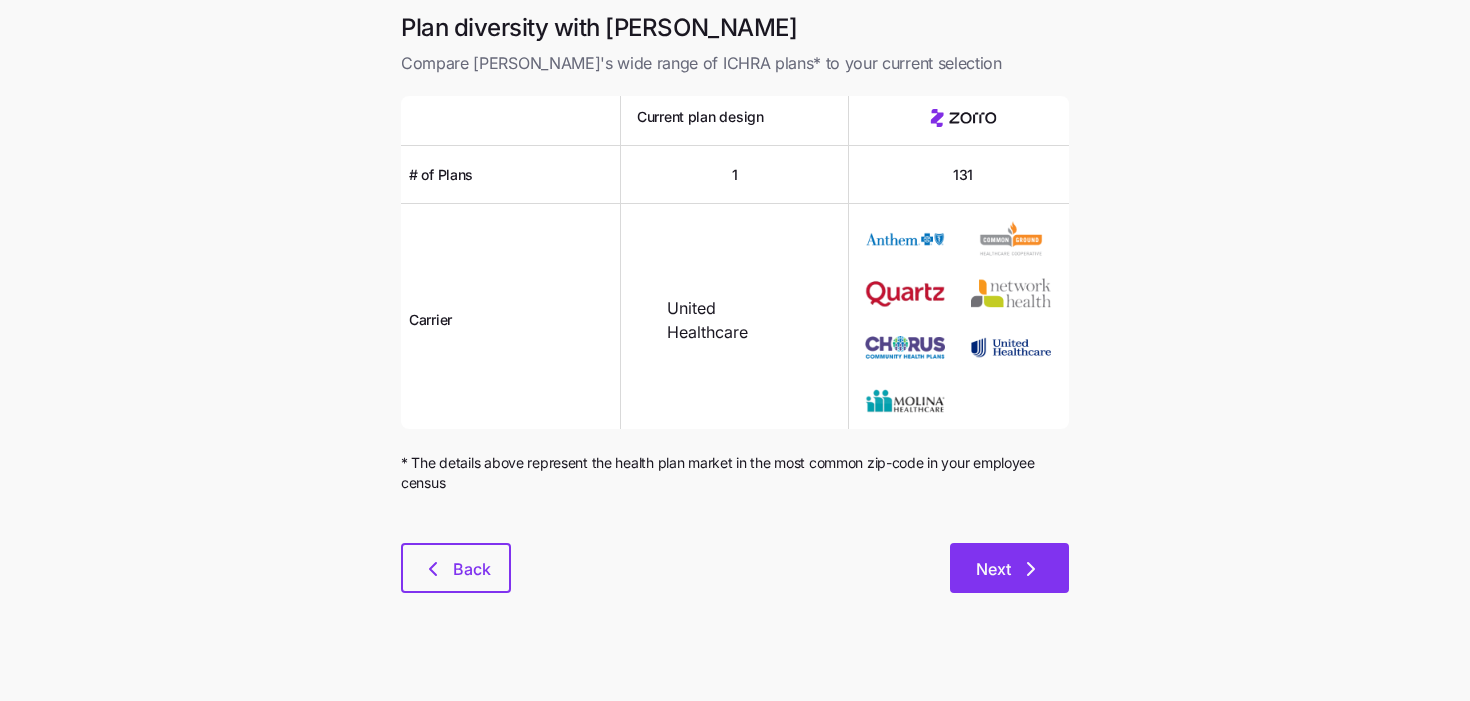 click on "Next" at bounding box center (993, 569) 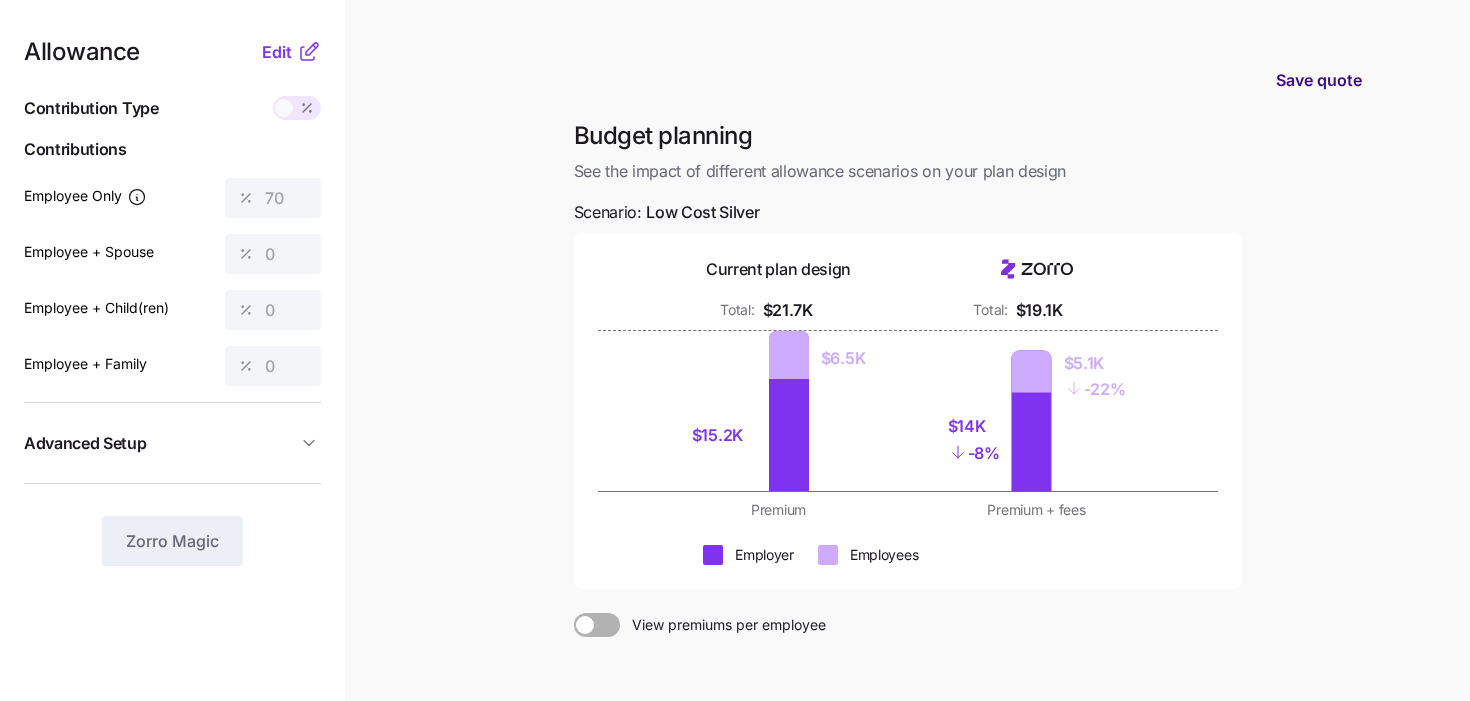 click on "Save quote" at bounding box center [1319, 80] 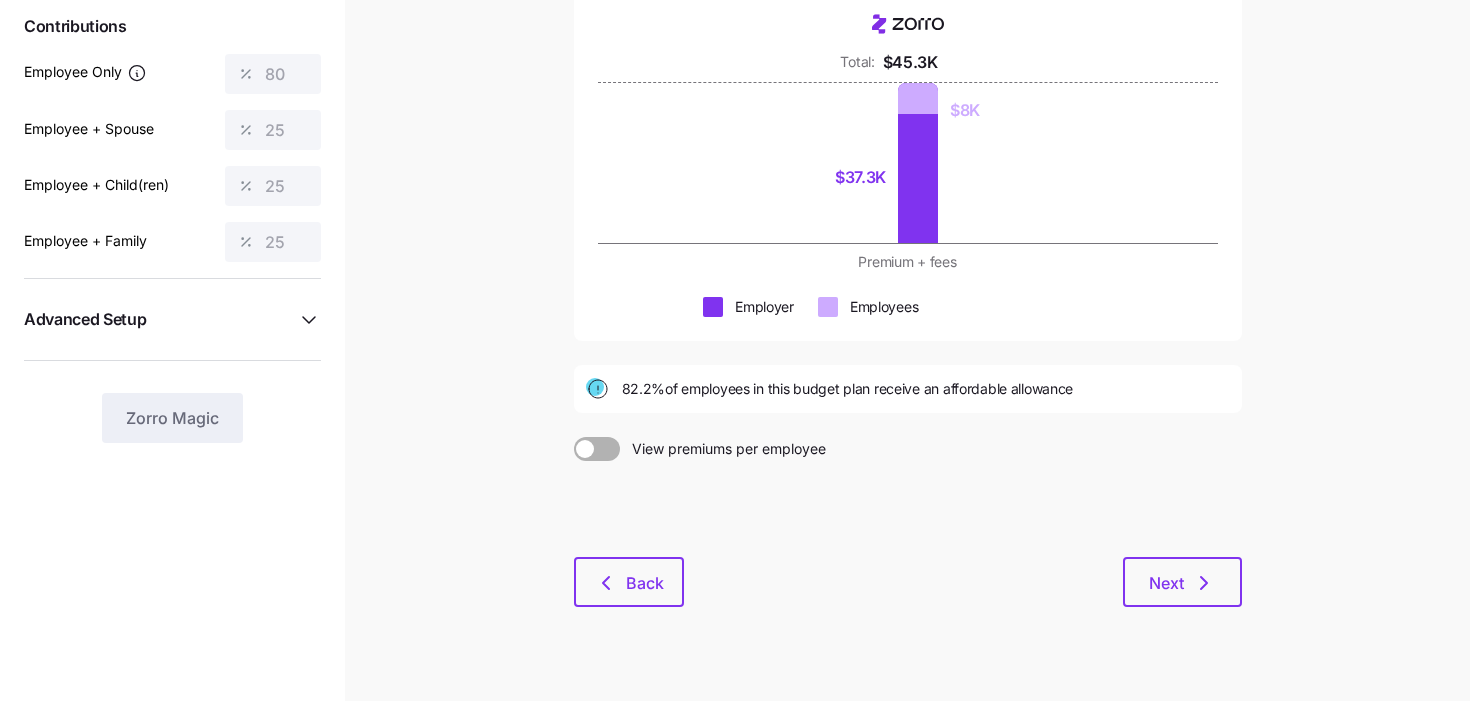 scroll, scrollTop: 213, scrollLeft: 0, axis: vertical 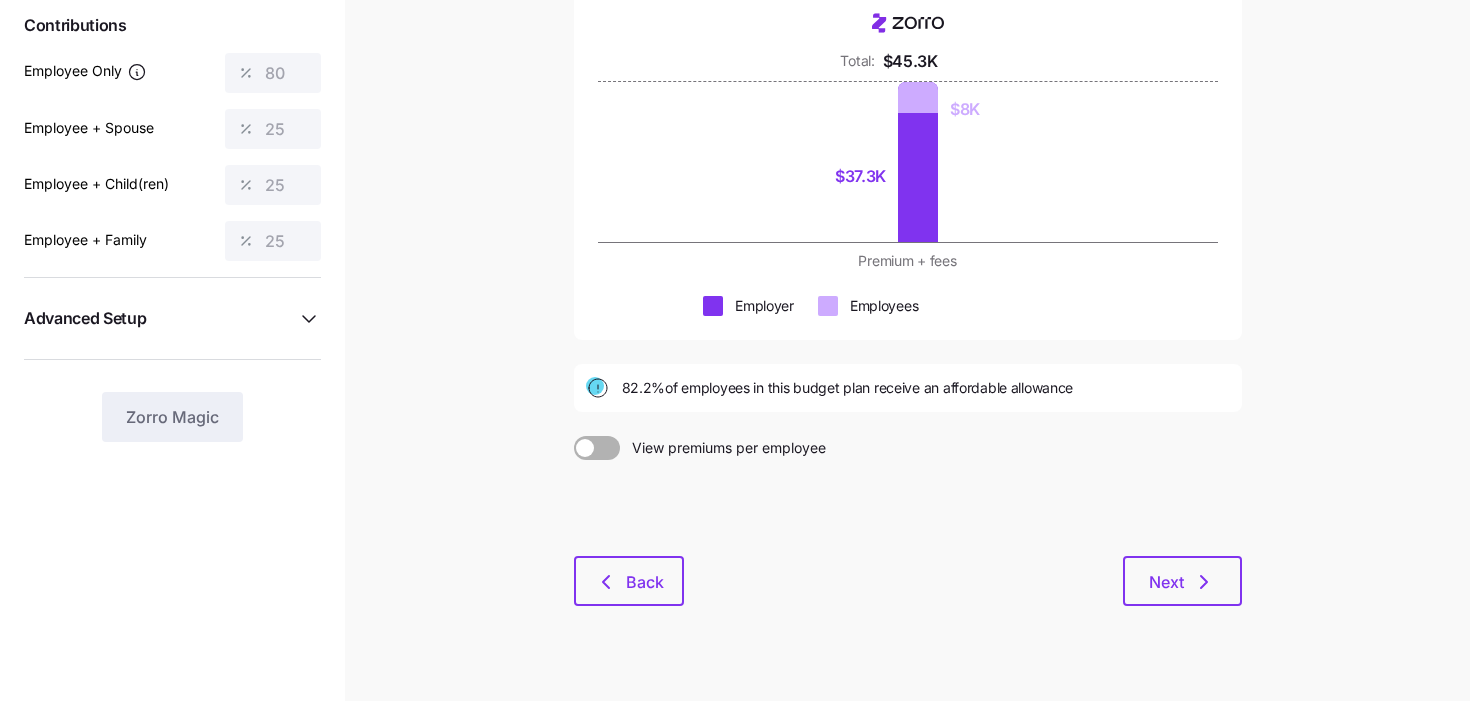 click on "Budget planning See the impact of different allowance scenarios on your plan design Scenario:   Compliant Total: $45.3K $37.3K $8K Premium + fees   Employer   Employees 82.2%  of employees in this budget plan receive an affordable allowance View premiums per employee Back Next" at bounding box center (908, 253) 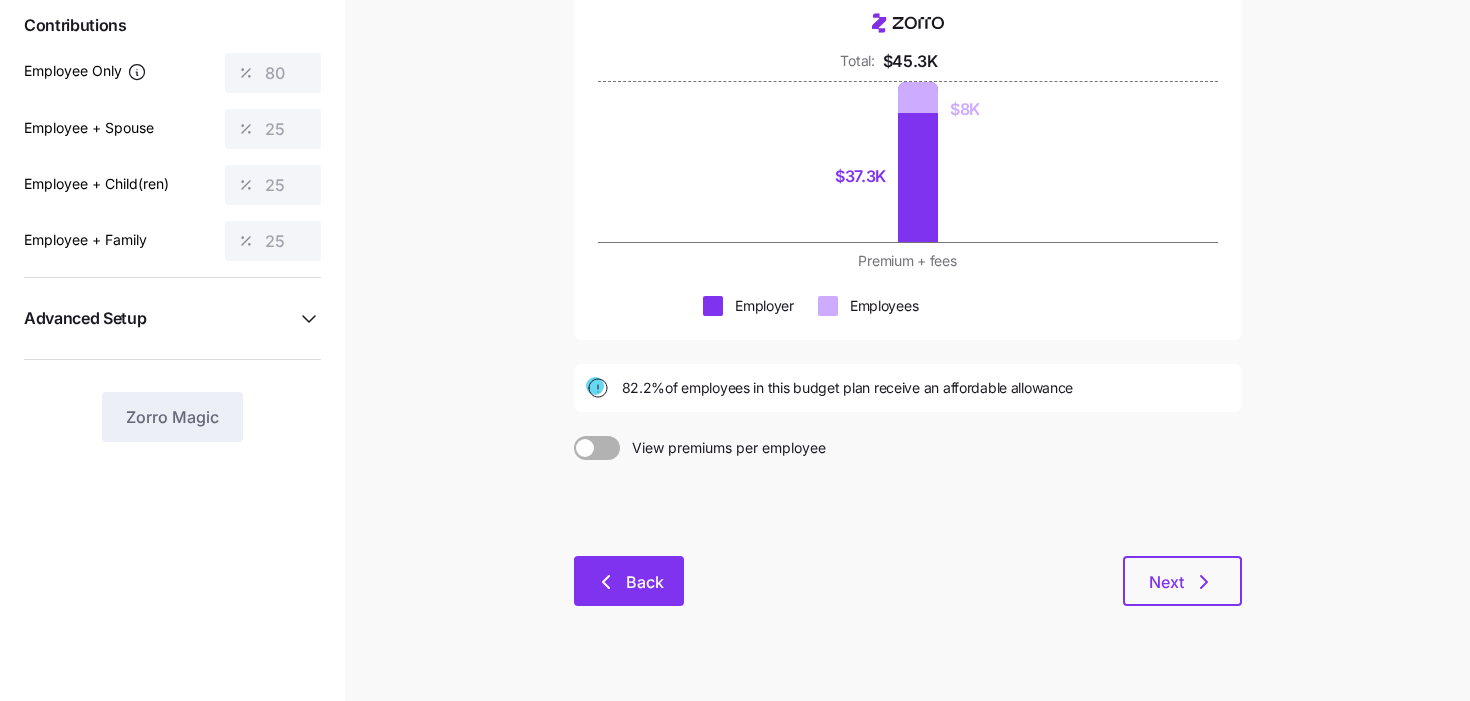 click on "Back" at bounding box center [629, 582] 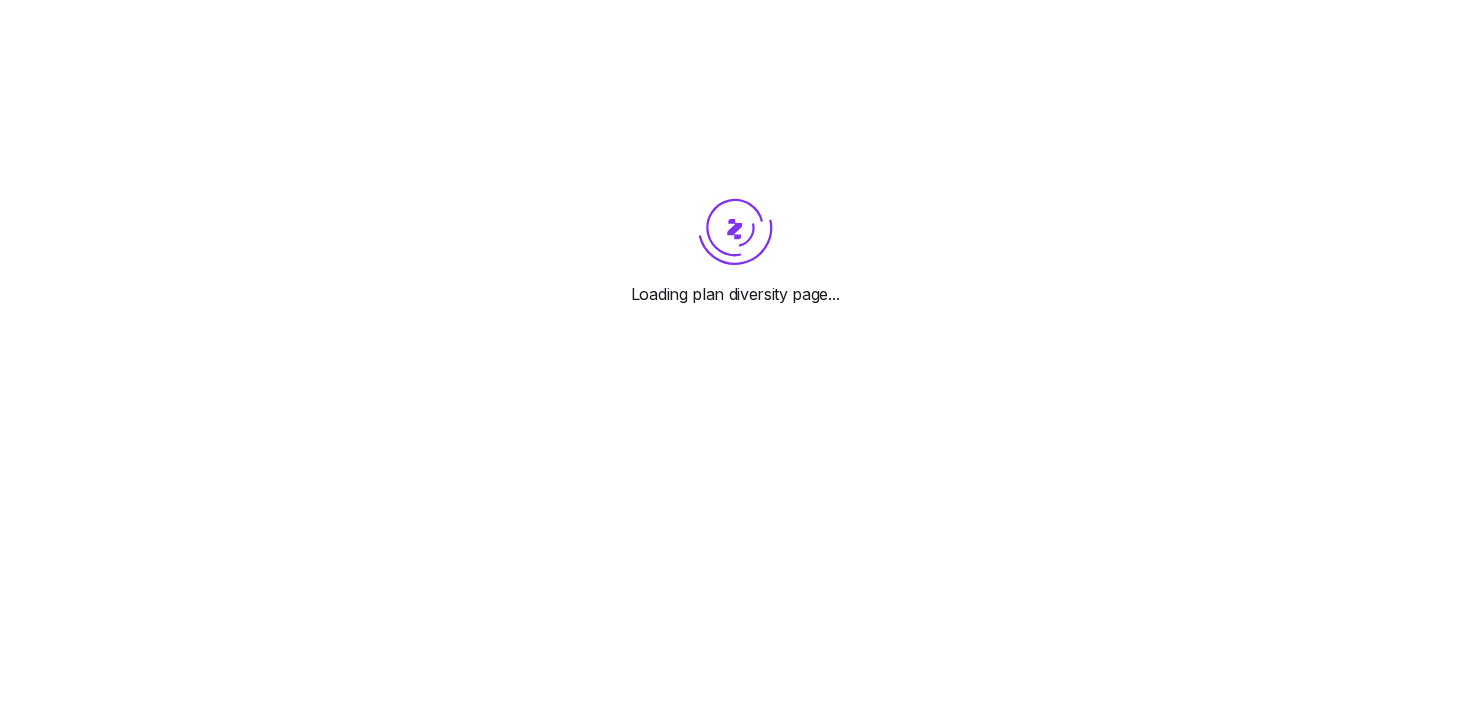 scroll, scrollTop: 0, scrollLeft: 0, axis: both 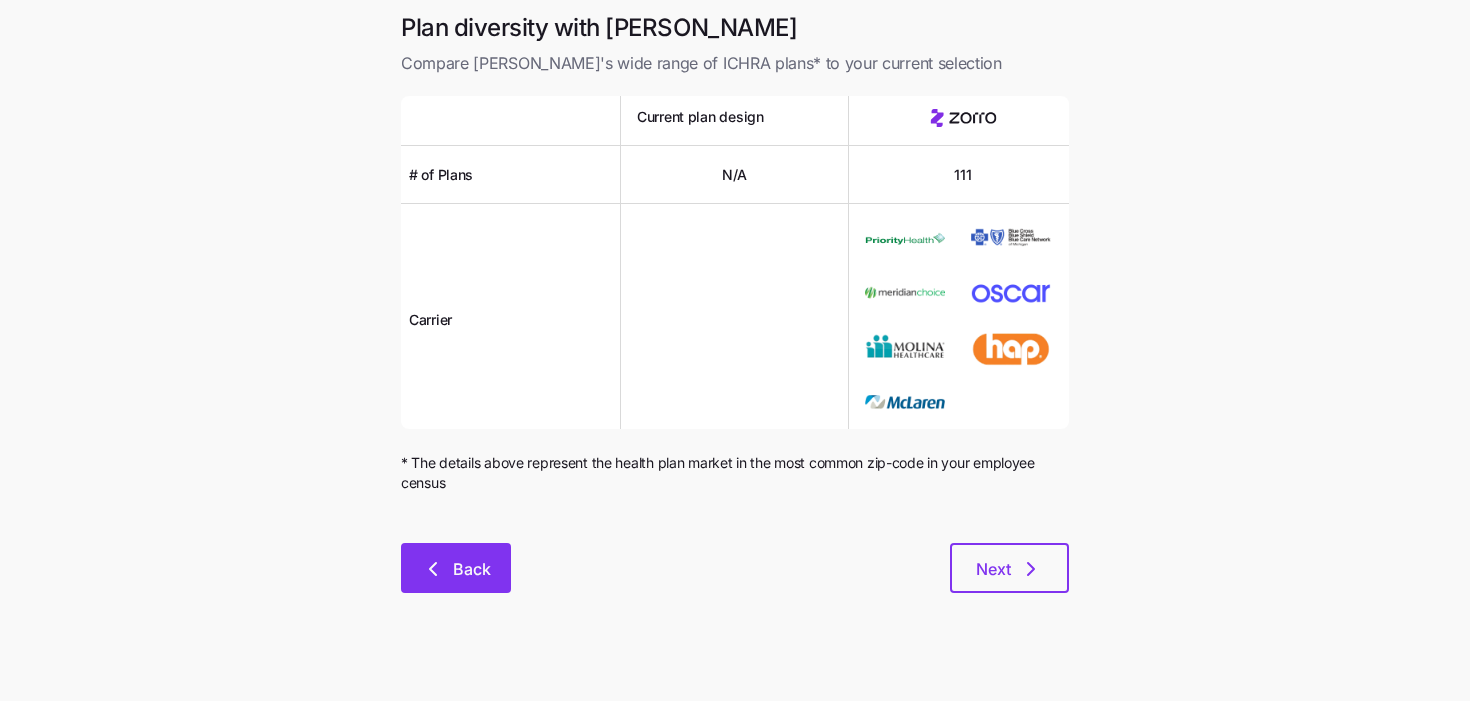 click on "Back" at bounding box center [456, 568] 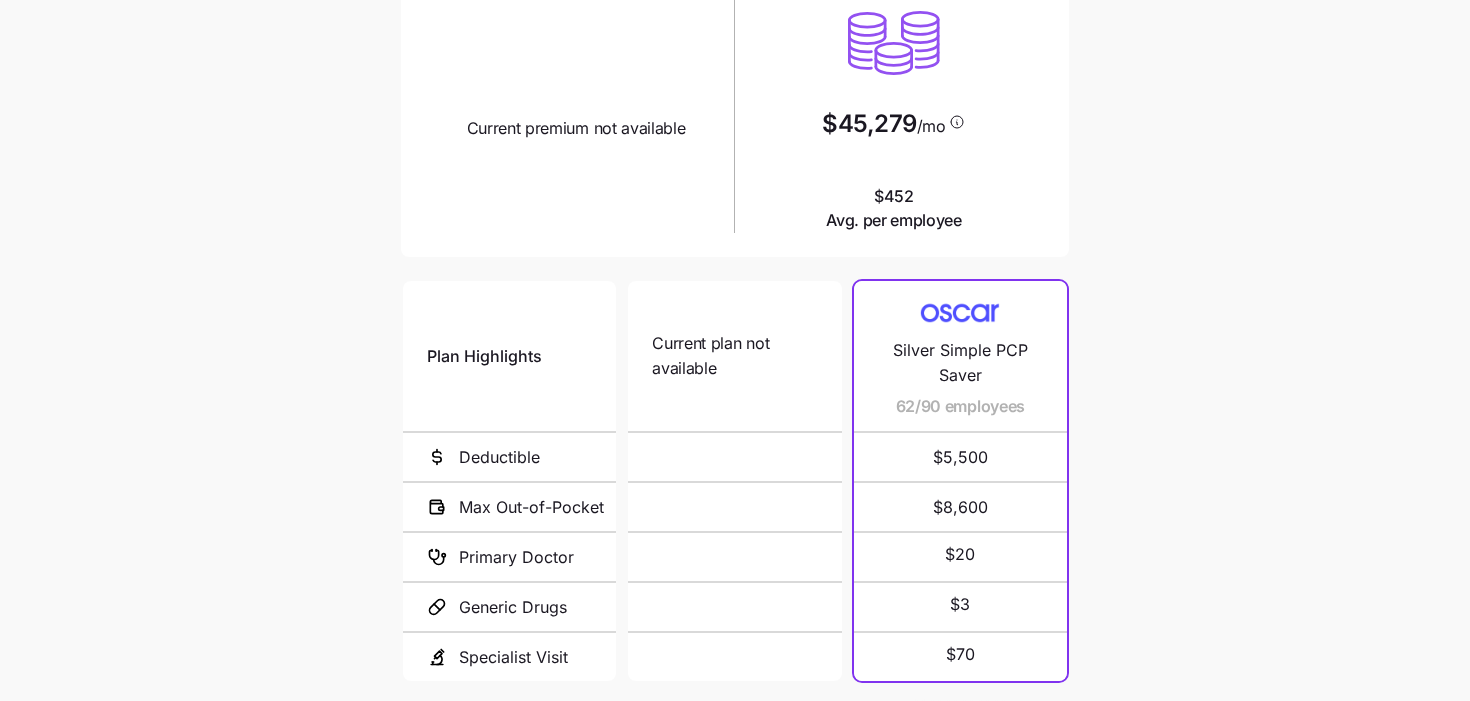scroll, scrollTop: 225, scrollLeft: 0, axis: vertical 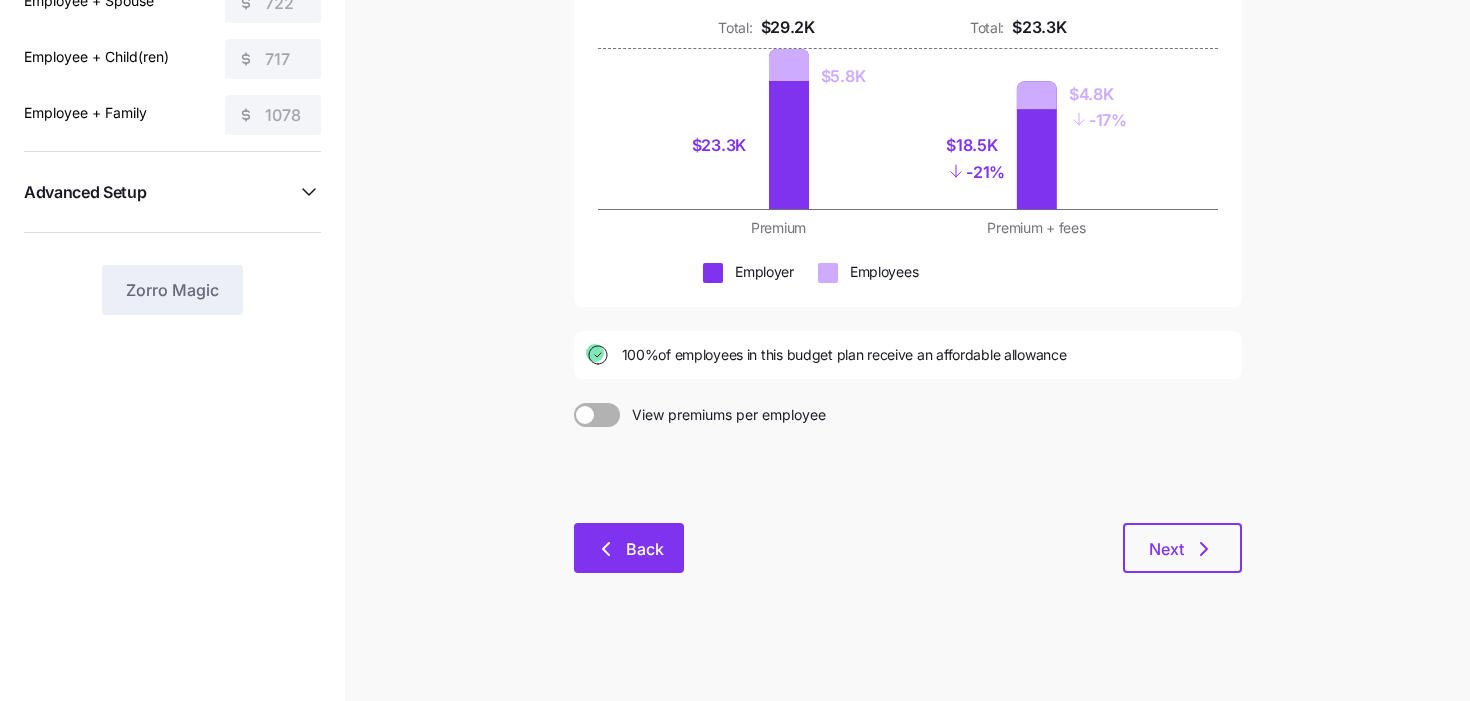 click on "Back" at bounding box center (629, 548) 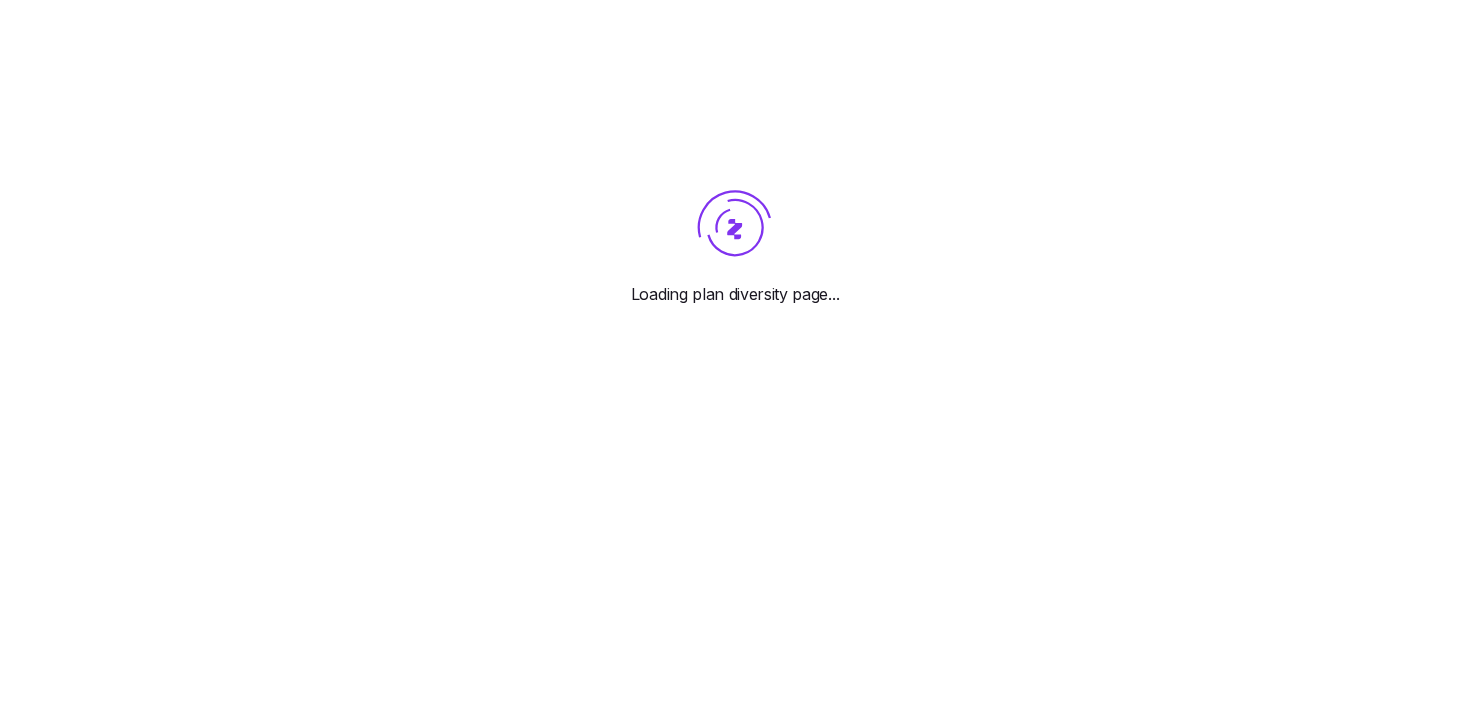 scroll, scrollTop: 0, scrollLeft: 0, axis: both 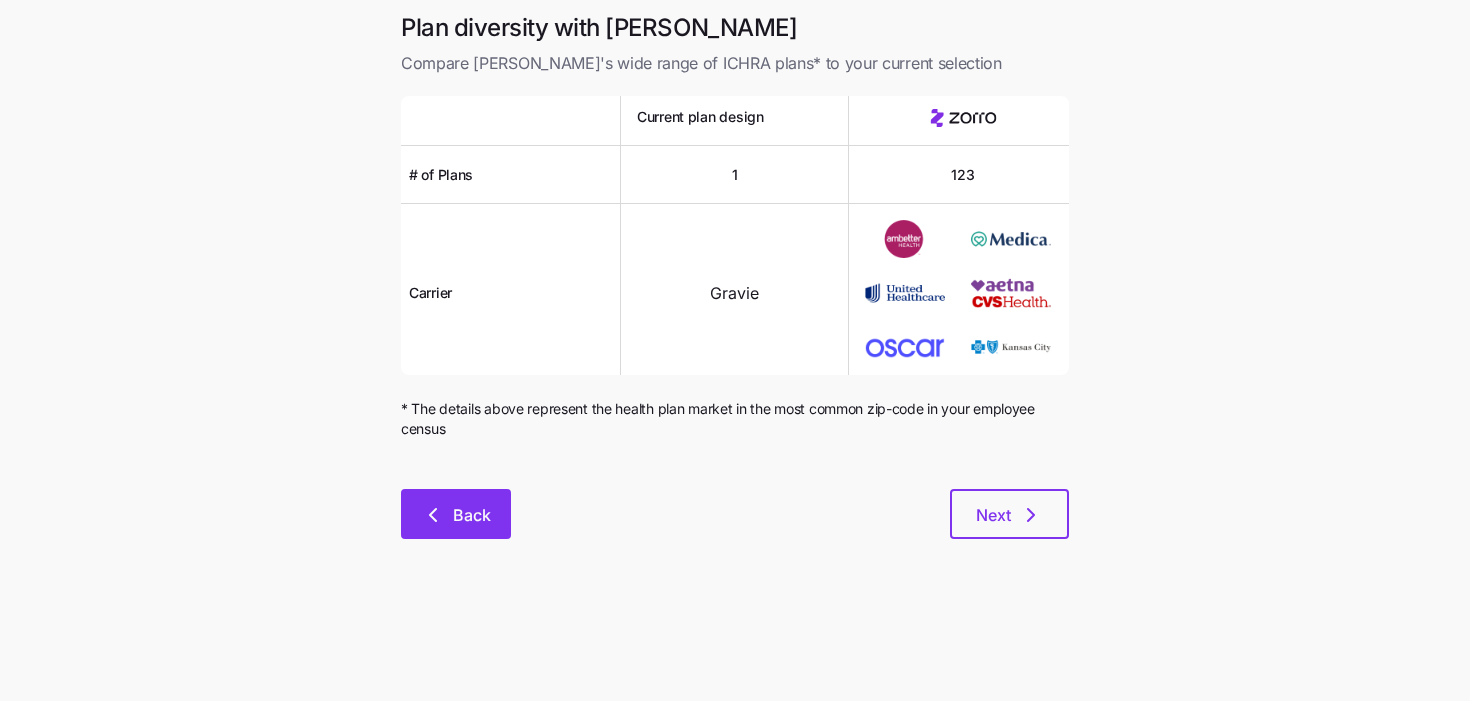 click 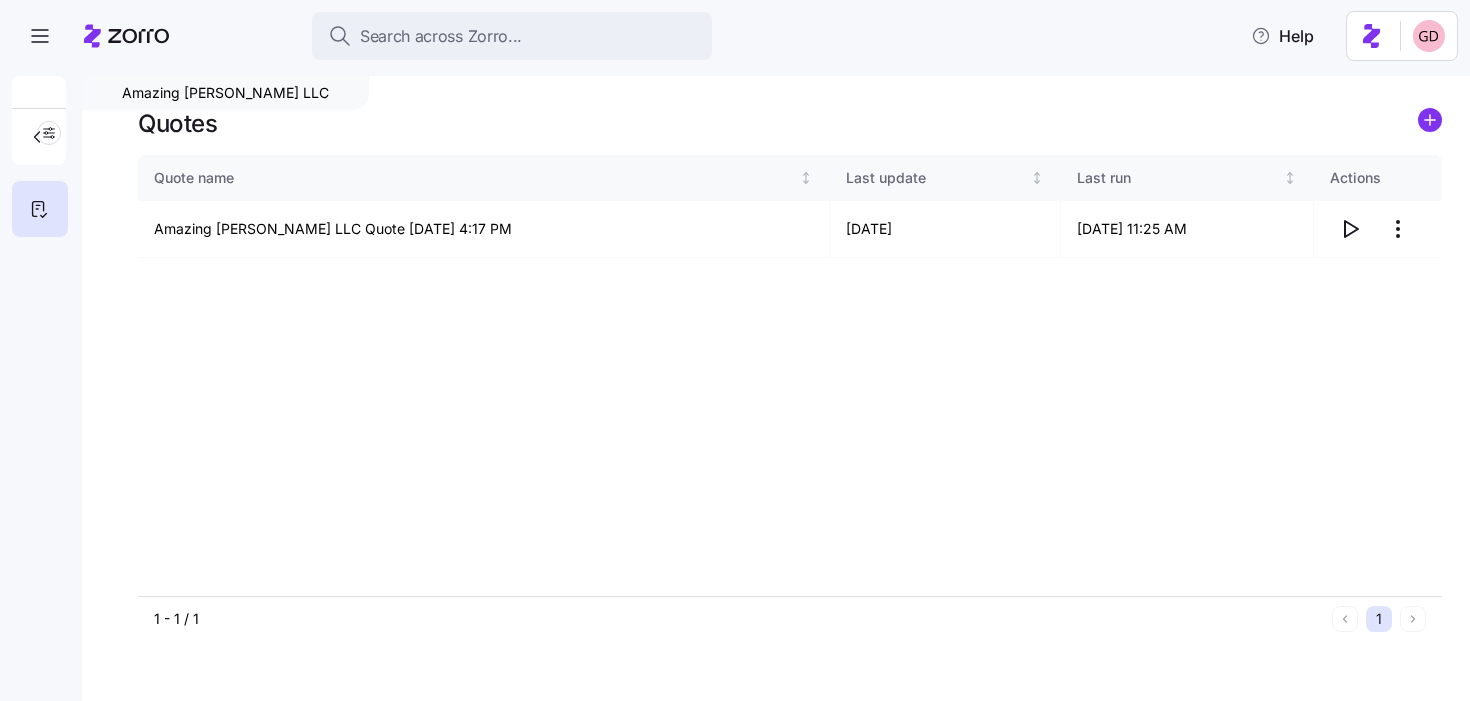 scroll, scrollTop: 0, scrollLeft: 0, axis: both 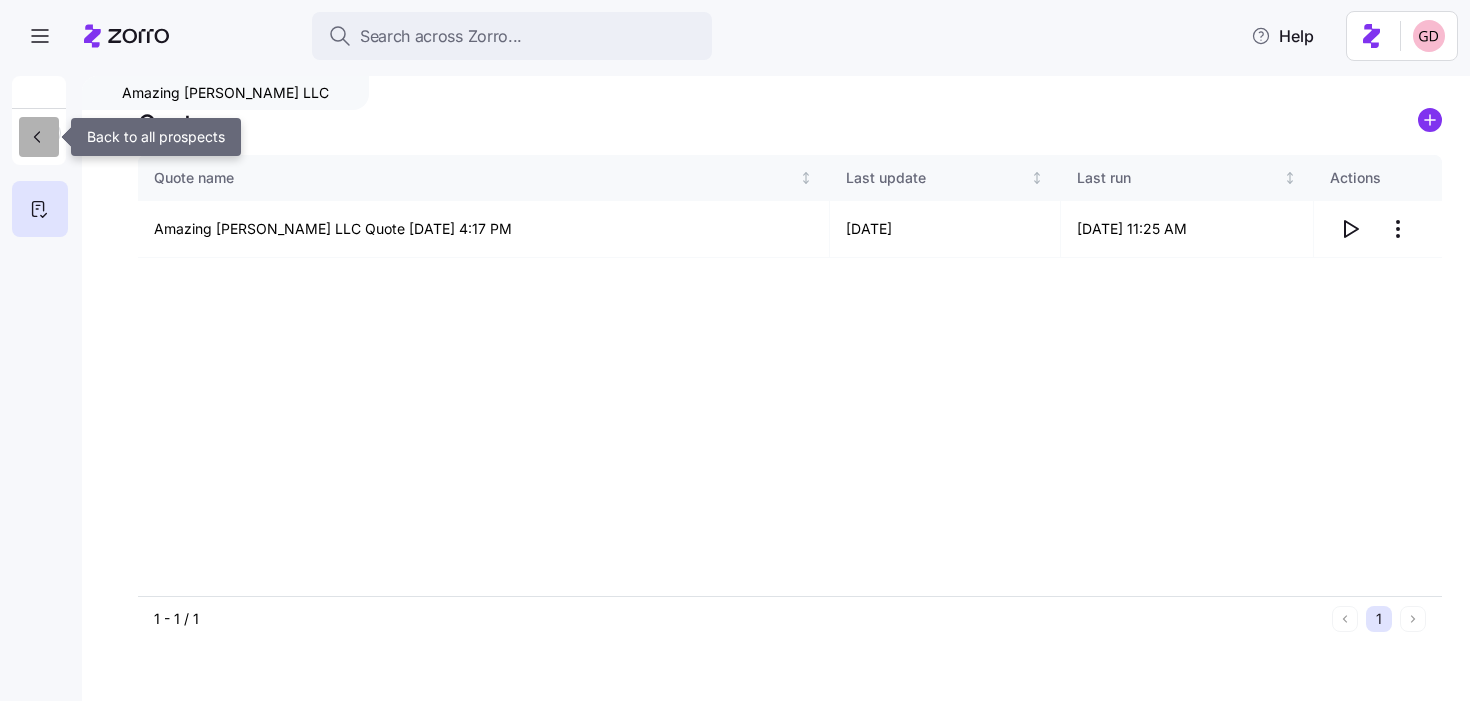 click at bounding box center (39, 137) 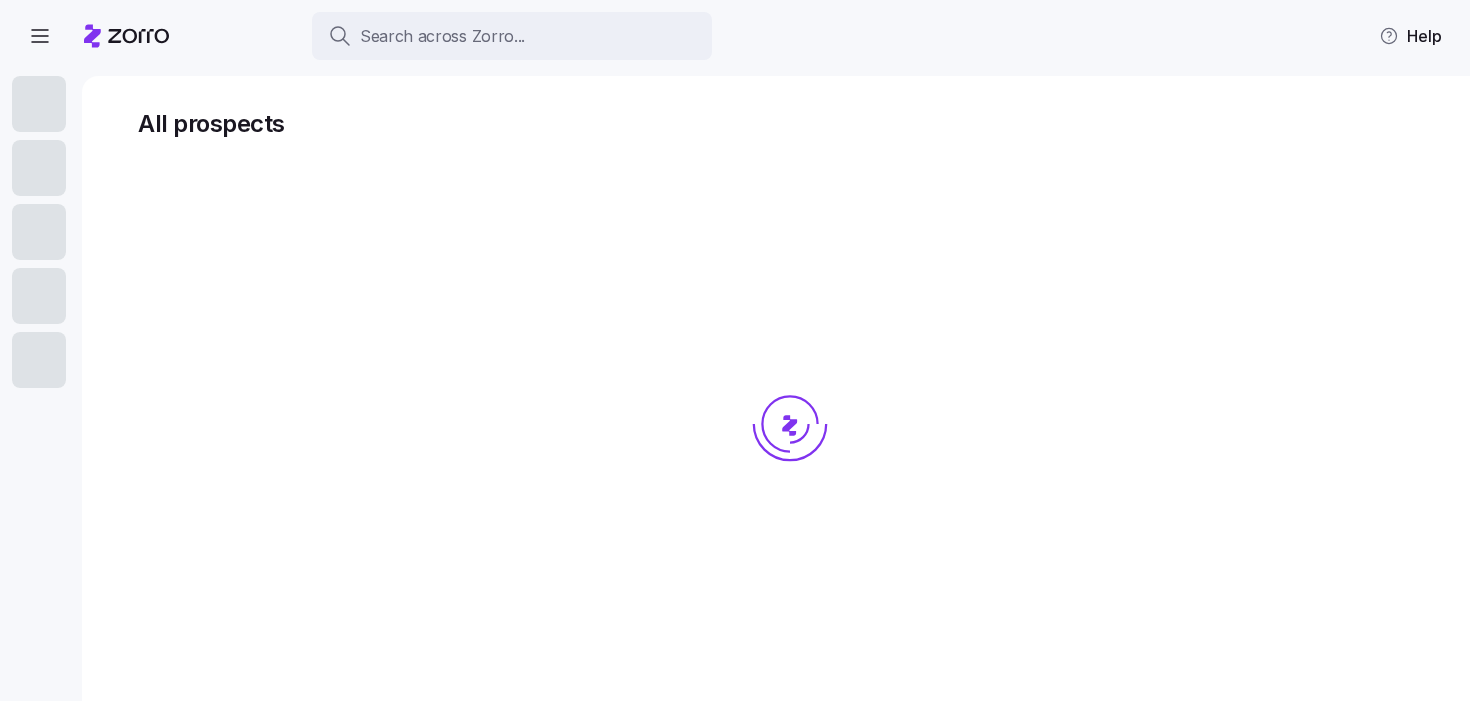 scroll, scrollTop: 0, scrollLeft: 0, axis: both 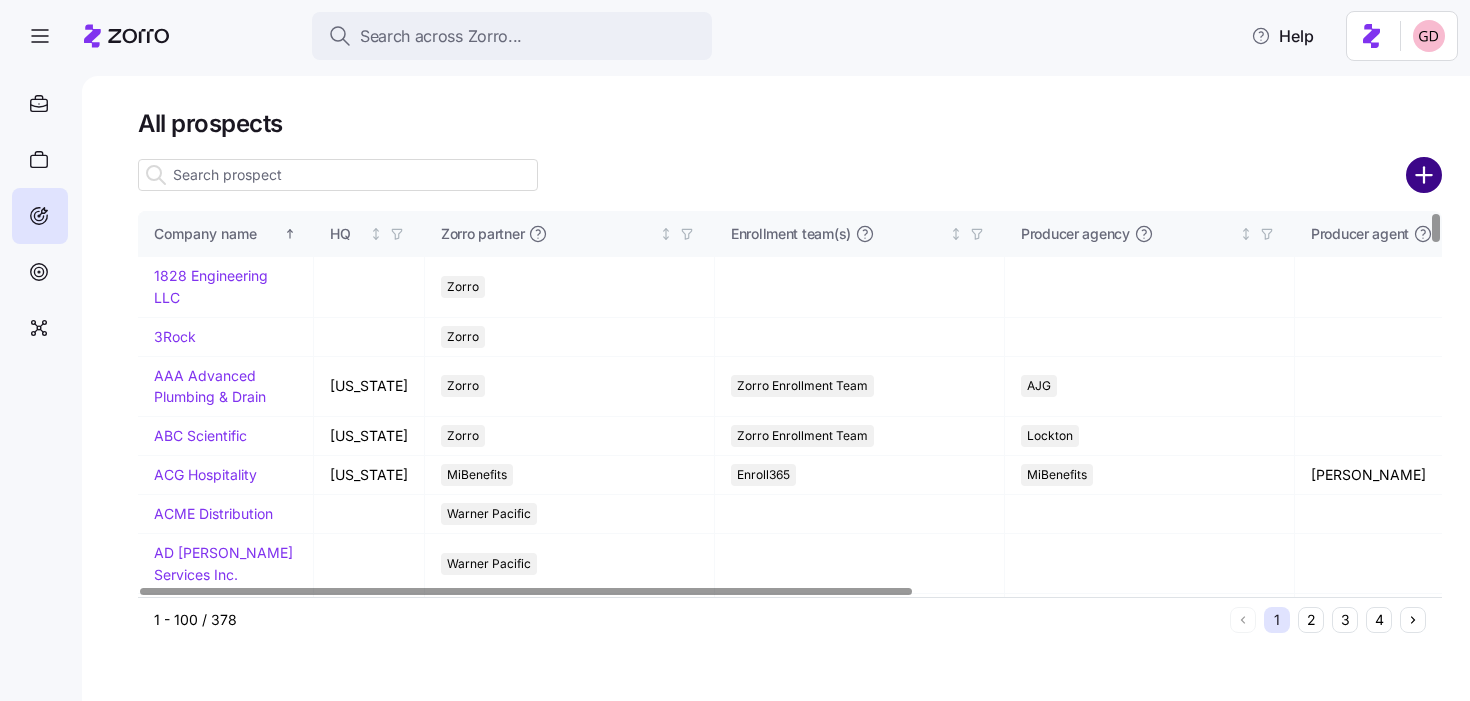 click 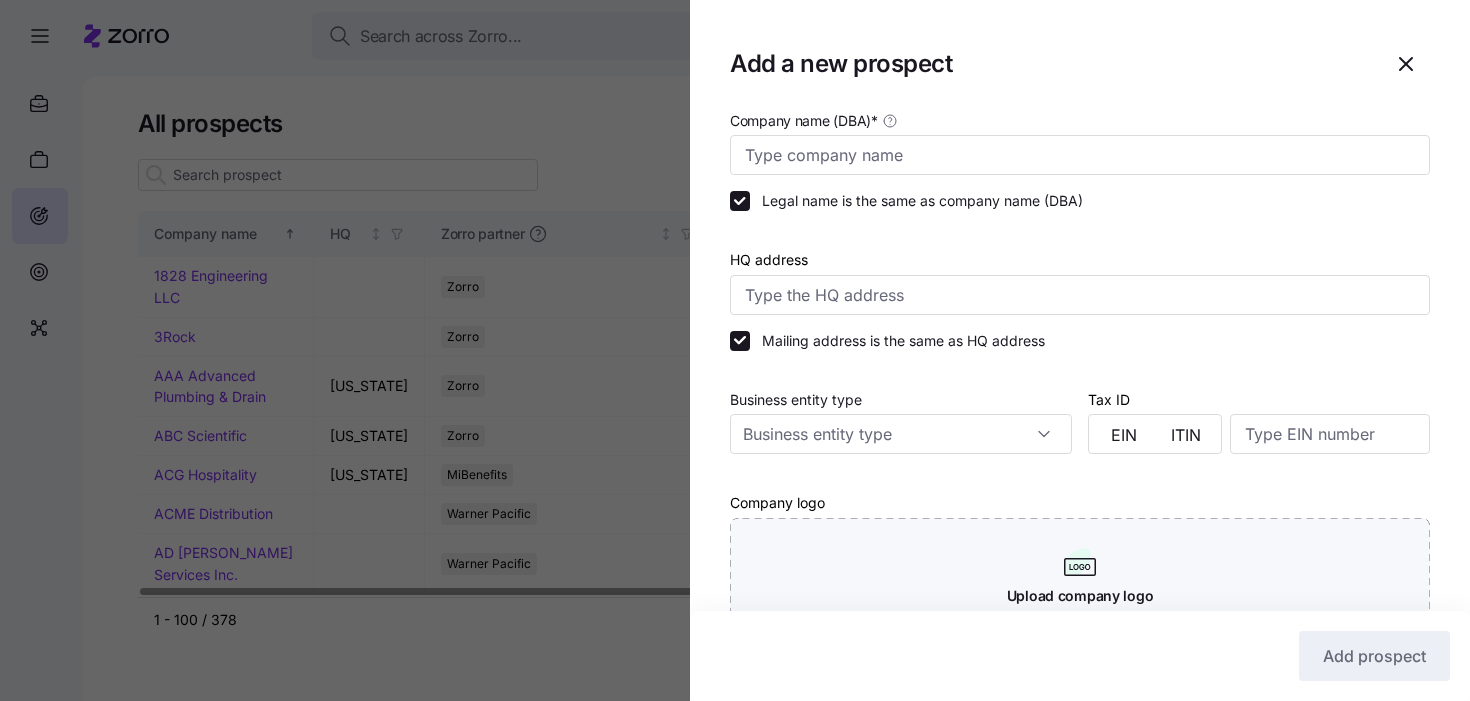 type 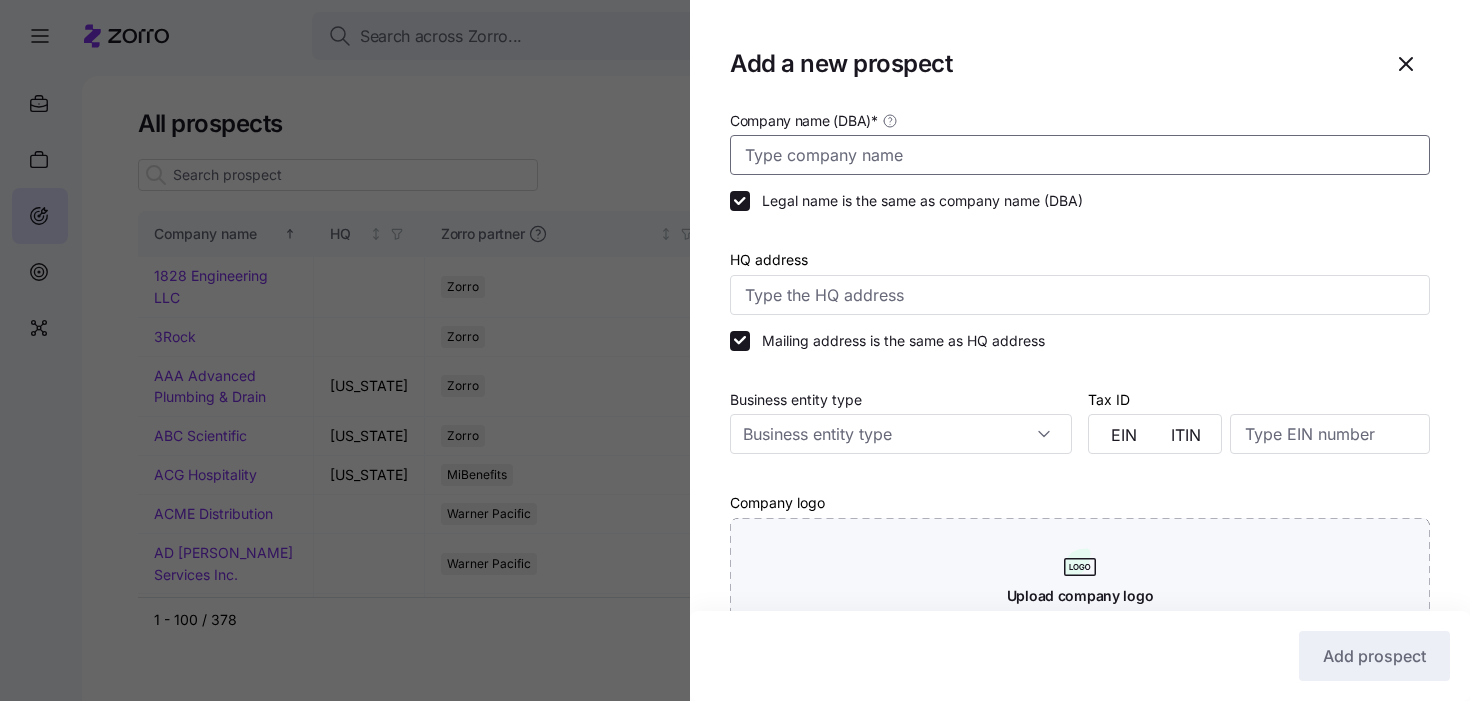 click on "Company name (DBA)  *" at bounding box center (1080, 155) 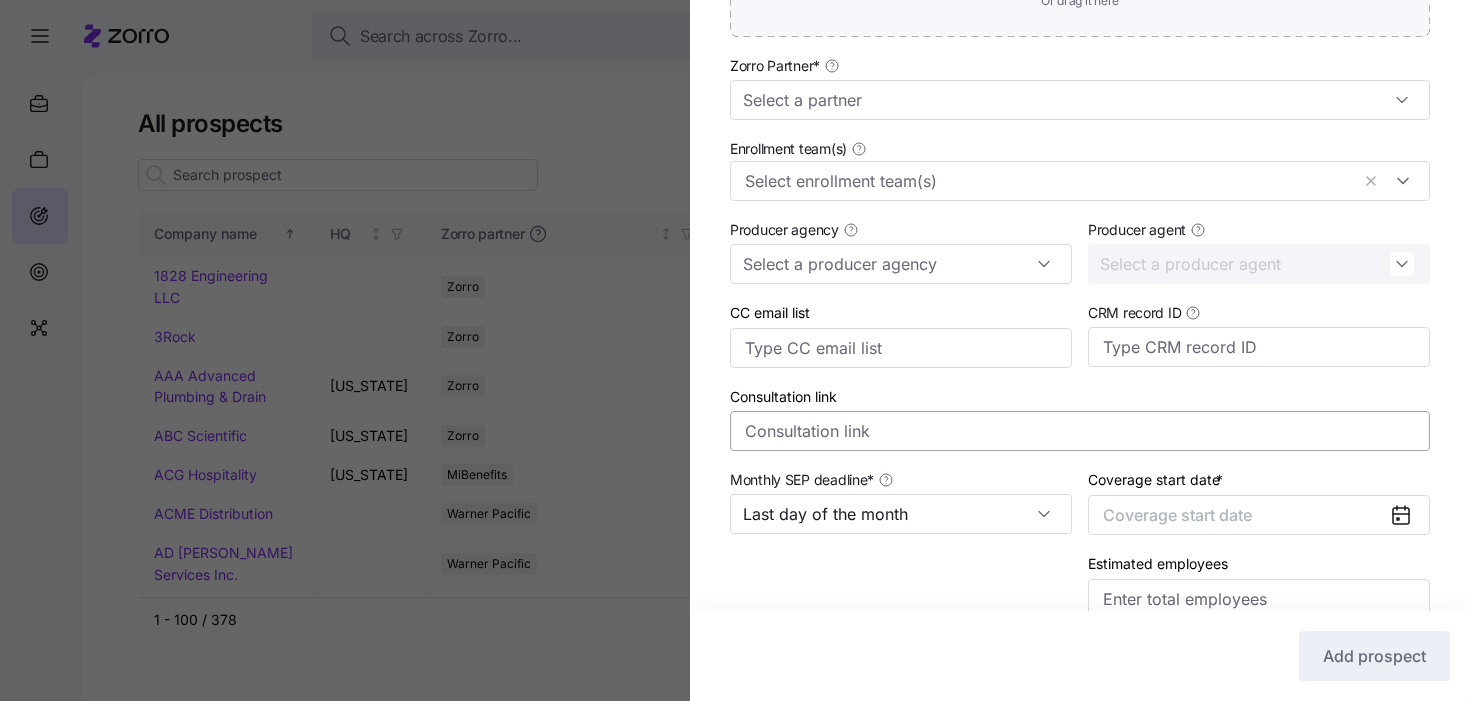 scroll, scrollTop: 511, scrollLeft: 0, axis: vertical 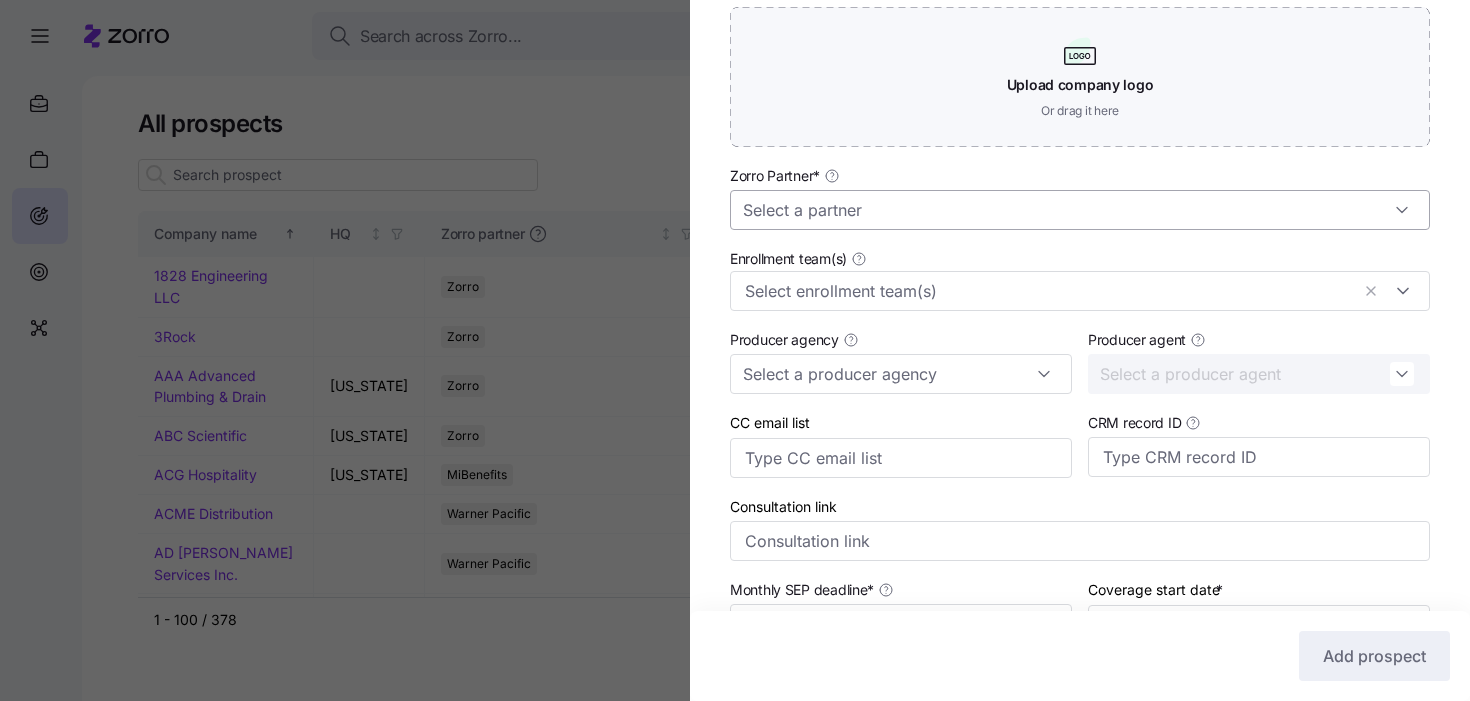 type on "Global Montessori" 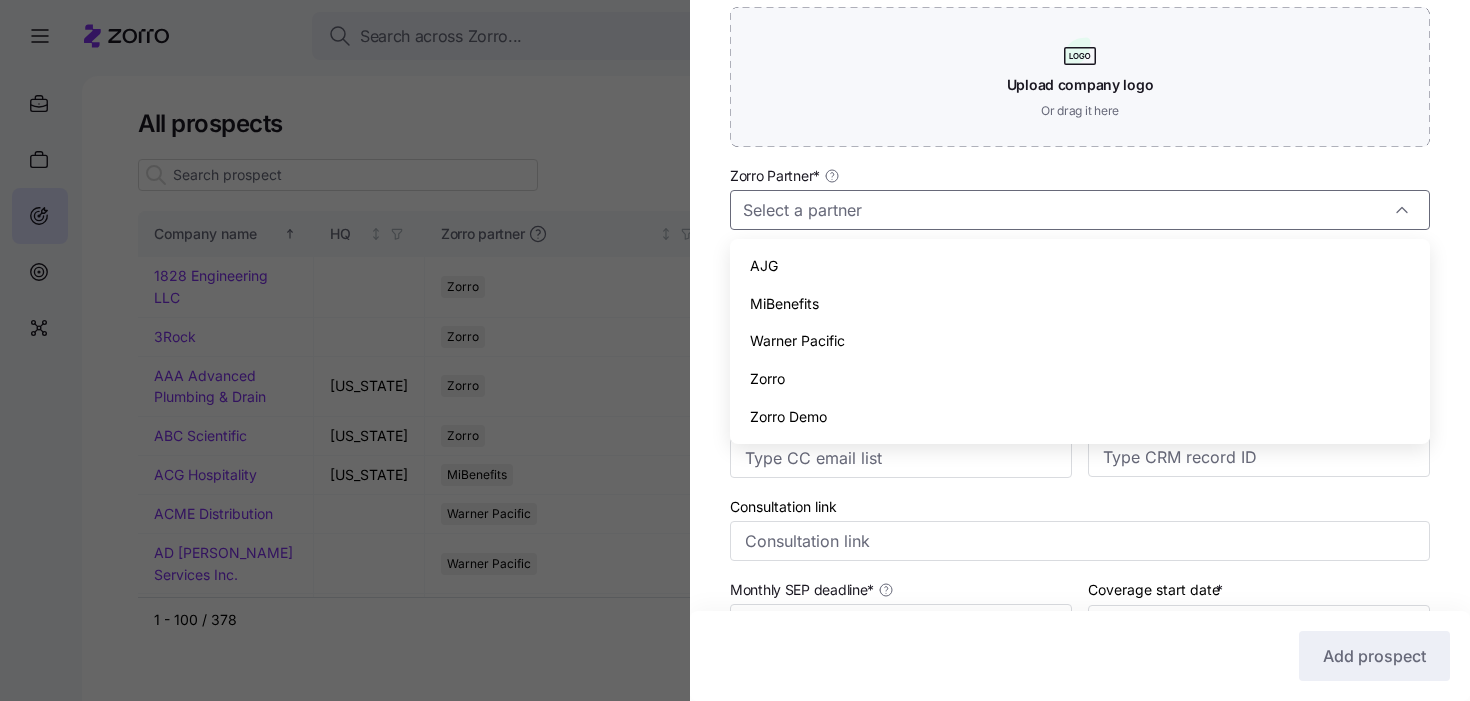 click on "Zorro" at bounding box center [767, 379] 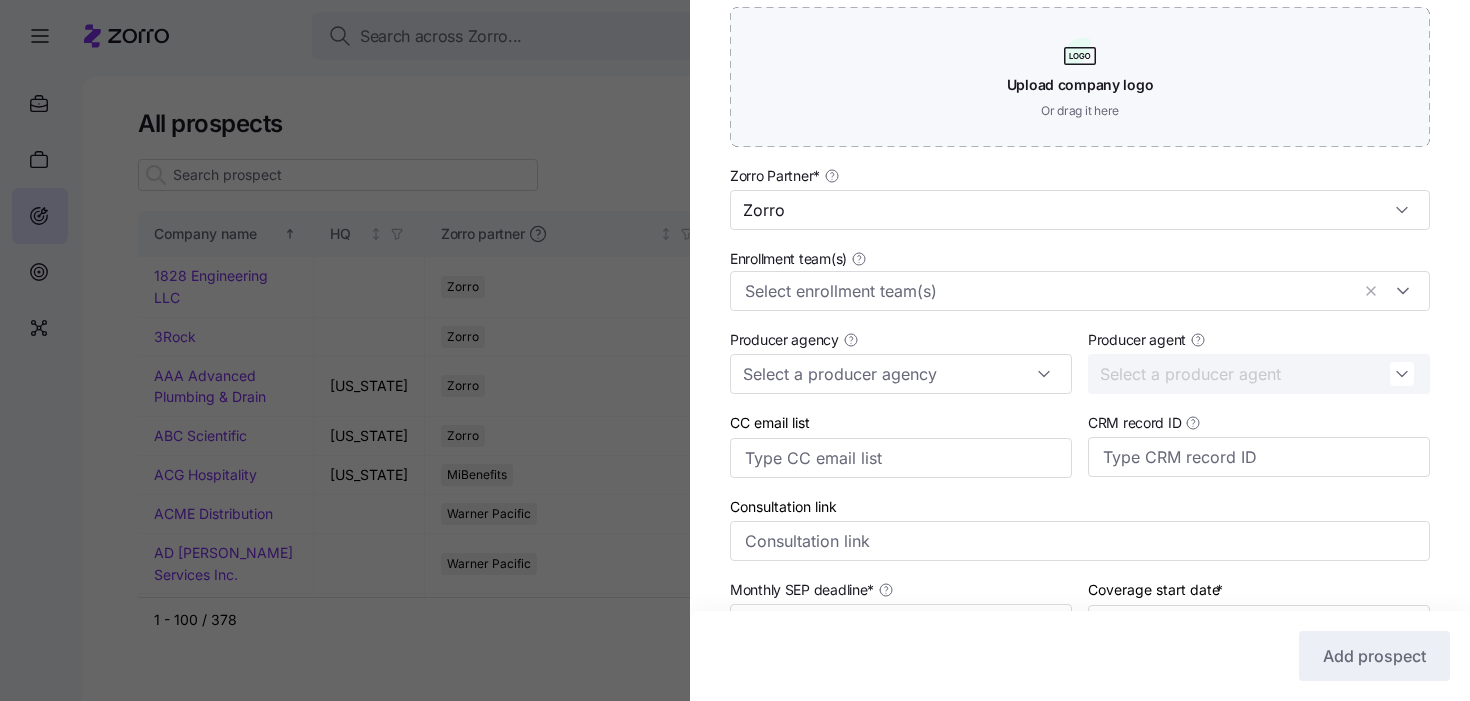 type on "Zorro" 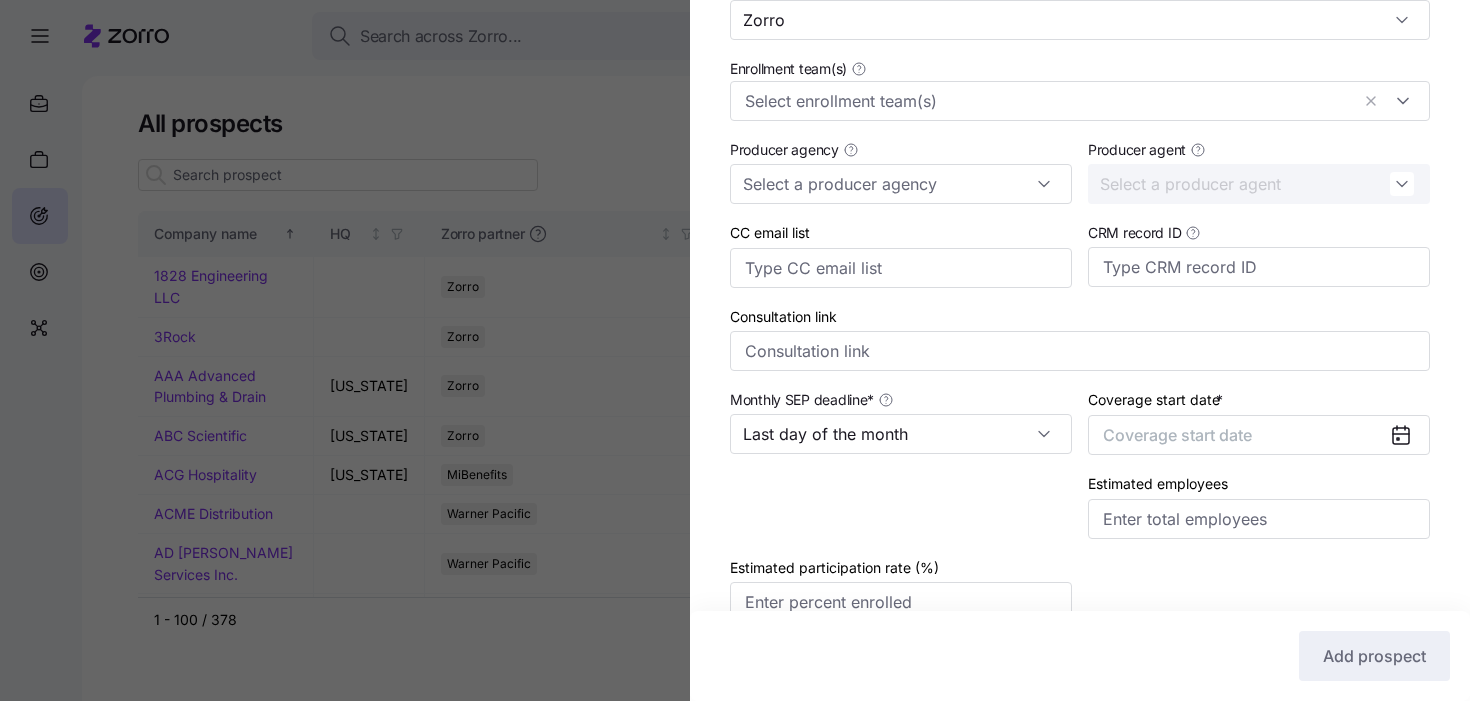 scroll, scrollTop: 702, scrollLeft: 0, axis: vertical 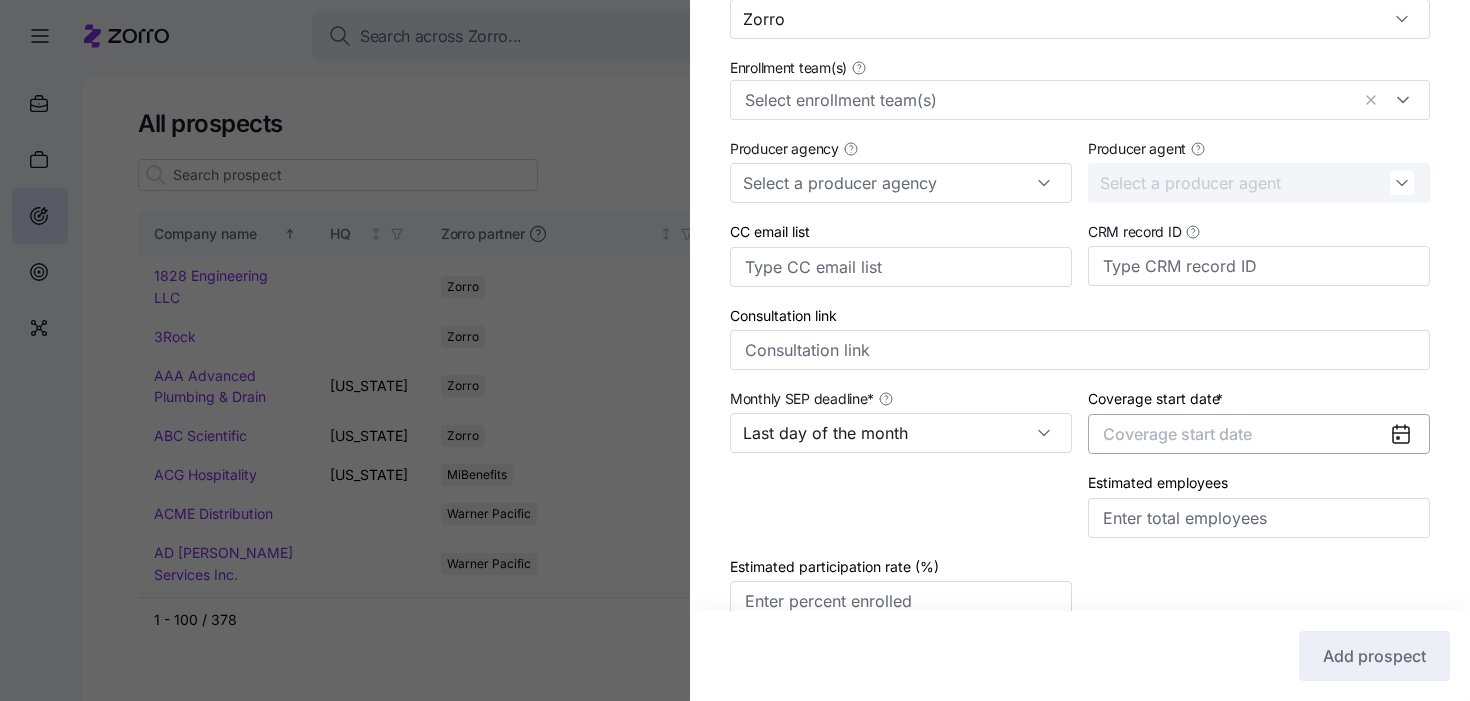 click on "Coverage start date" at bounding box center [1177, 434] 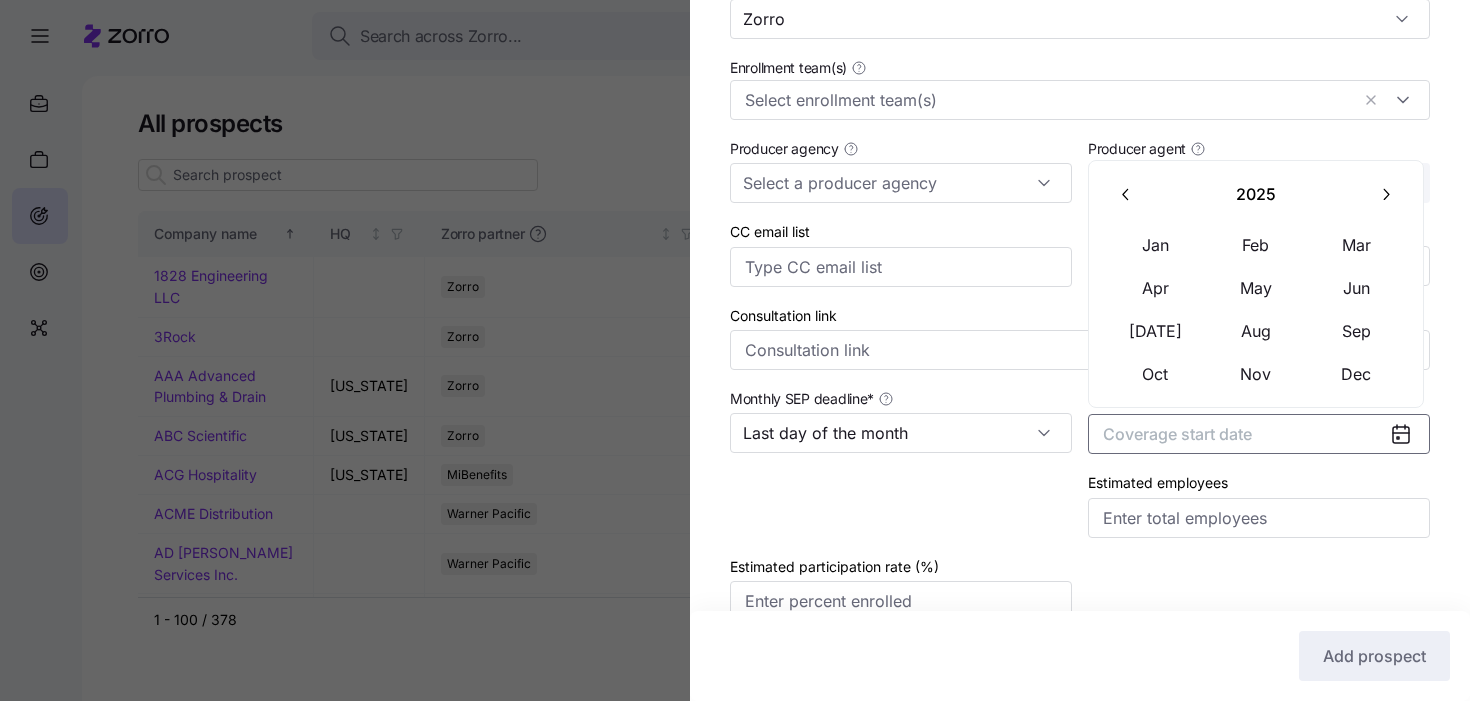 click 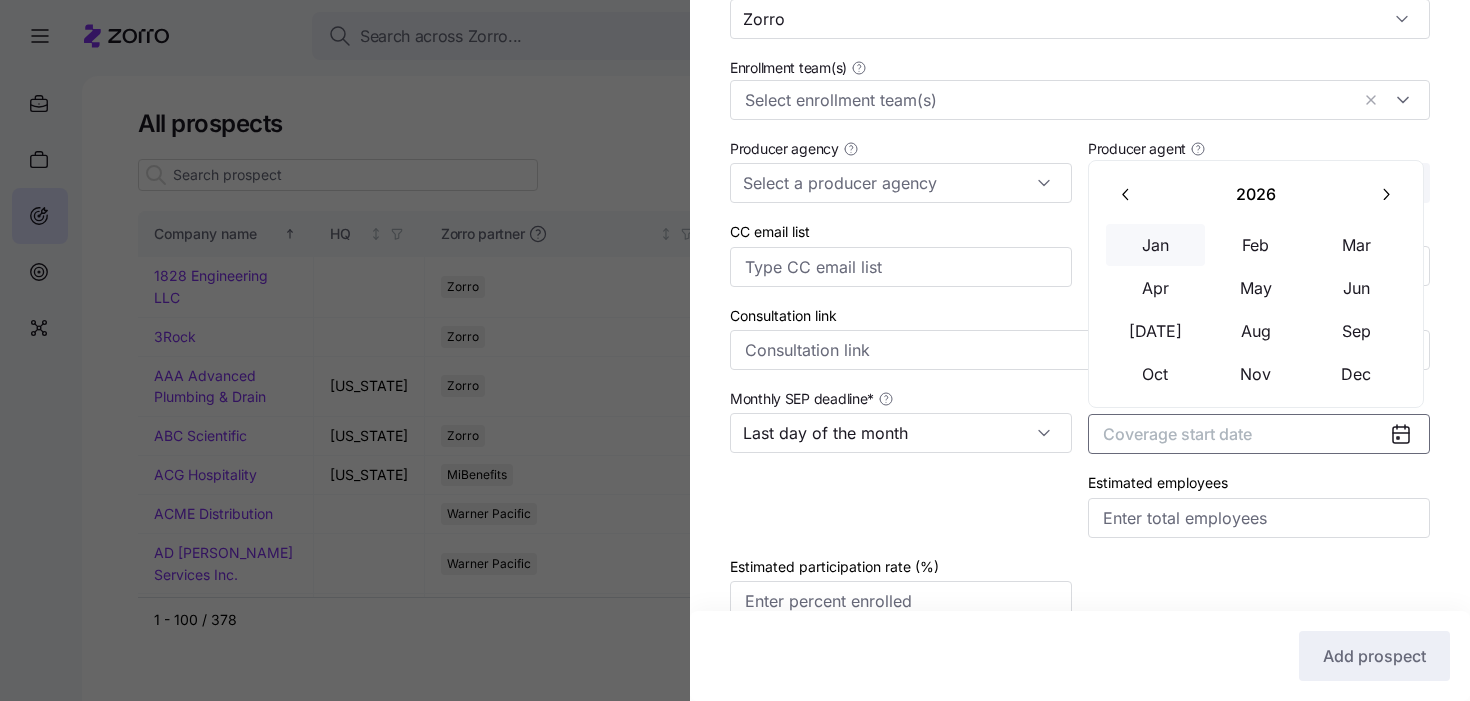 click on "Jan" at bounding box center (1156, 245) 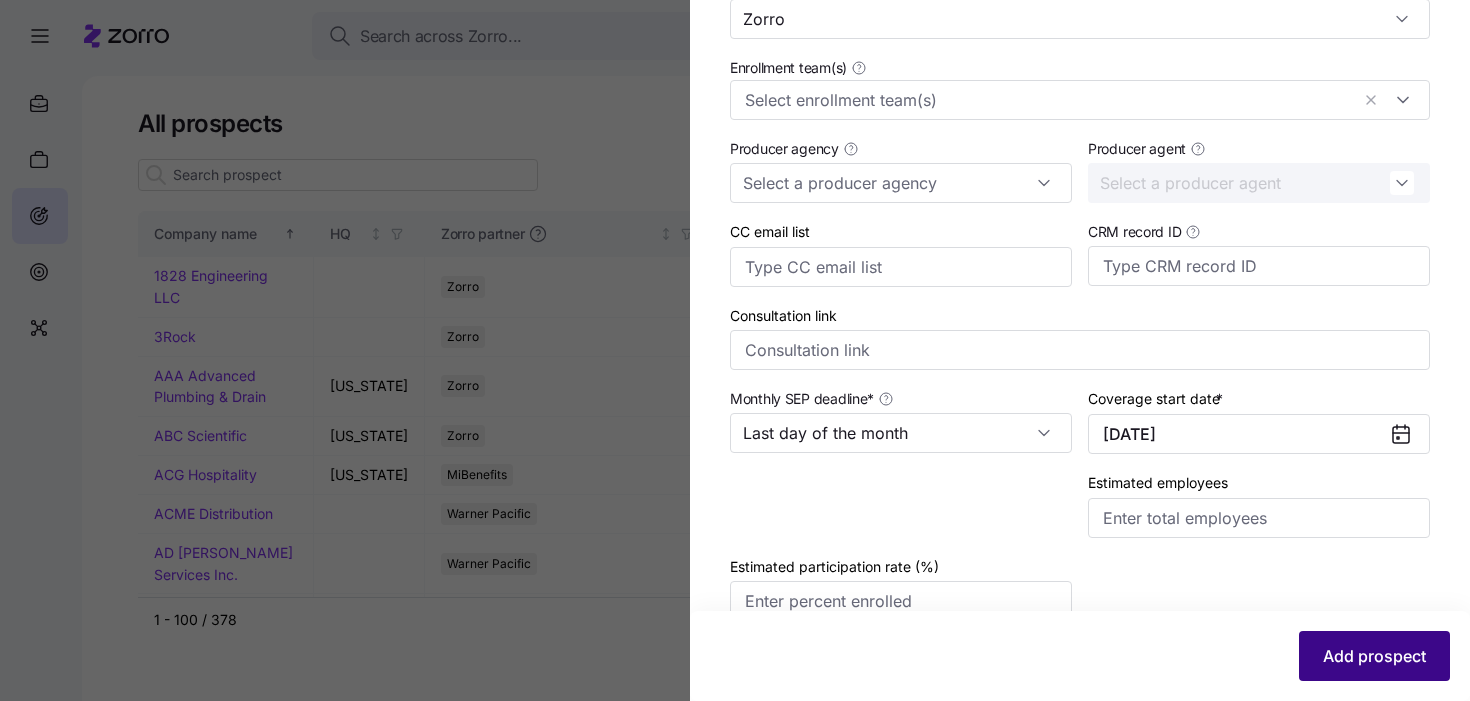 click on "Add prospect" at bounding box center [1374, 656] 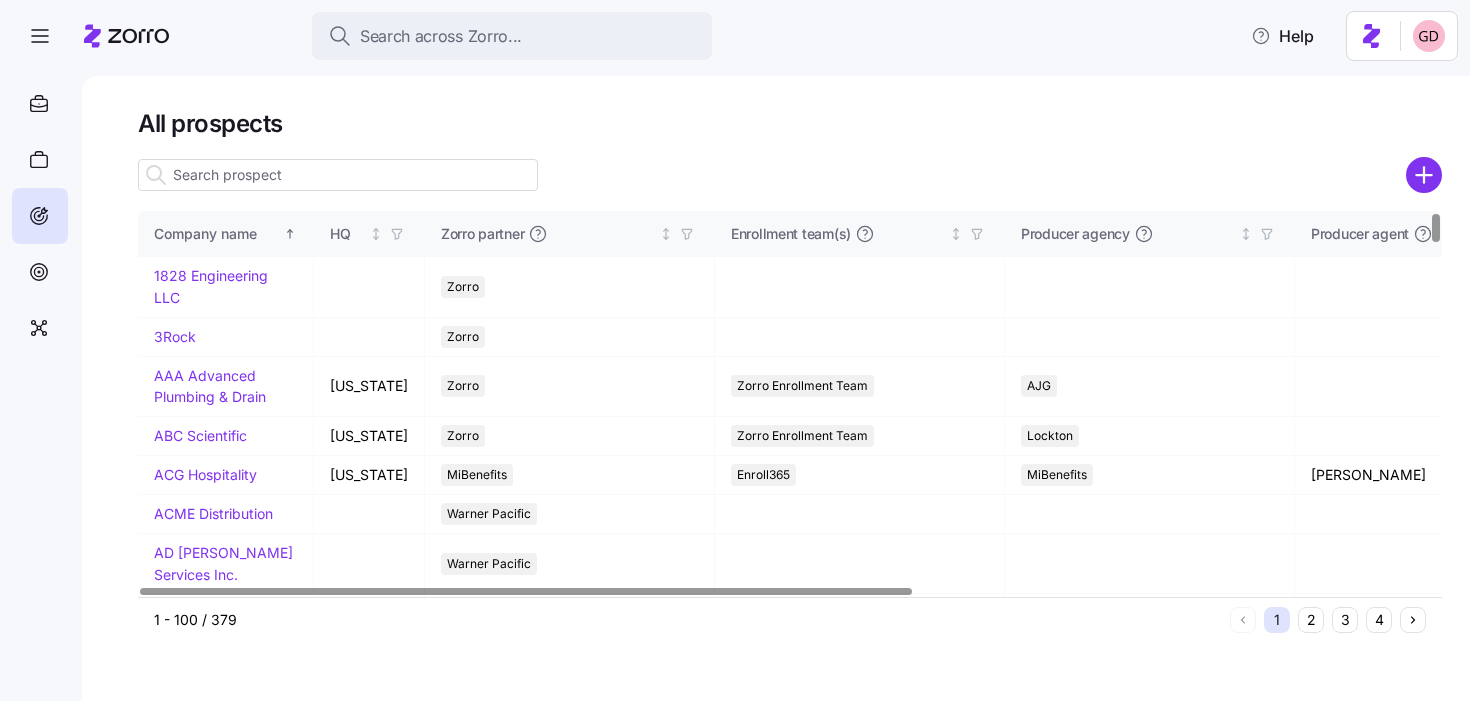 click at bounding box center [338, 175] 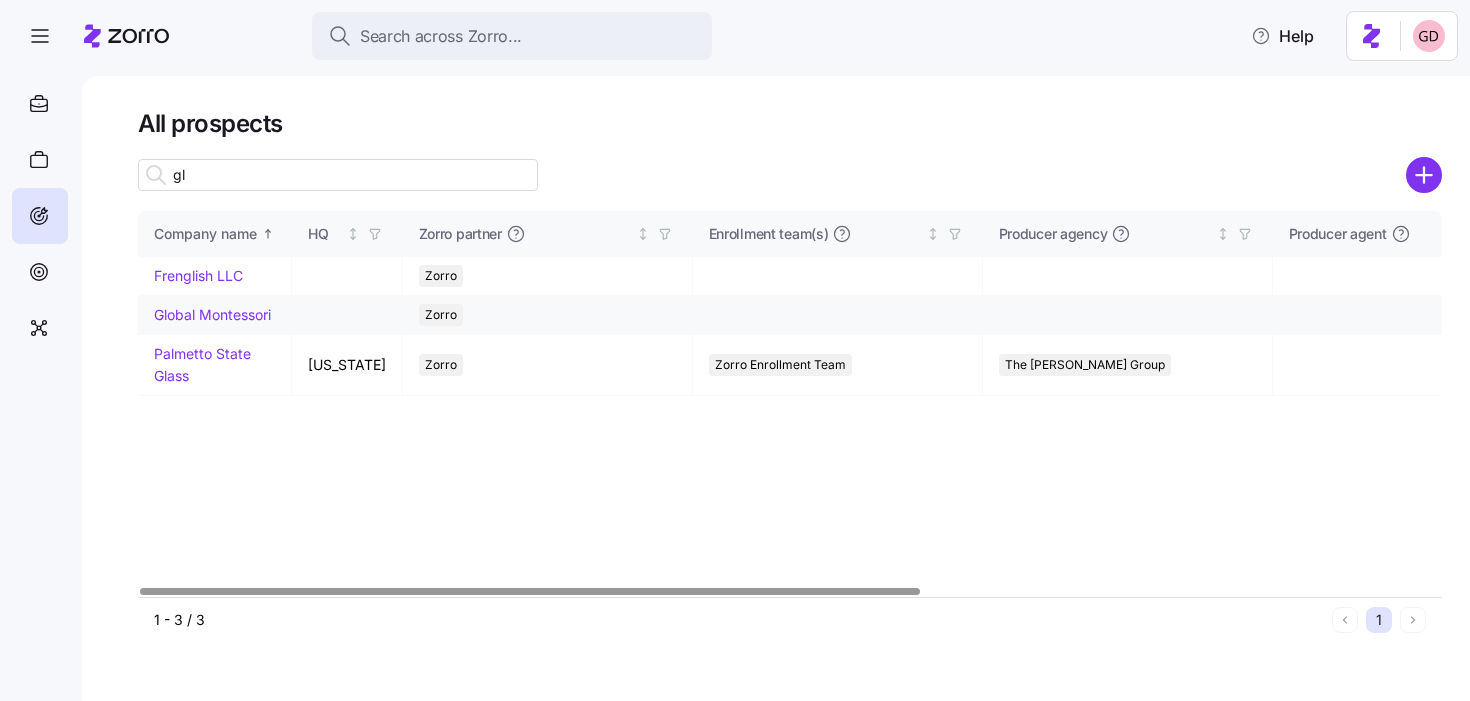 type on "gl" 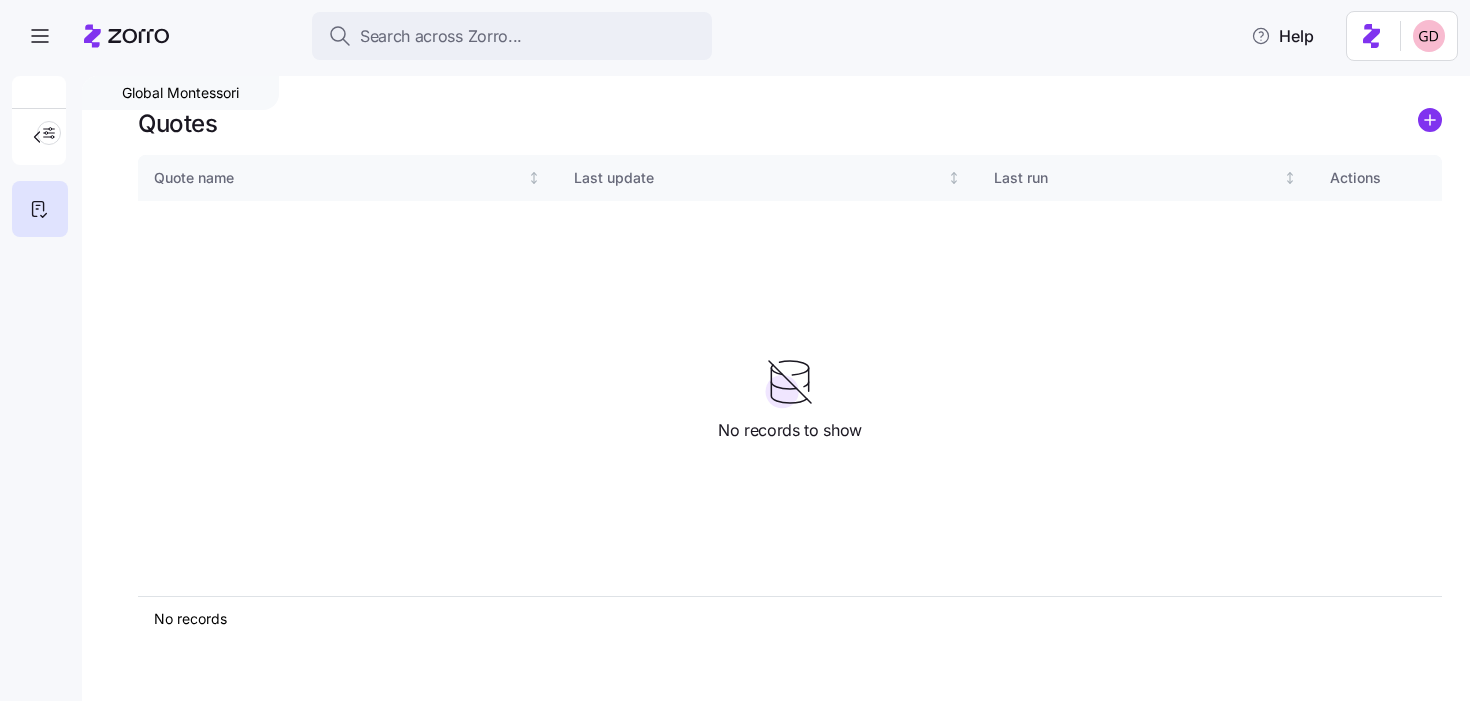 click 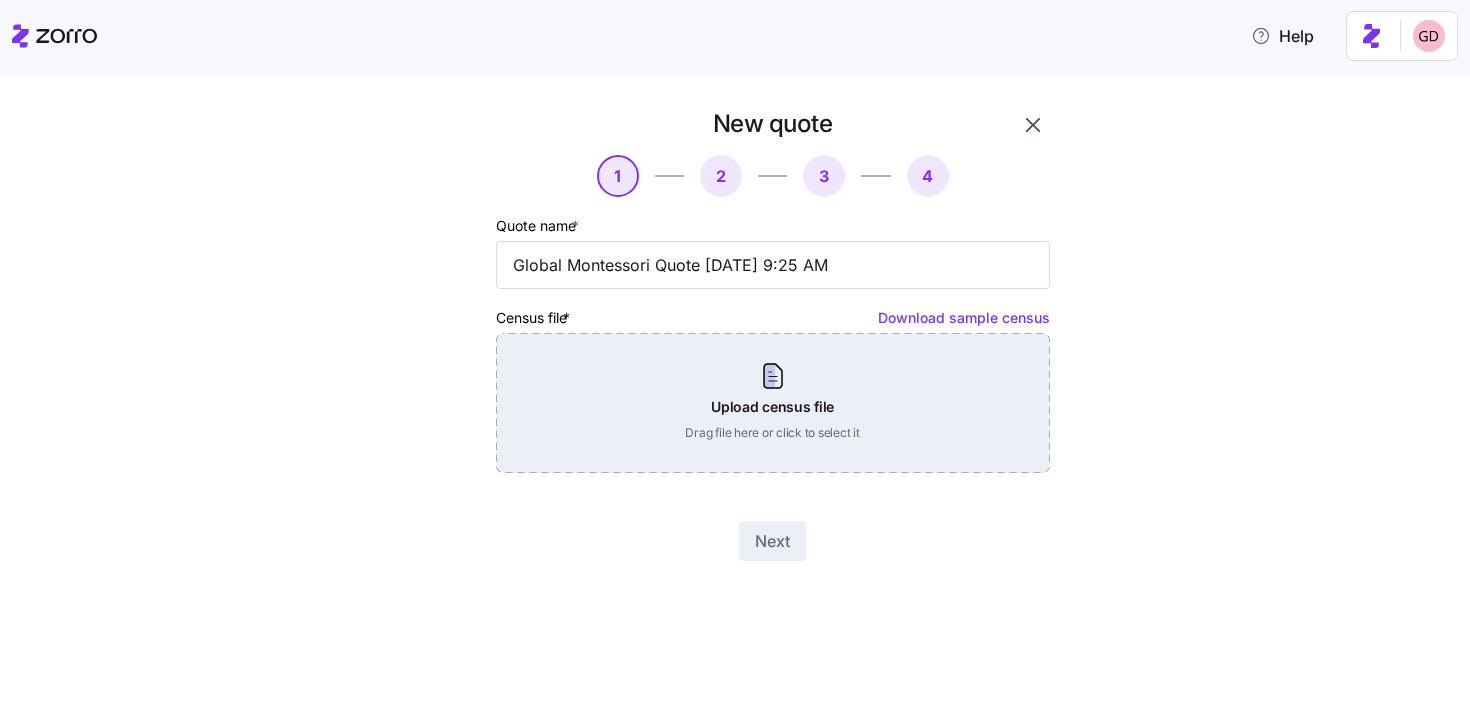 click on "Upload census file Drag file here or click to select it" at bounding box center [773, 403] 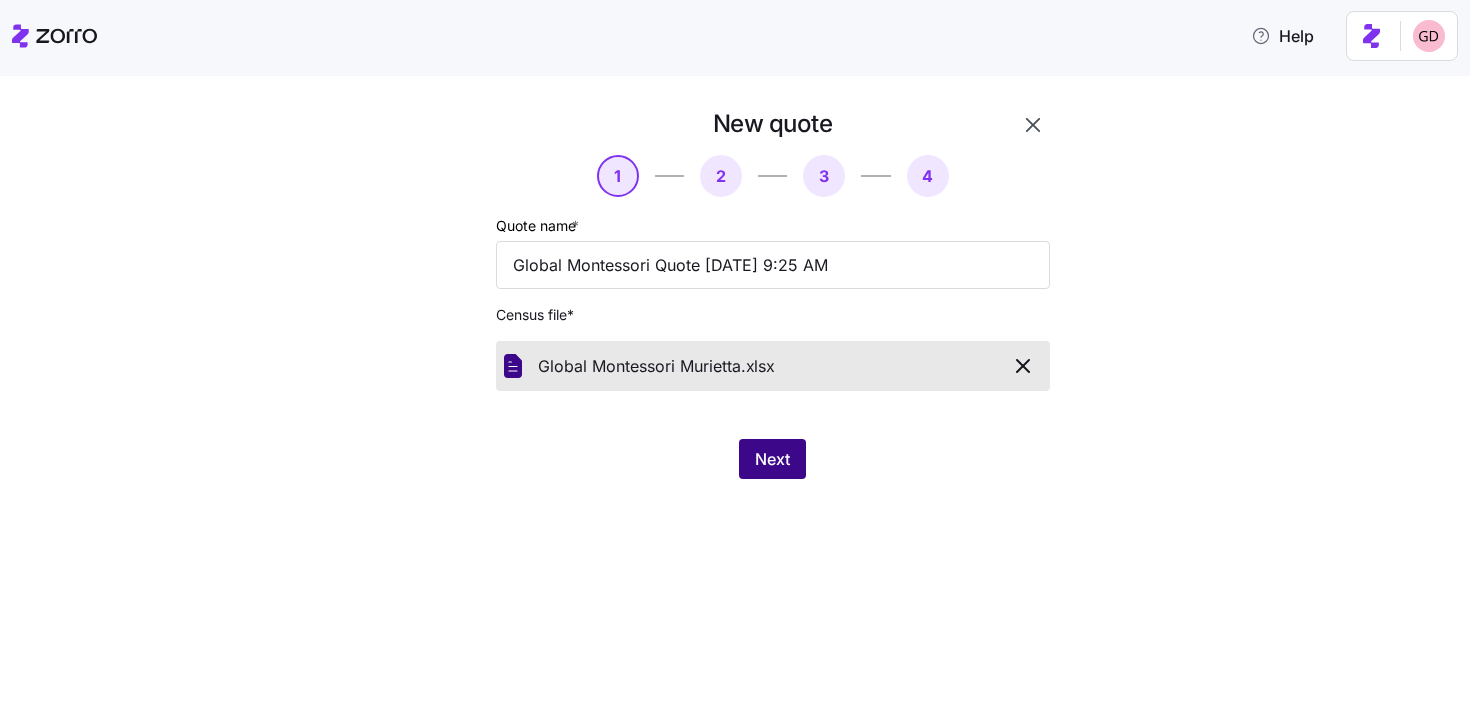 click on "Next" at bounding box center (772, 459) 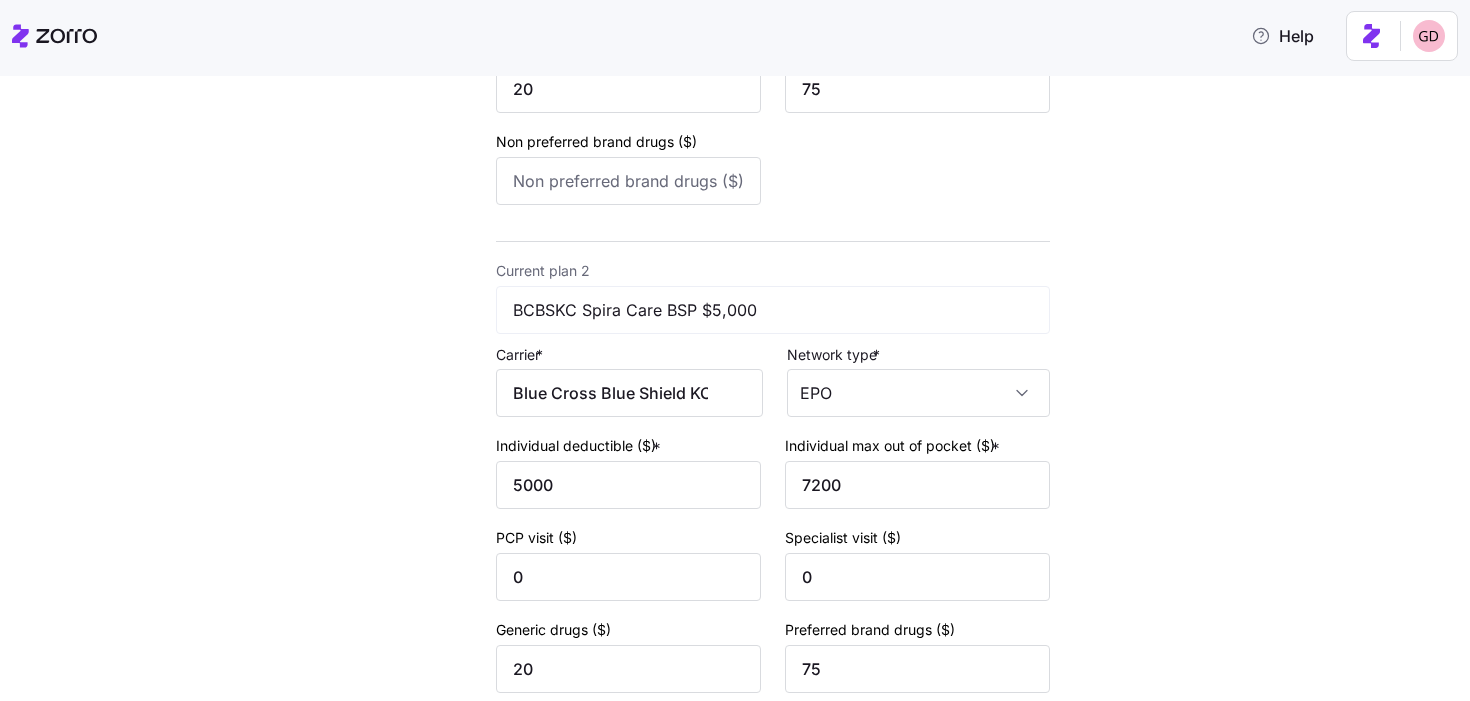 scroll, scrollTop: 861, scrollLeft: 0, axis: vertical 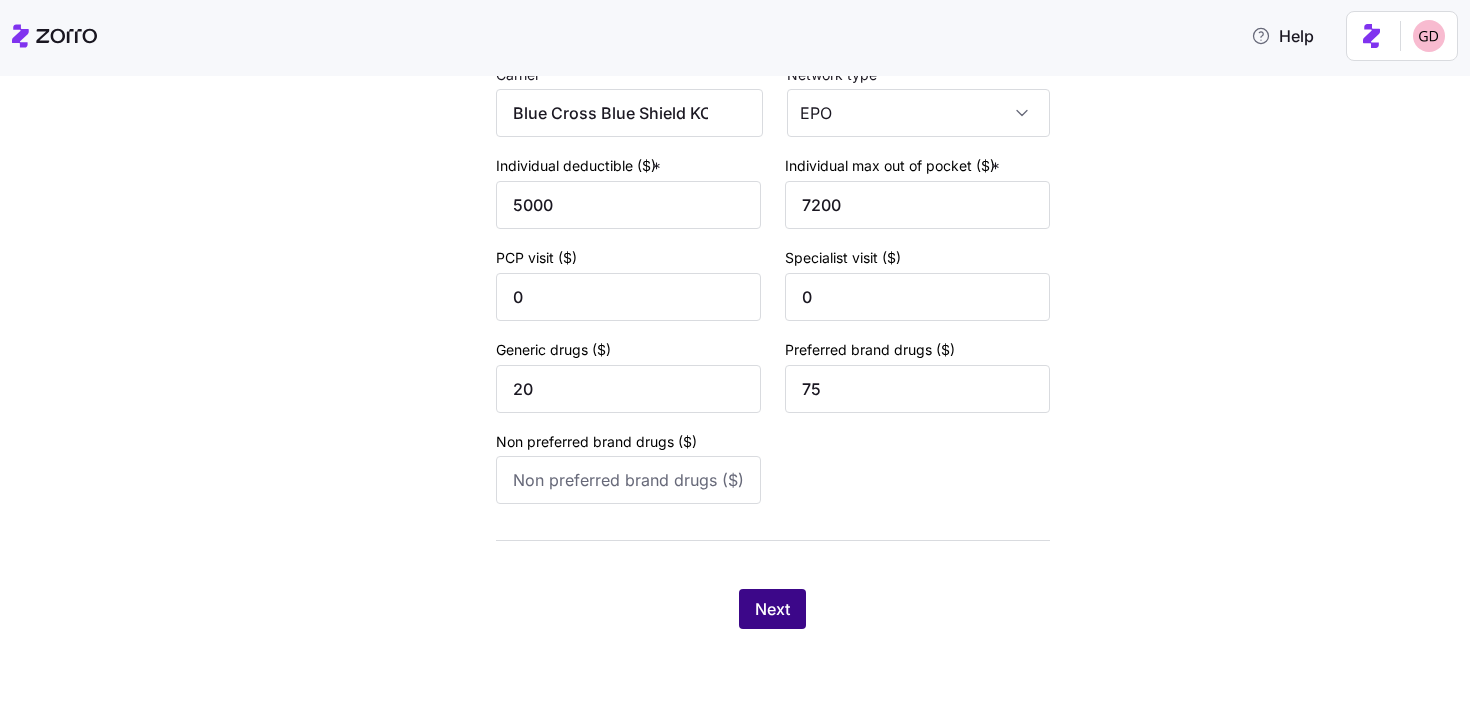 click on "Next" at bounding box center (772, 609) 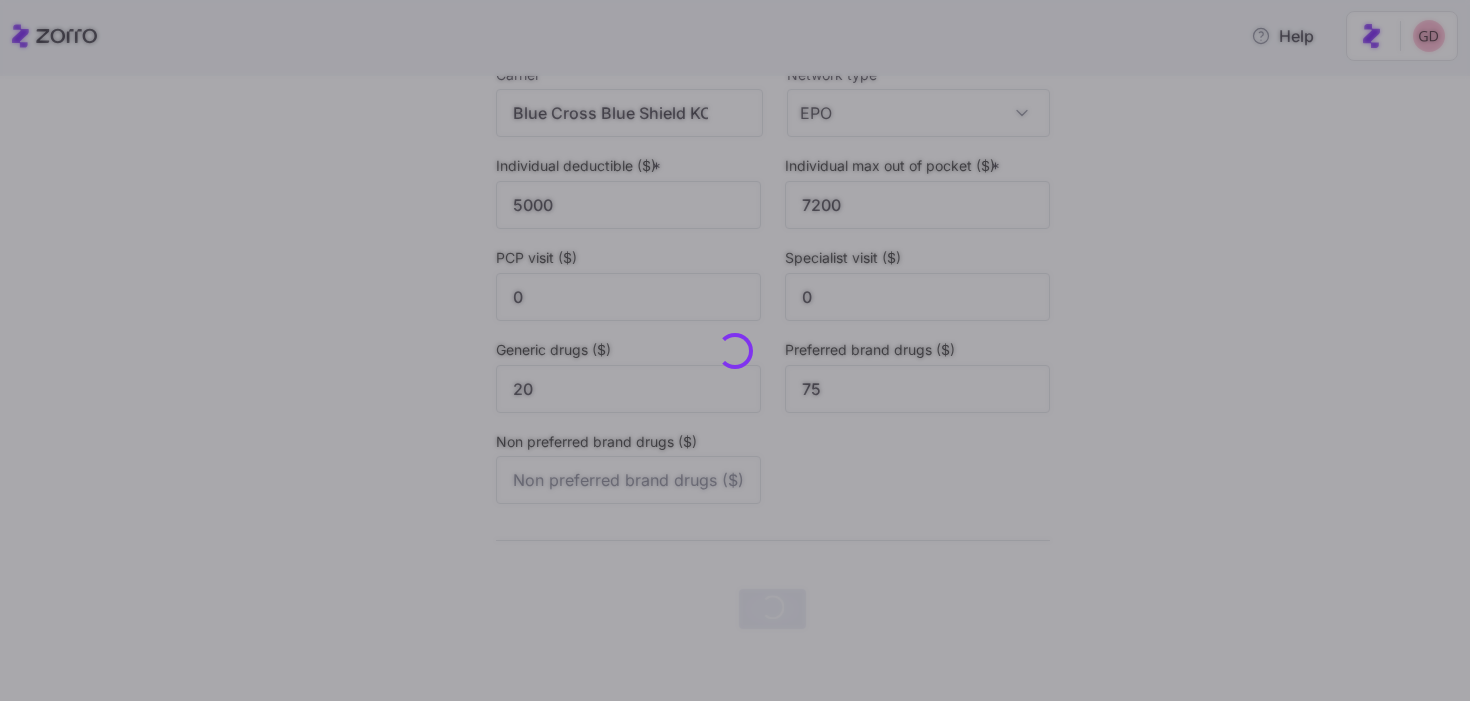 scroll, scrollTop: 0, scrollLeft: 0, axis: both 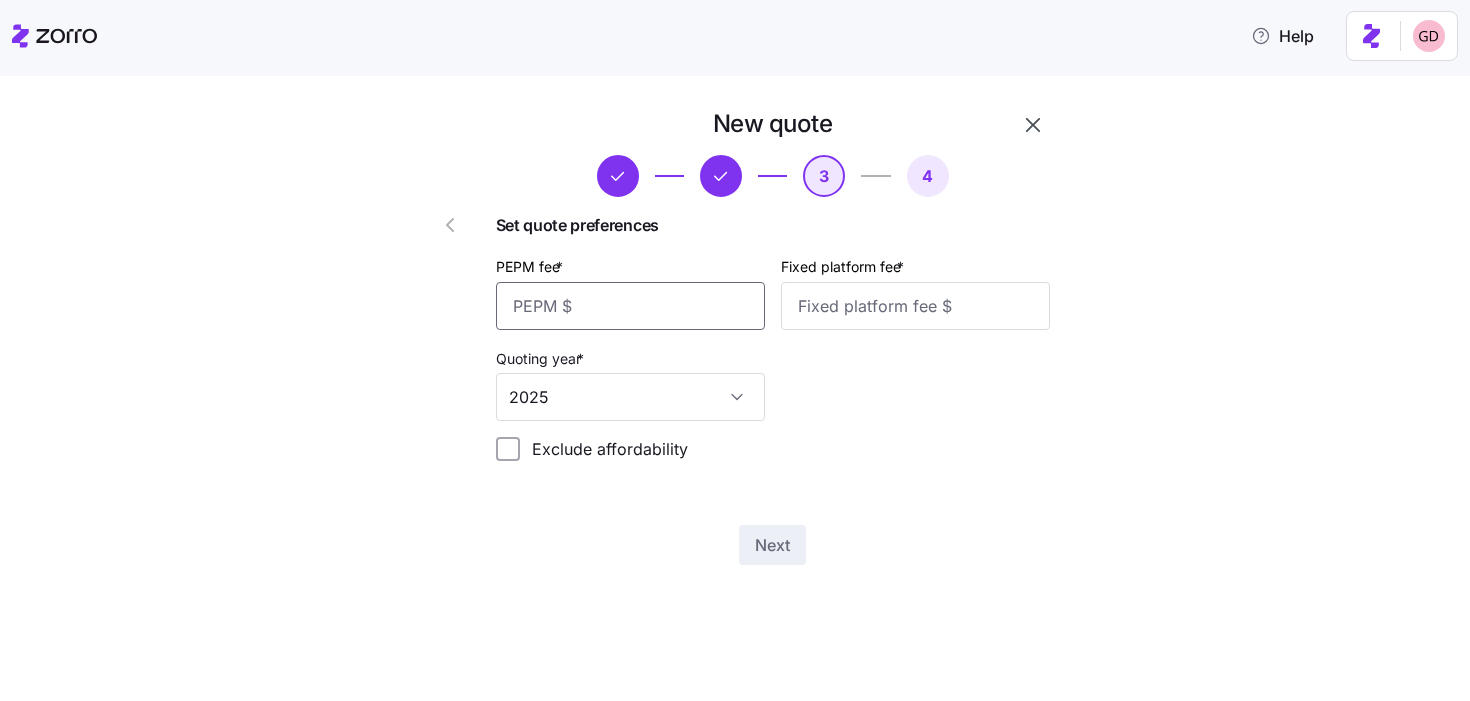 click on "PEPM fee  *" at bounding box center (630, 306) 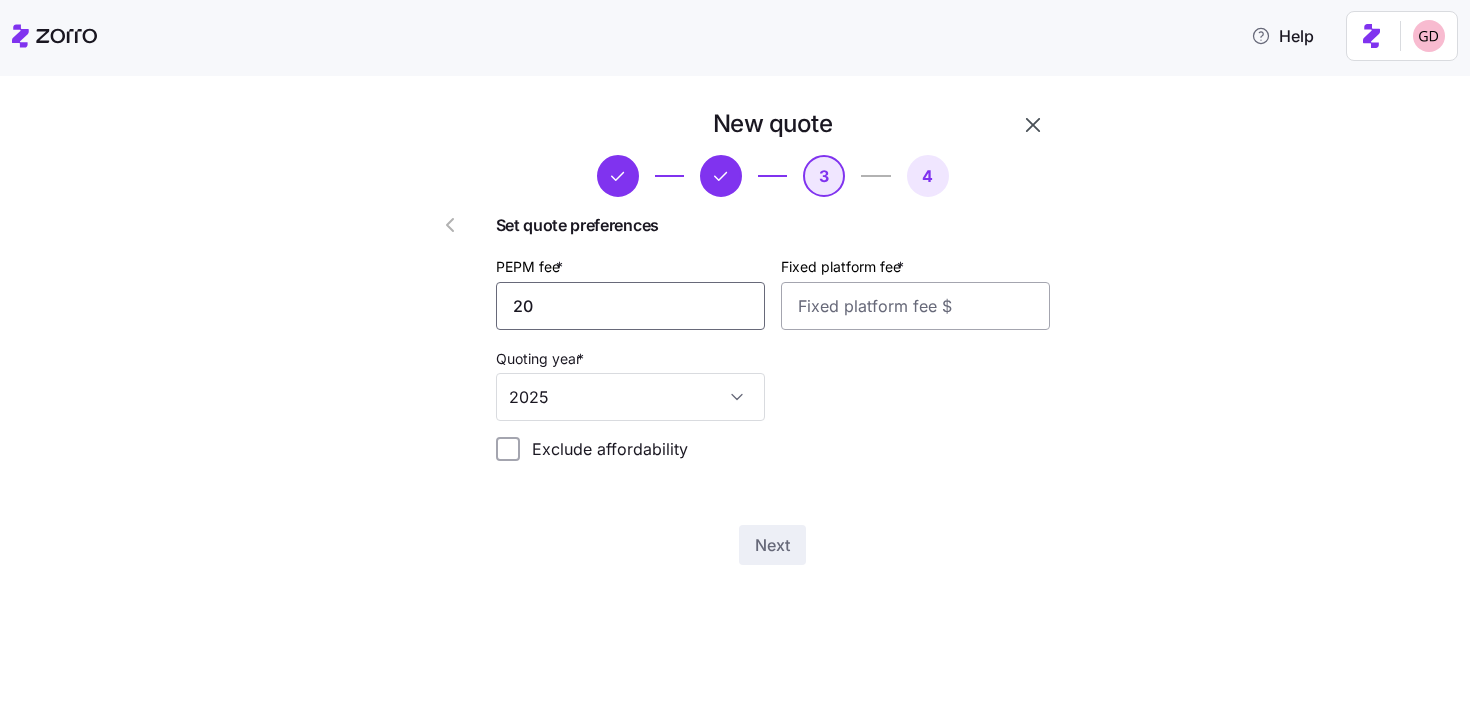type on "20" 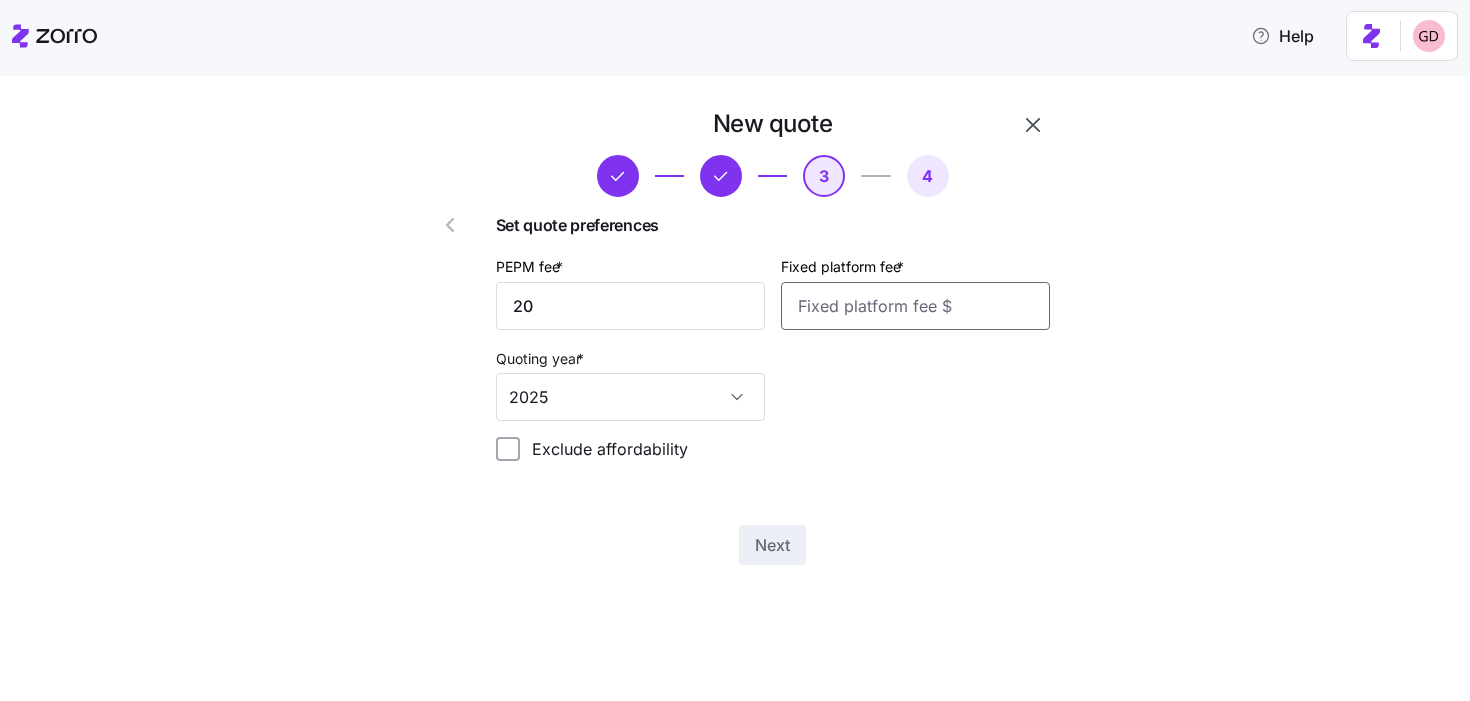 click on "Fixed platform fee  *" at bounding box center [915, 306] 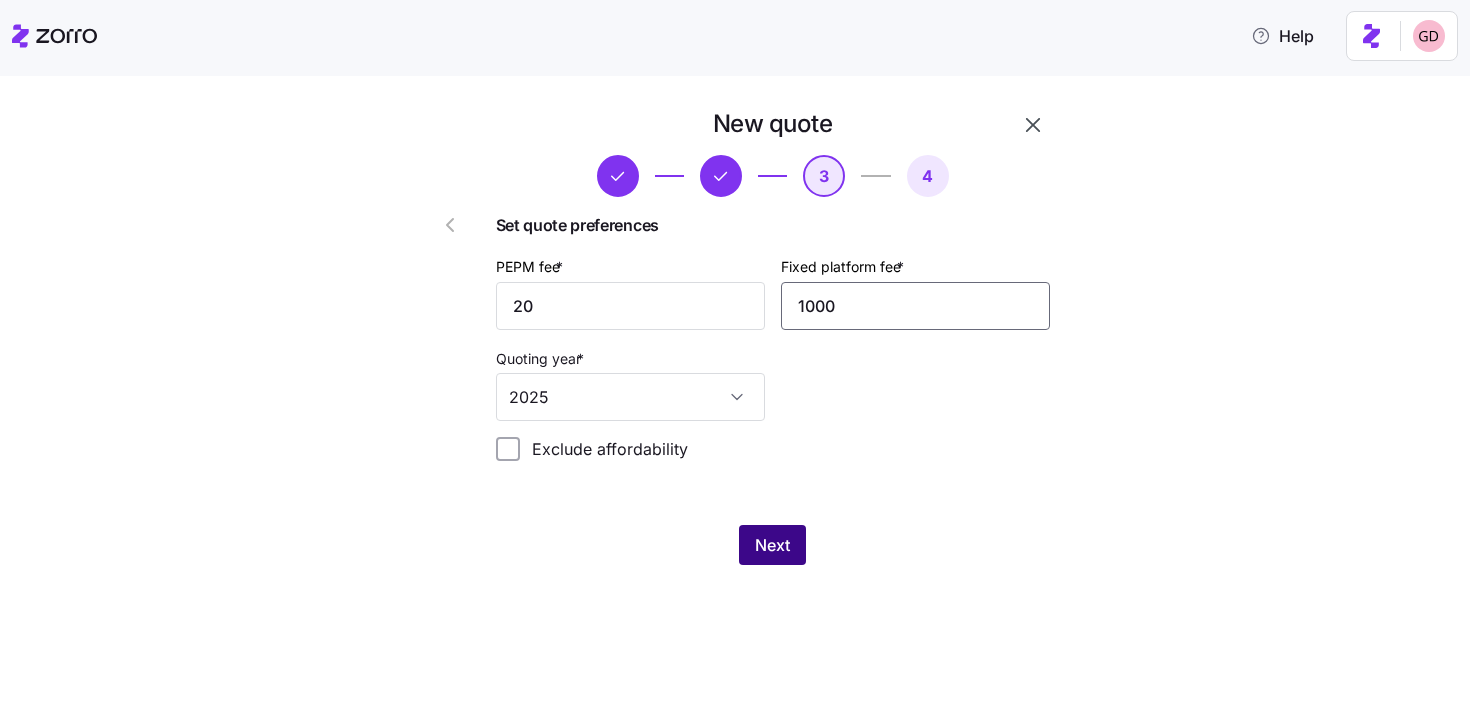 type on "1000" 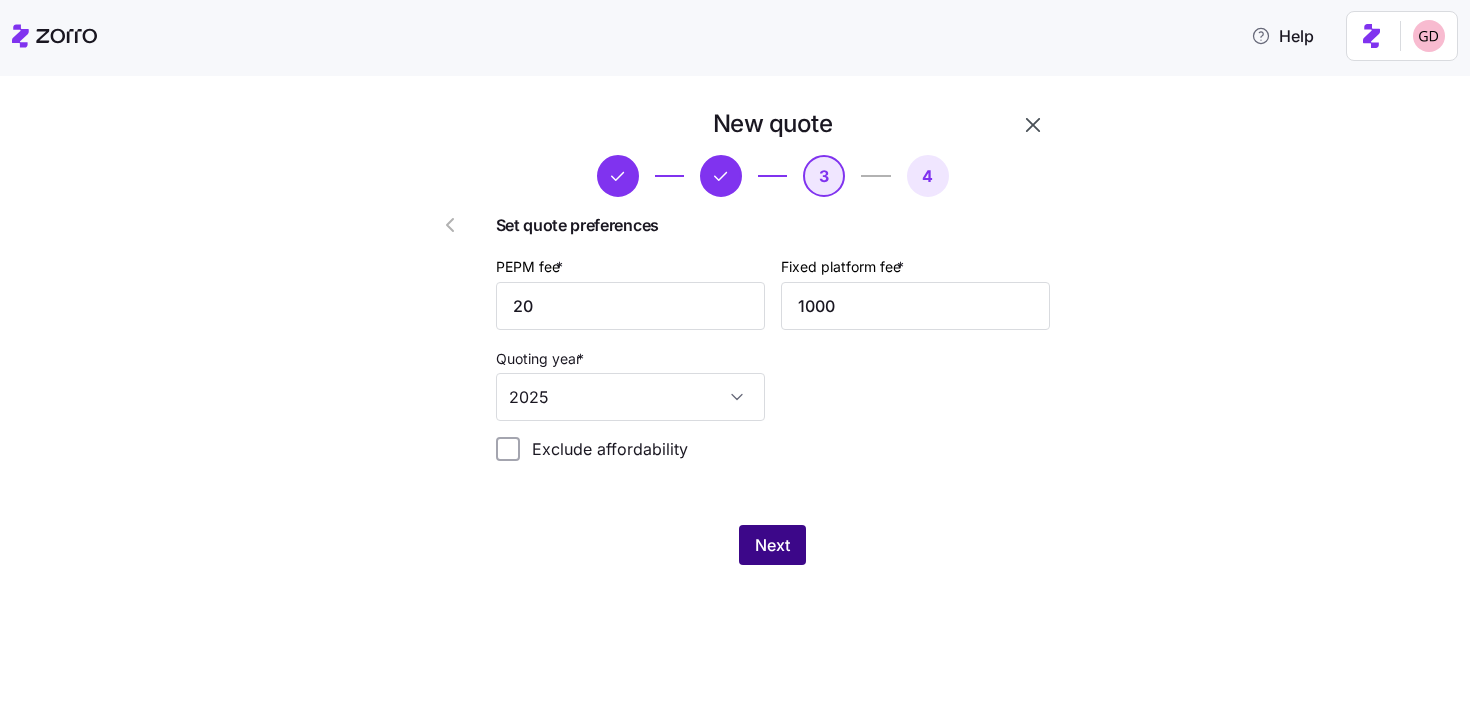 click on "Next" at bounding box center (772, 545) 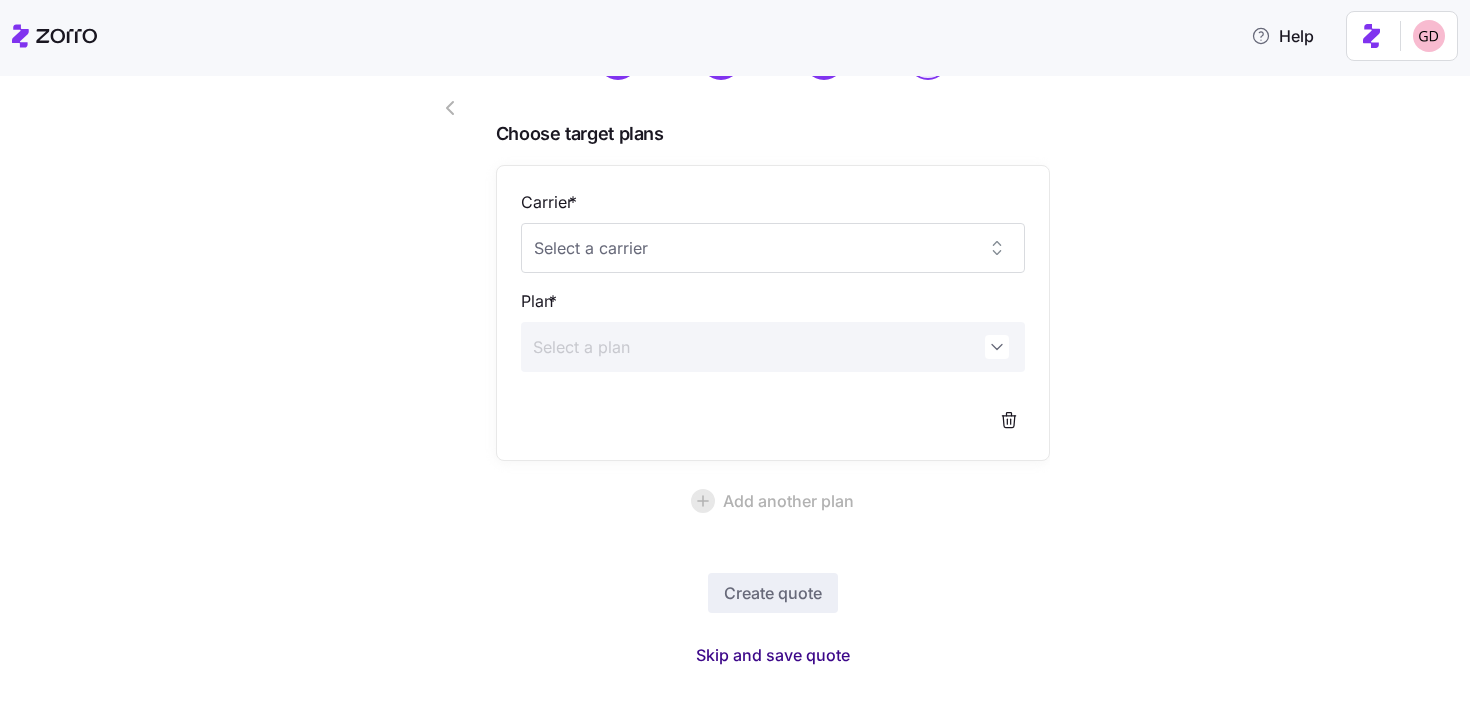 click on "Skip and save quote" at bounding box center (773, 655) 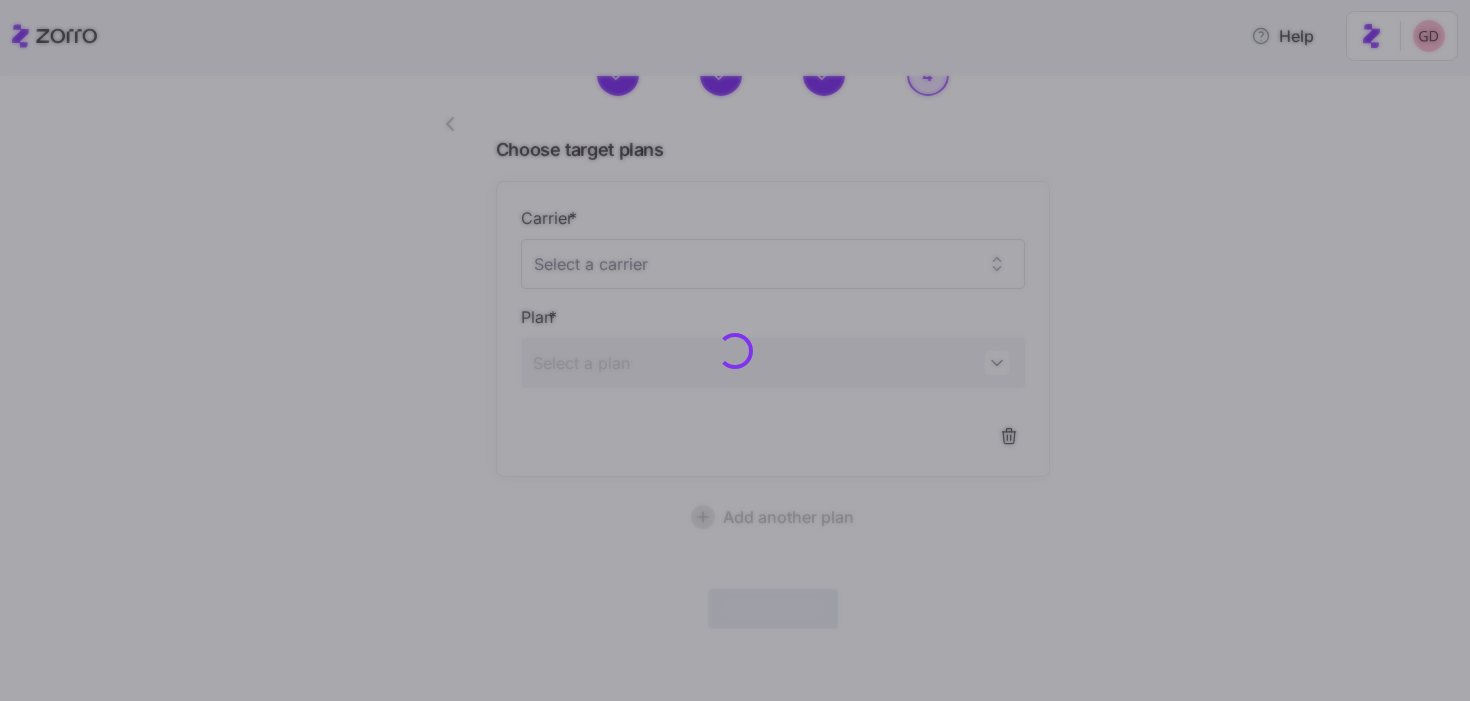 scroll, scrollTop: 100, scrollLeft: 0, axis: vertical 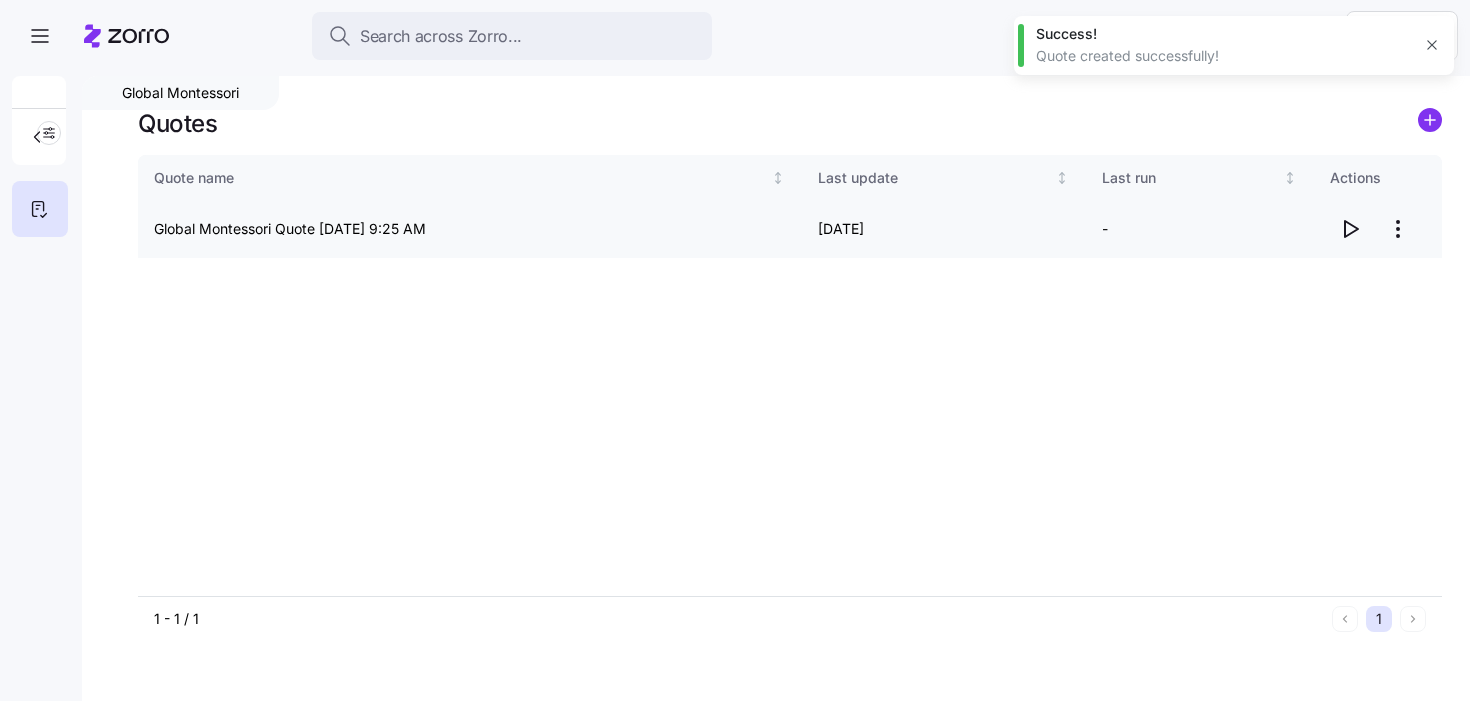 click 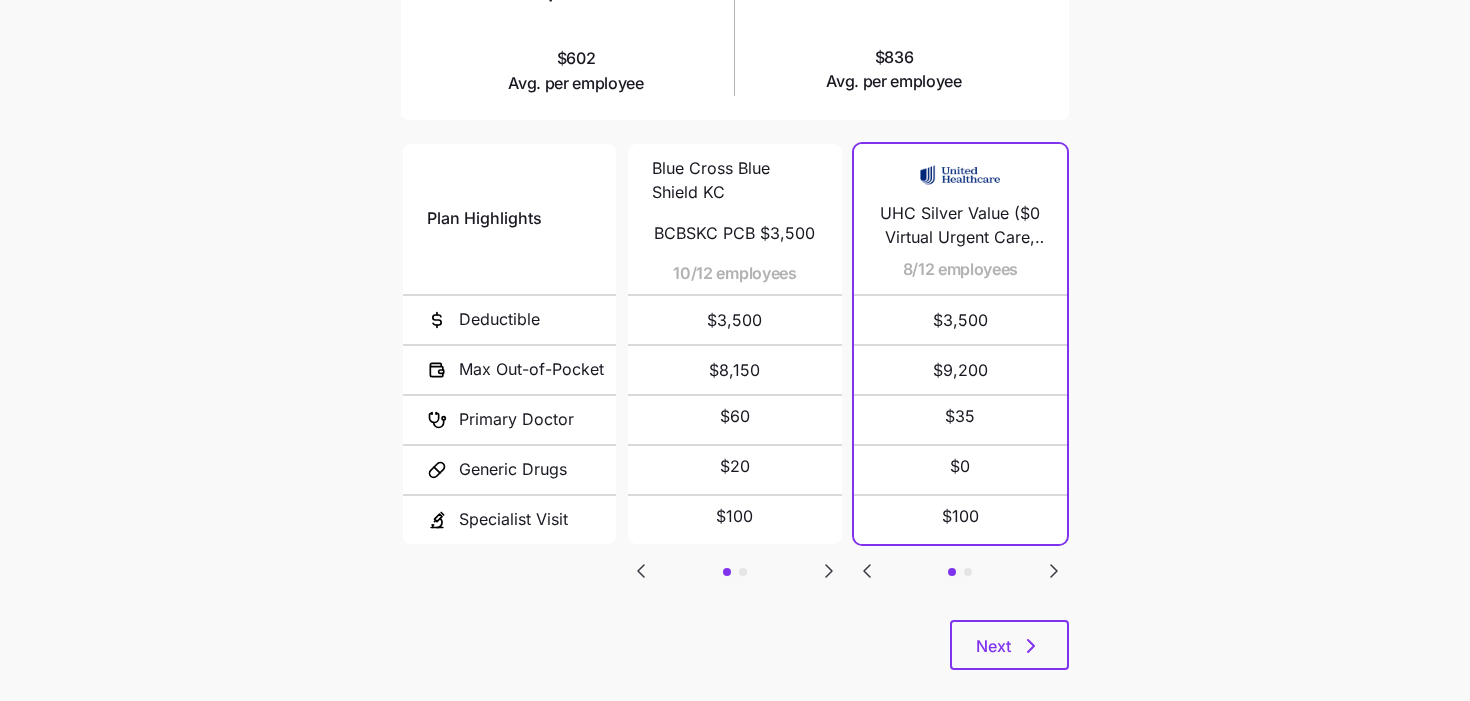 scroll, scrollTop: 372, scrollLeft: 0, axis: vertical 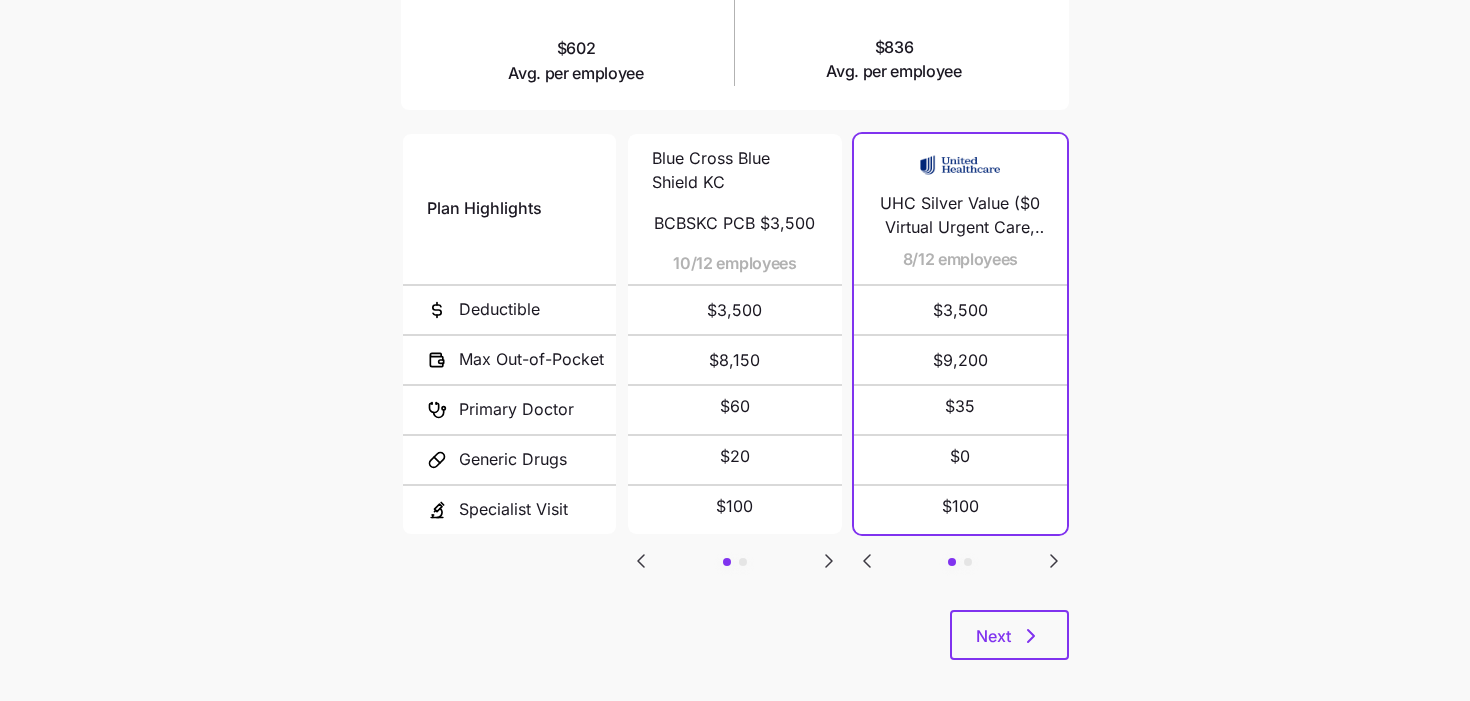 click 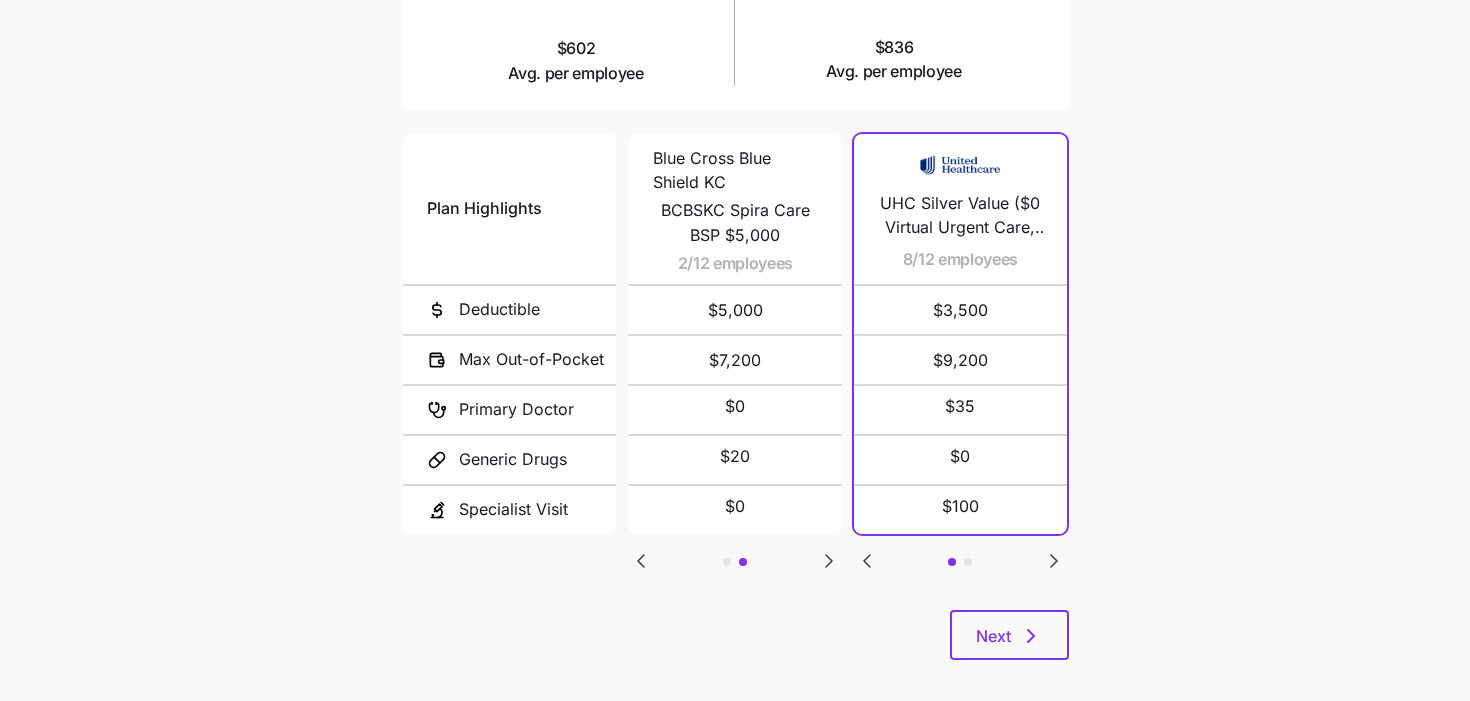 drag, startPoint x: 827, startPoint y: 557, endPoint x: 757, endPoint y: 557, distance: 70 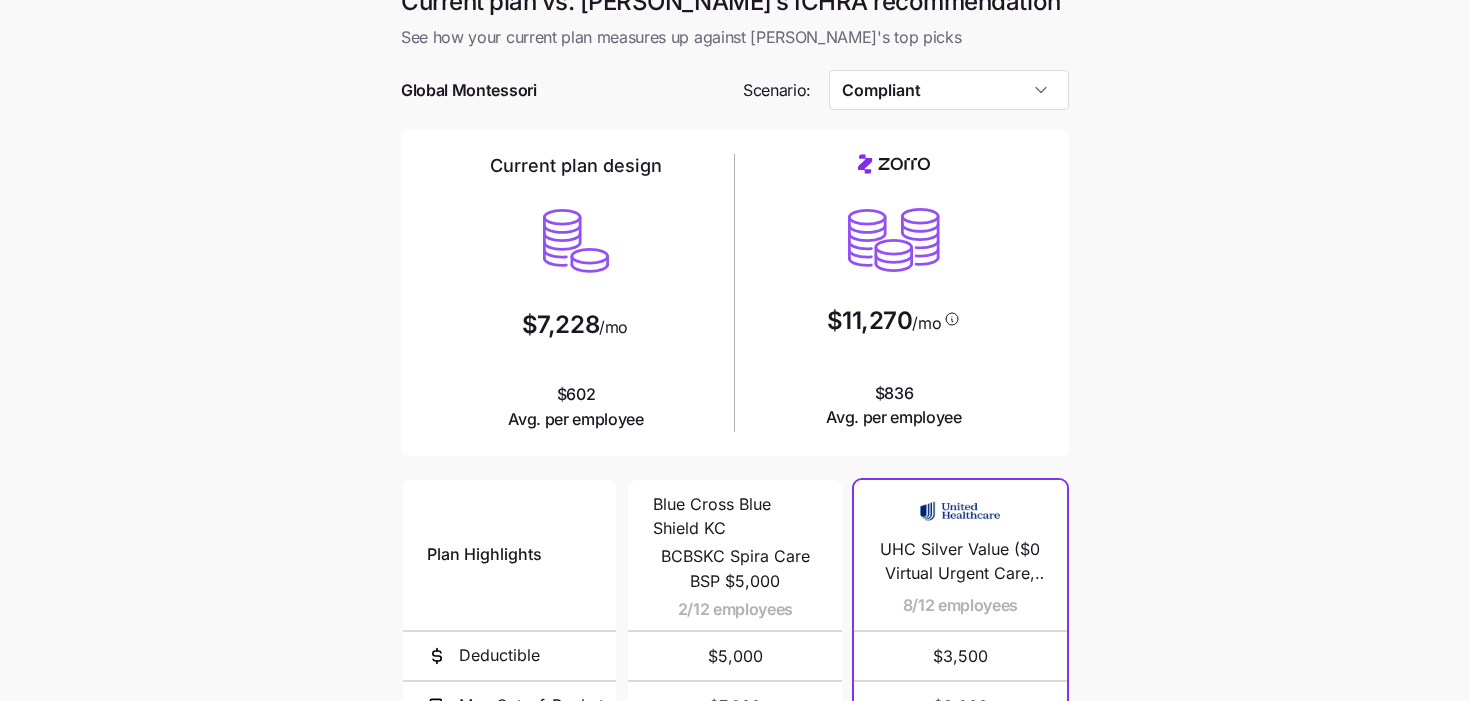 scroll, scrollTop: 0, scrollLeft: 0, axis: both 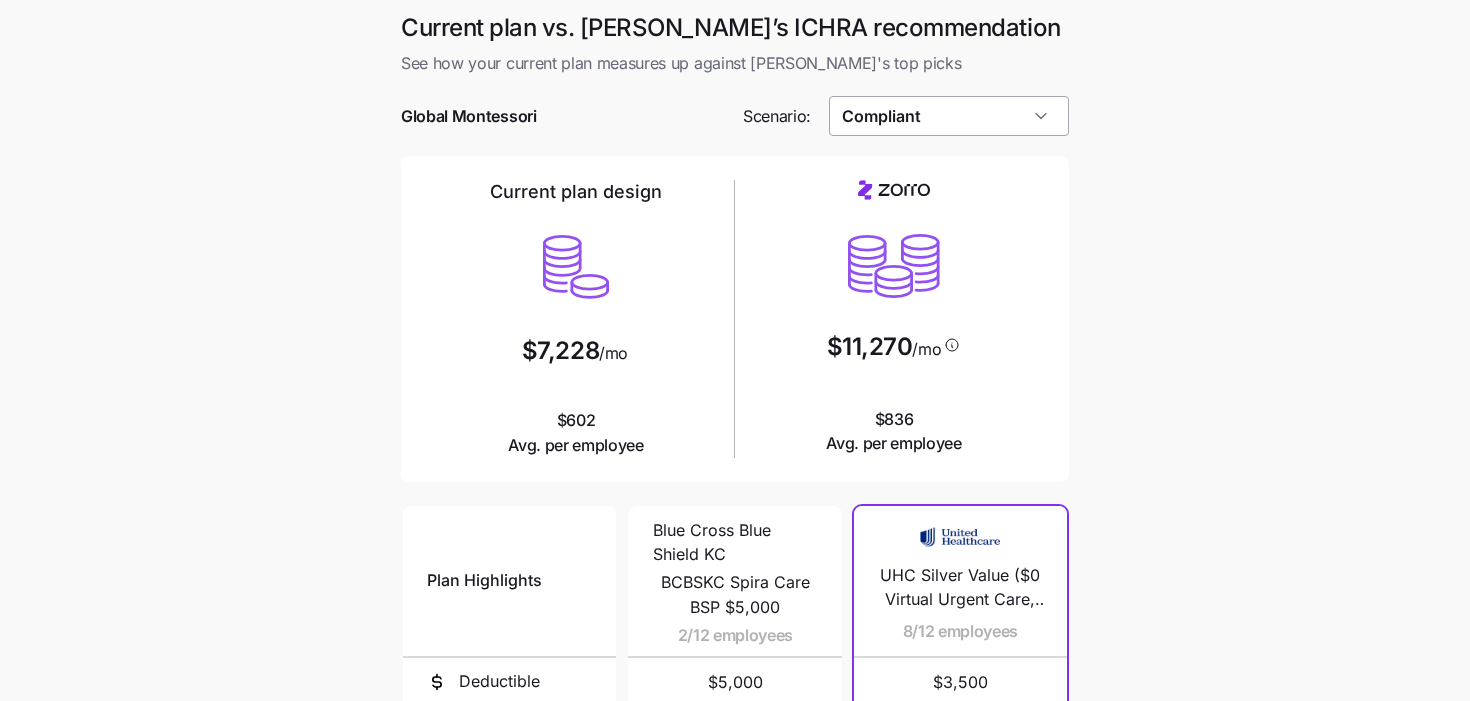 click on "Compliant" at bounding box center [949, 116] 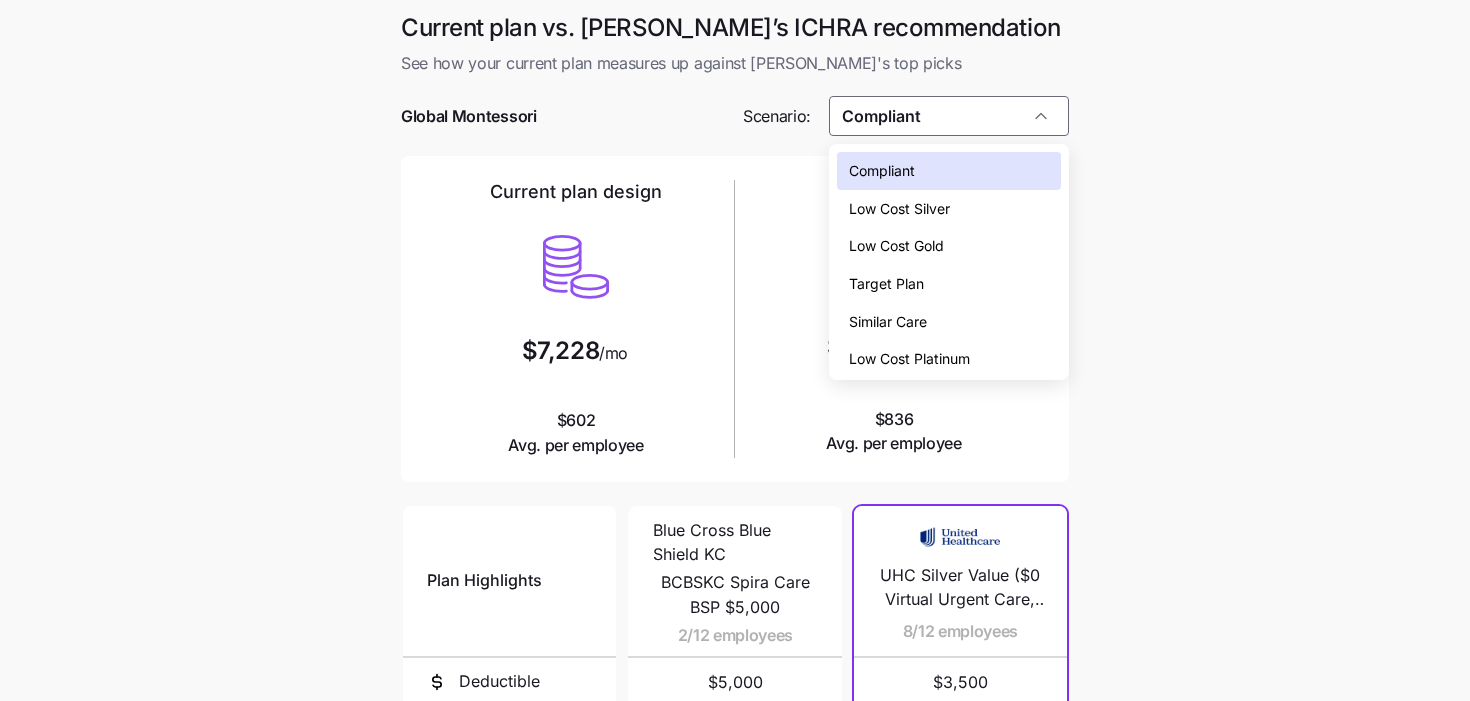 click on "Low Cost Silver" at bounding box center [899, 209] 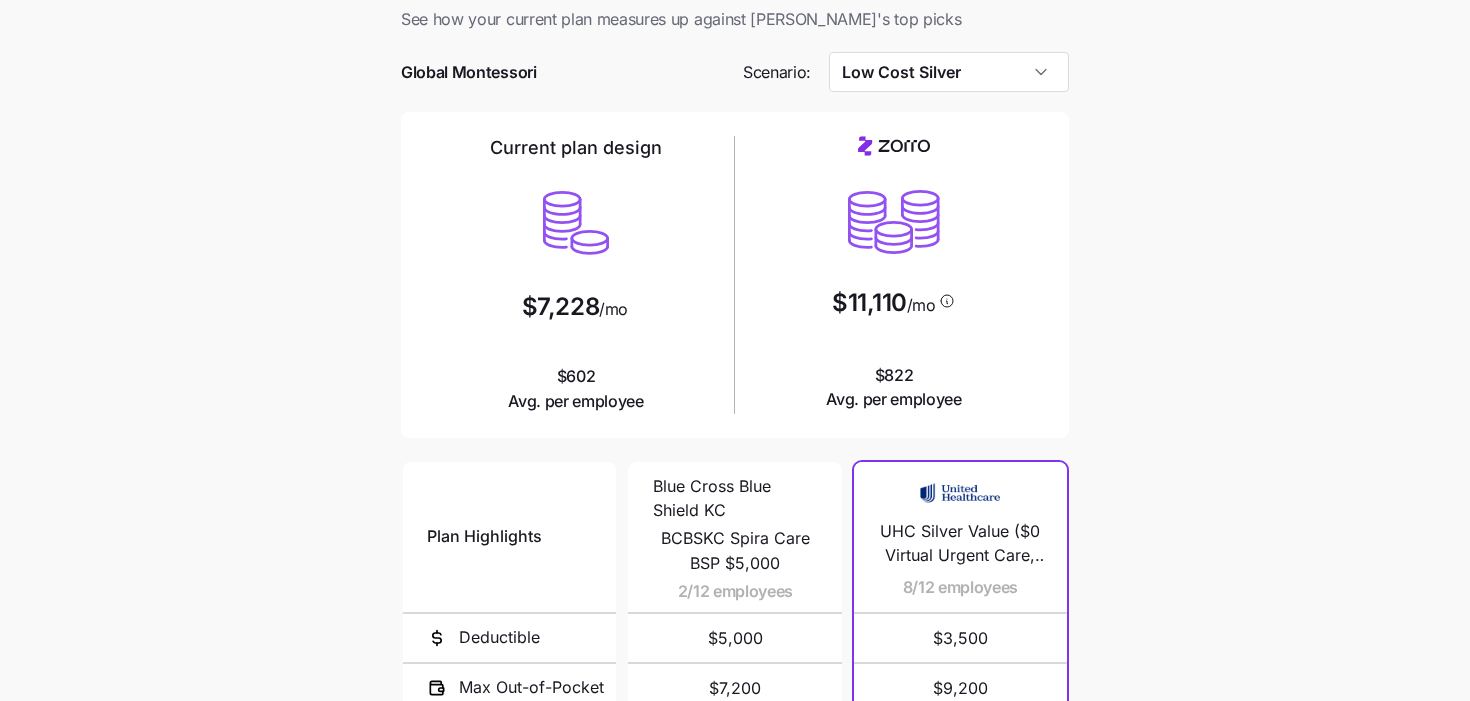 scroll, scrollTop: 58, scrollLeft: 0, axis: vertical 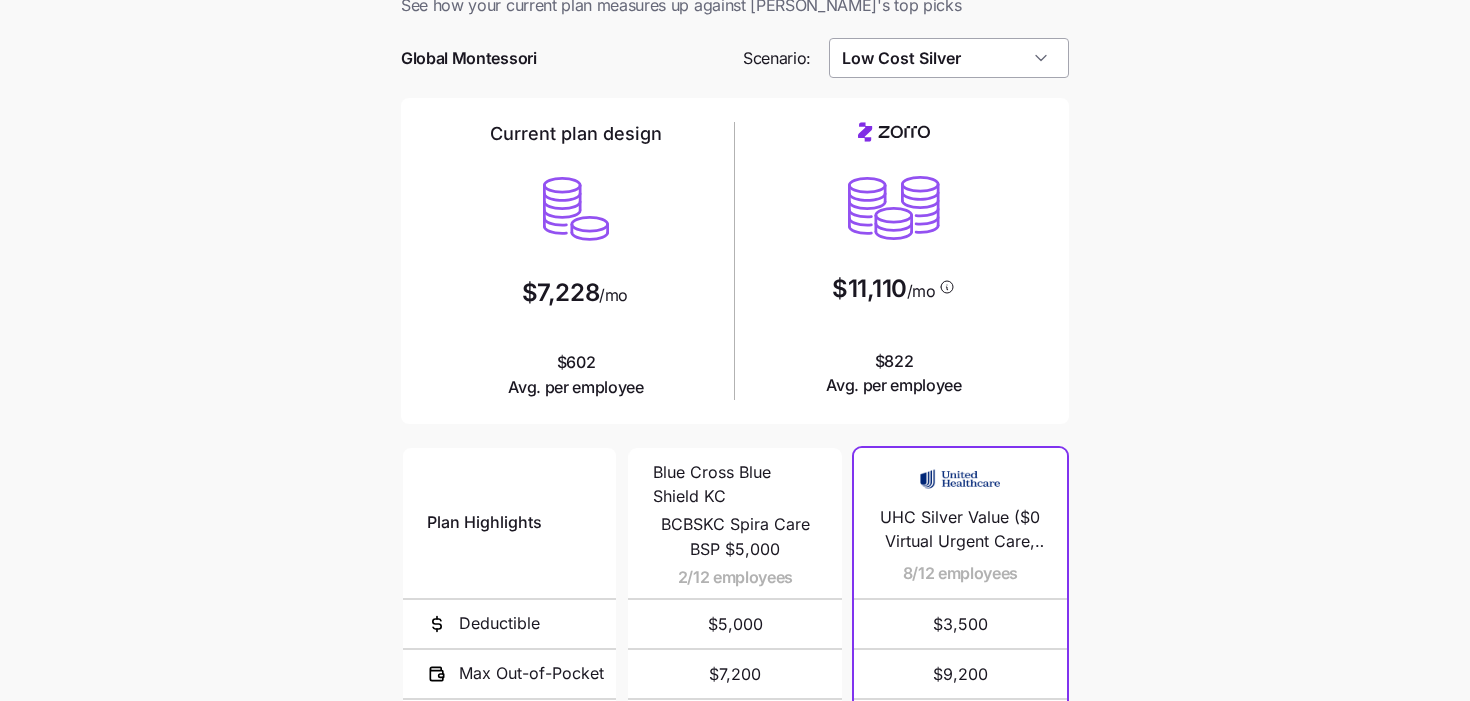 click on "Low Cost Silver" at bounding box center [949, 58] 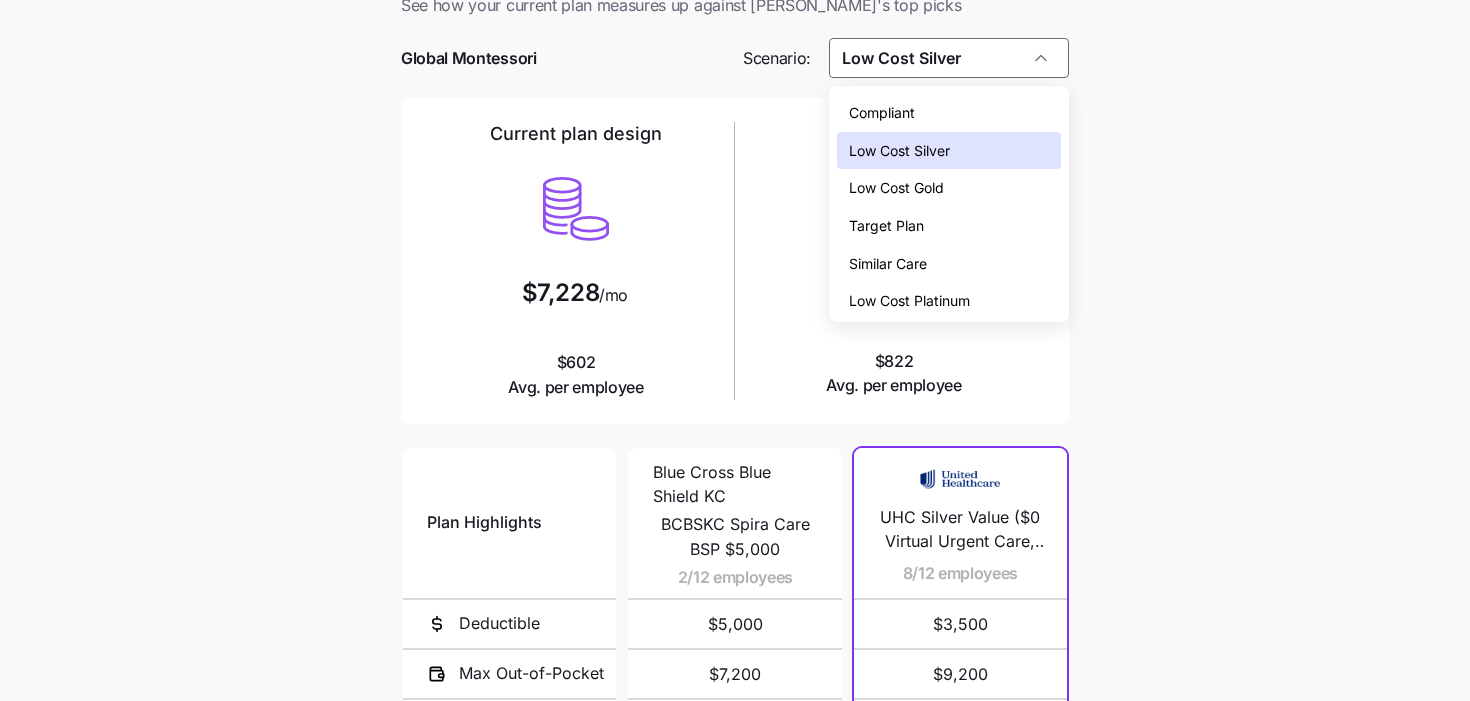click on "Low Cost Silver" at bounding box center [949, 151] 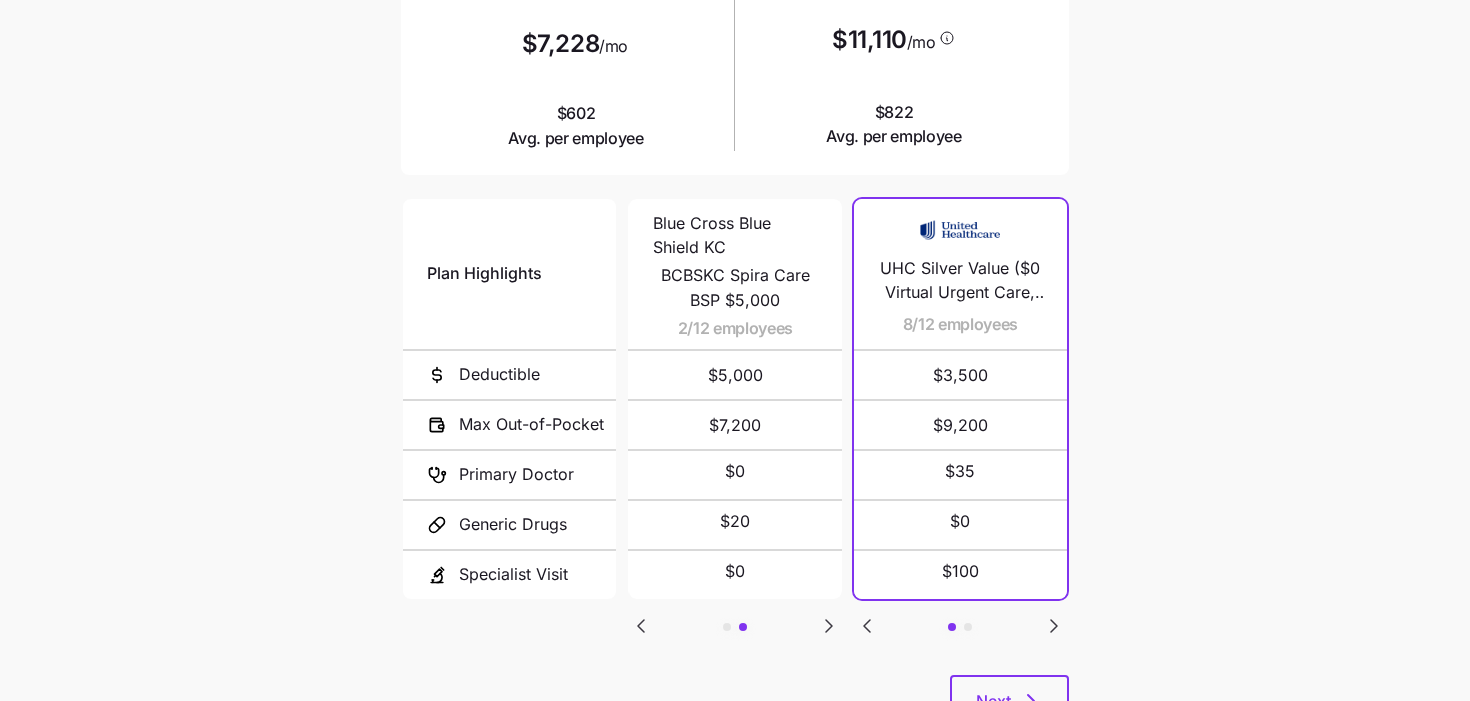 scroll, scrollTop: 308, scrollLeft: 0, axis: vertical 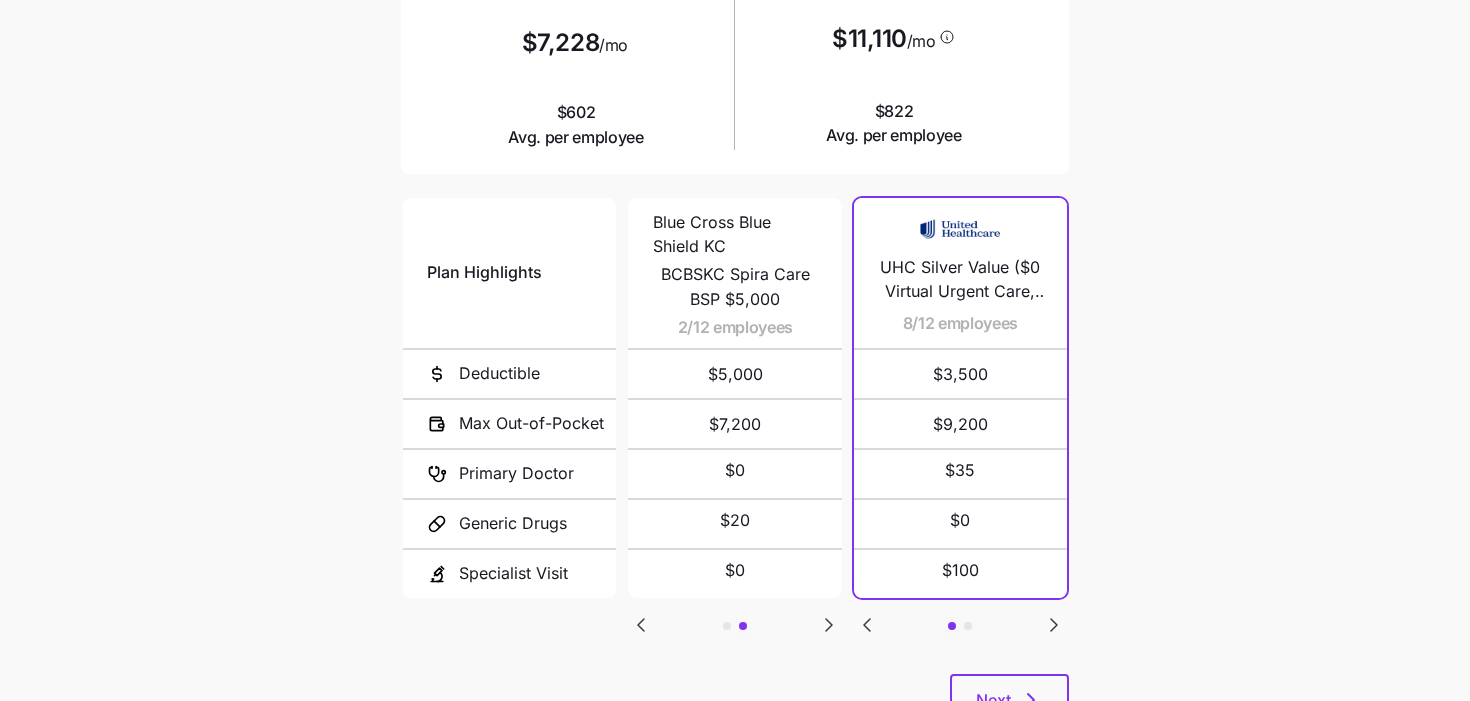 click 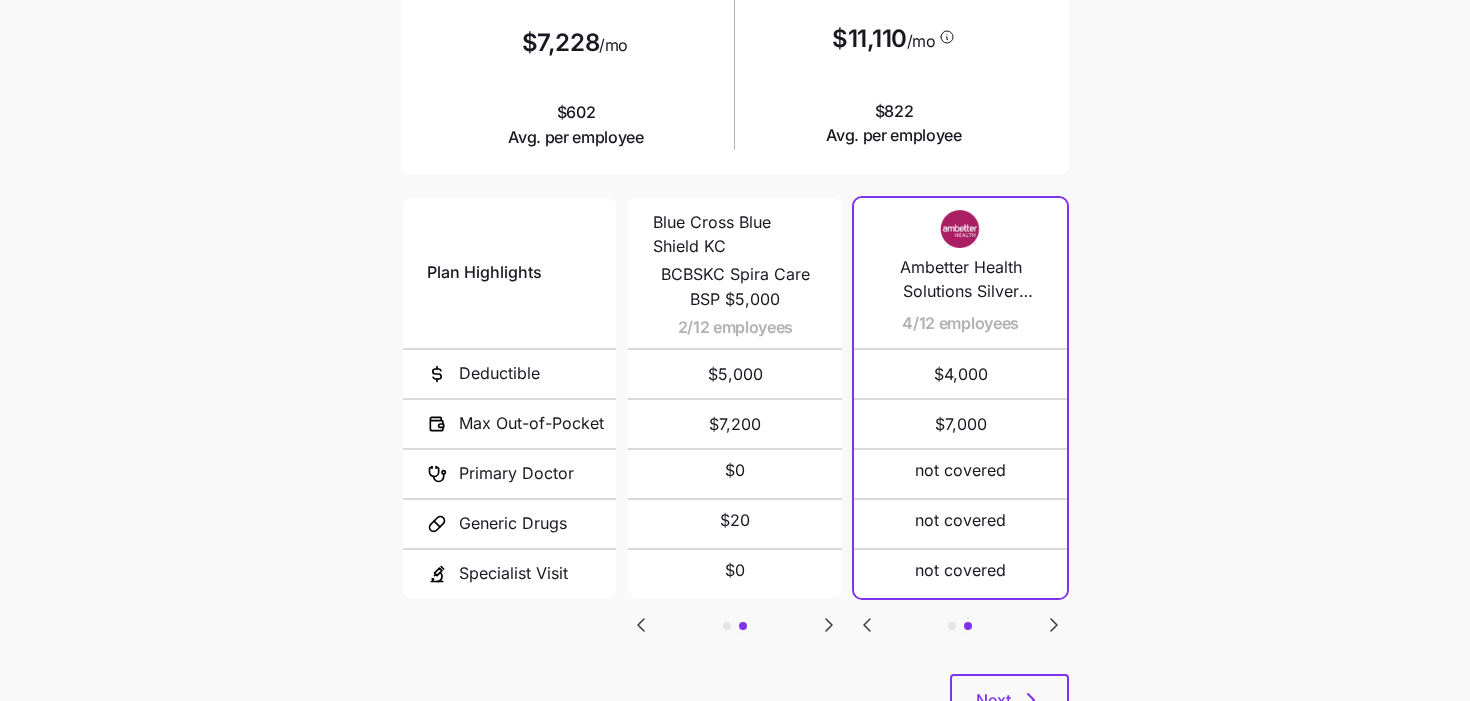 scroll, scrollTop: 390, scrollLeft: 0, axis: vertical 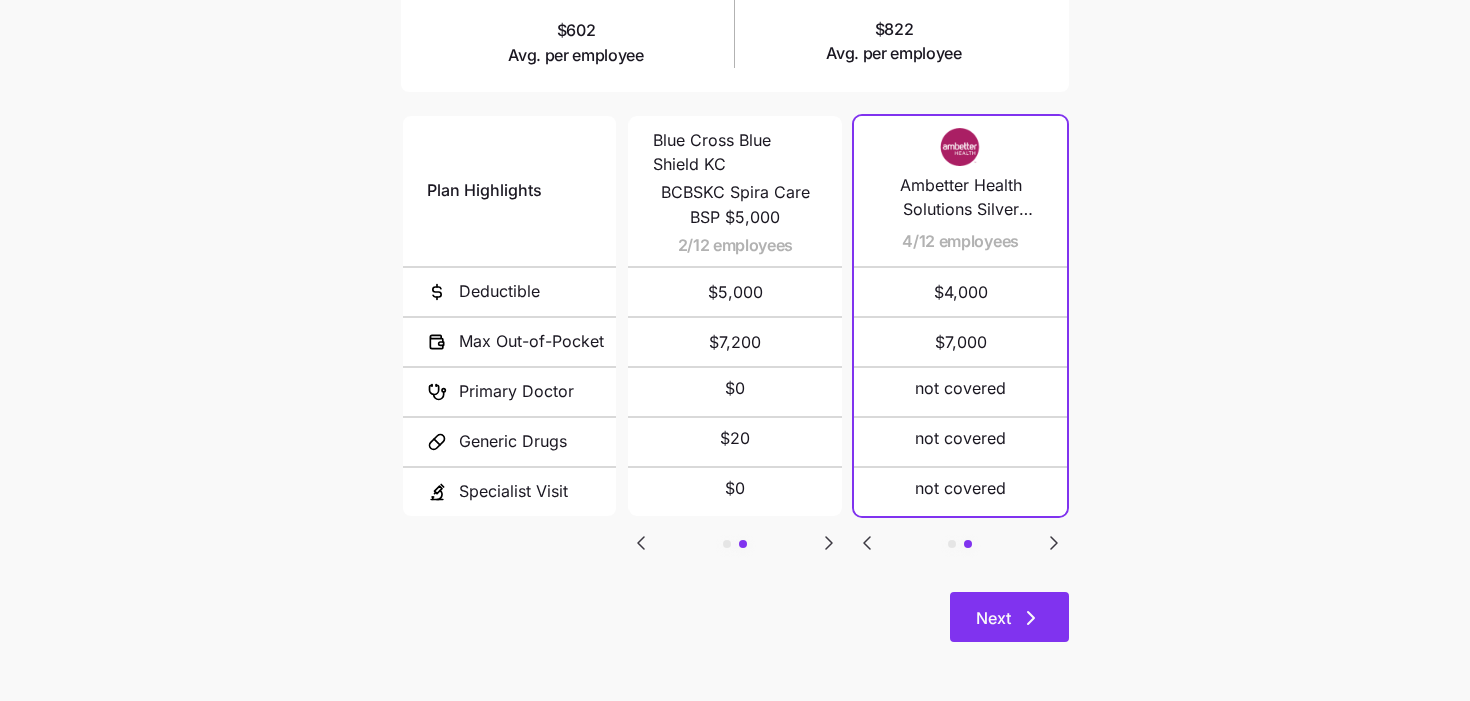 click on "Next" at bounding box center (1009, 617) 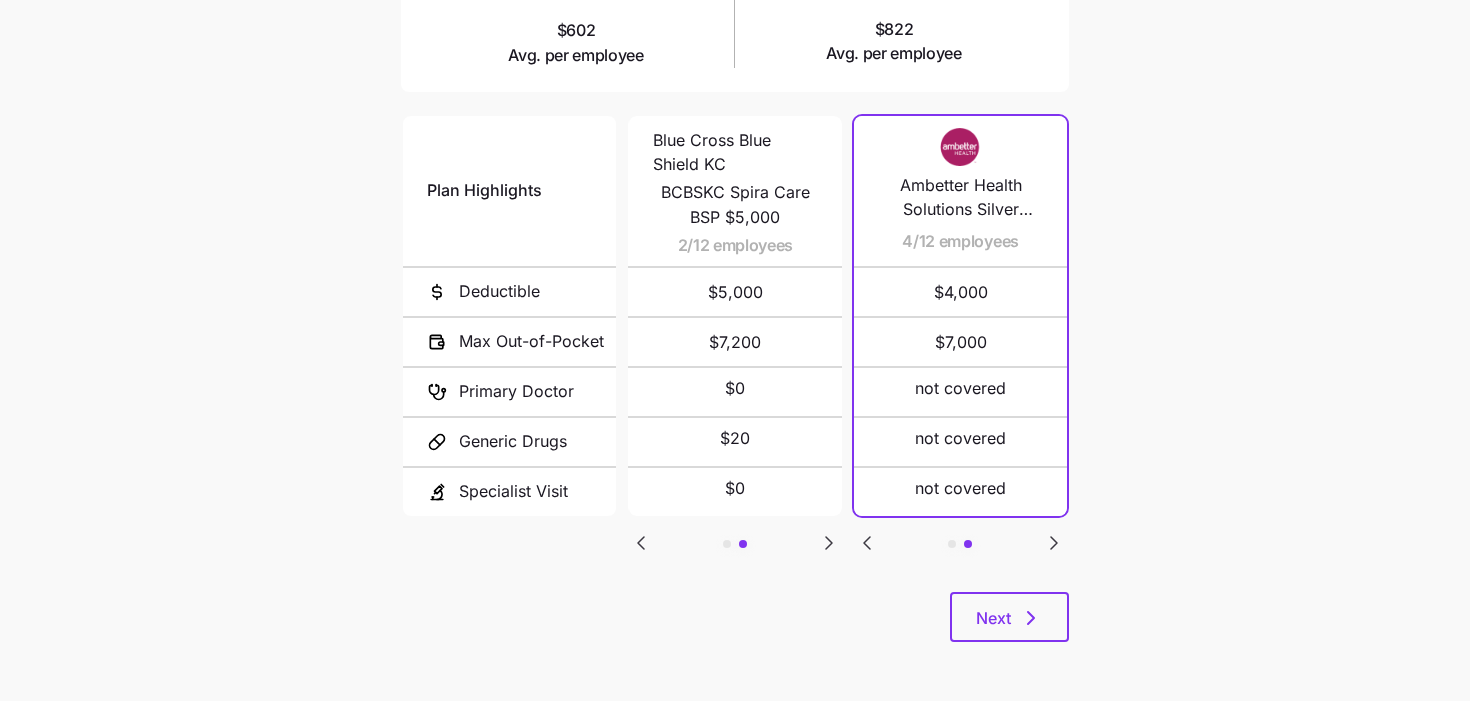 scroll, scrollTop: 0, scrollLeft: 0, axis: both 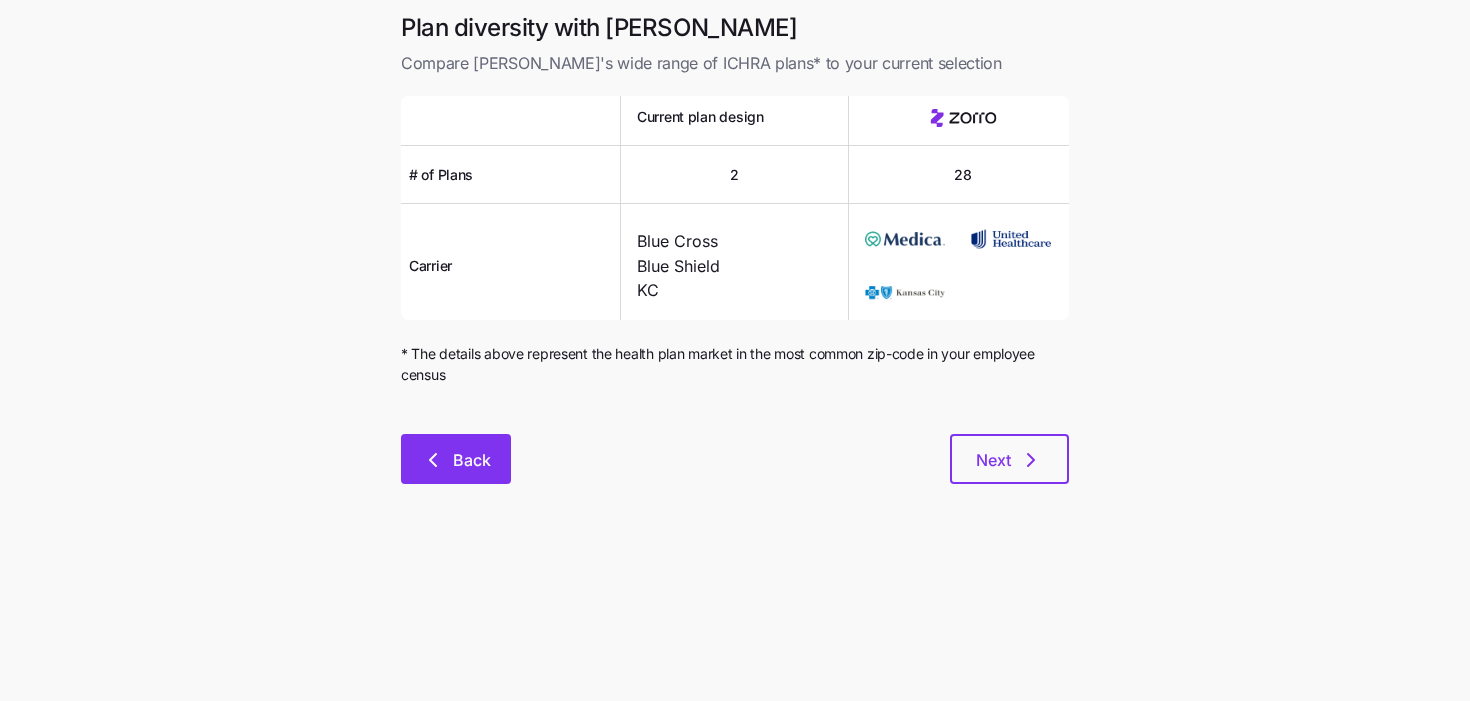 click on "Back" at bounding box center (456, 460) 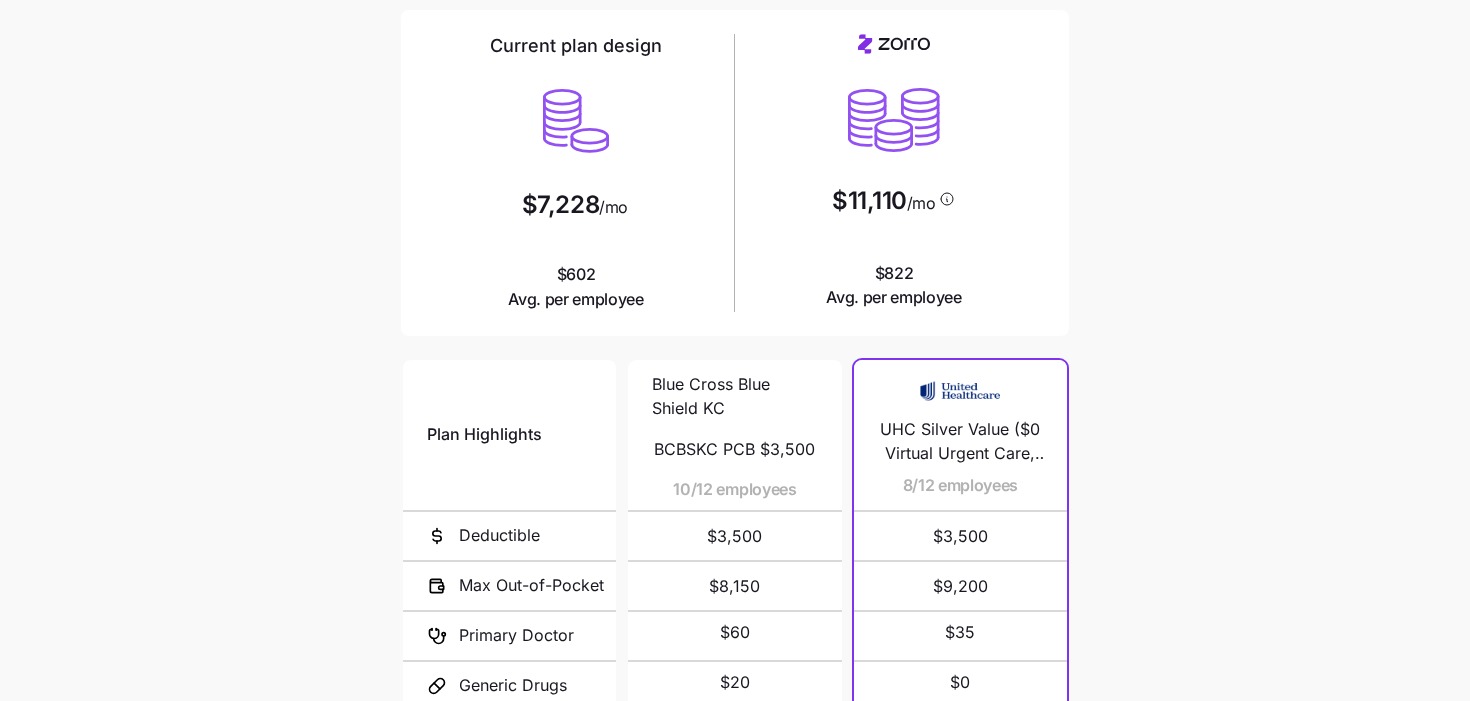 scroll, scrollTop: 0, scrollLeft: 0, axis: both 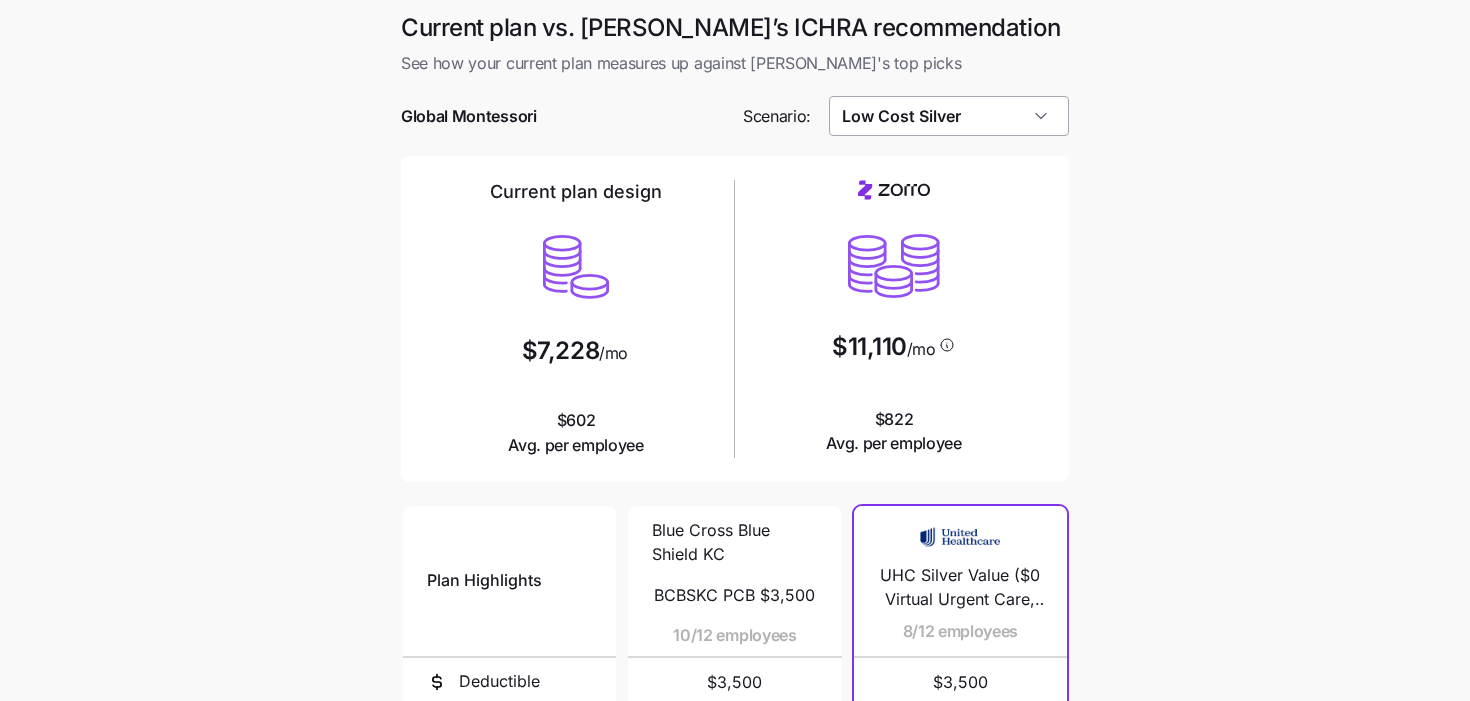 click on "Low Cost Silver" at bounding box center (949, 116) 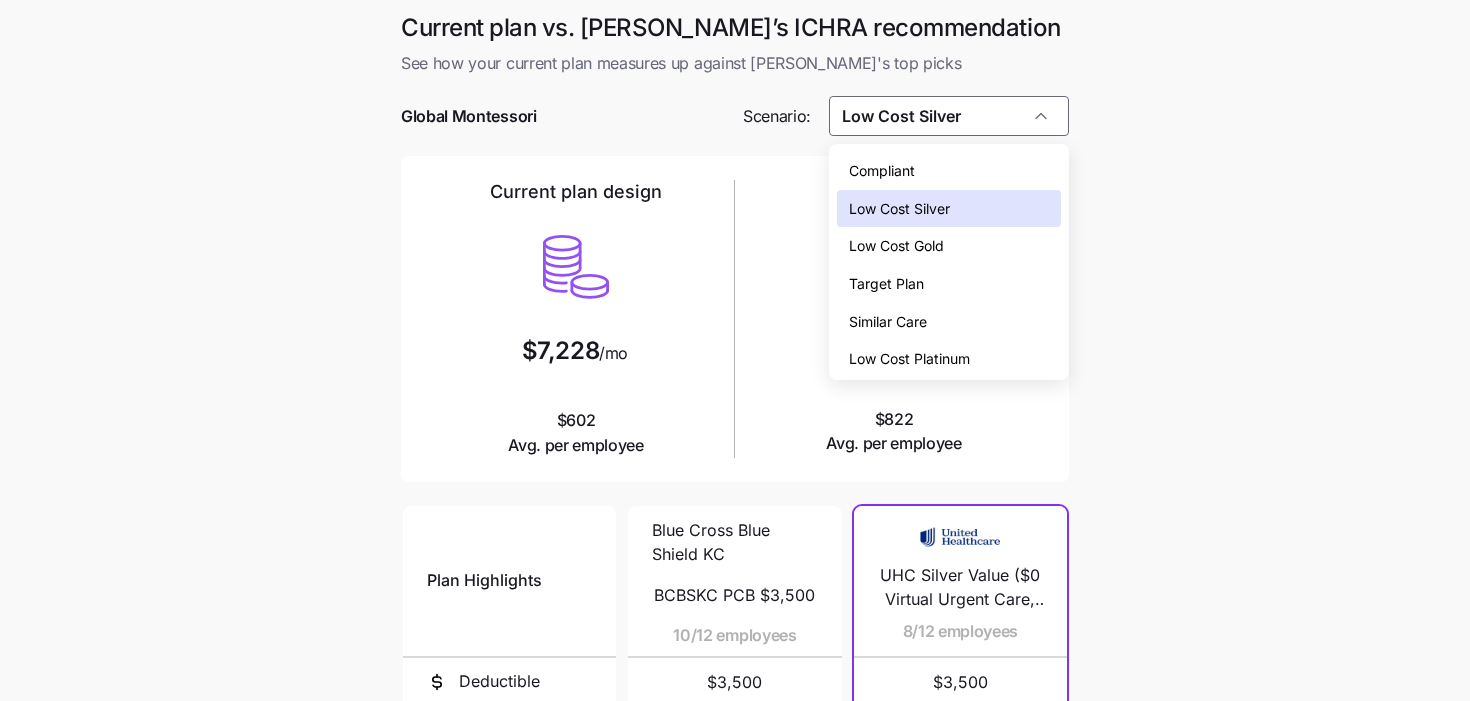 click on "Compliant" at bounding box center (949, 171) 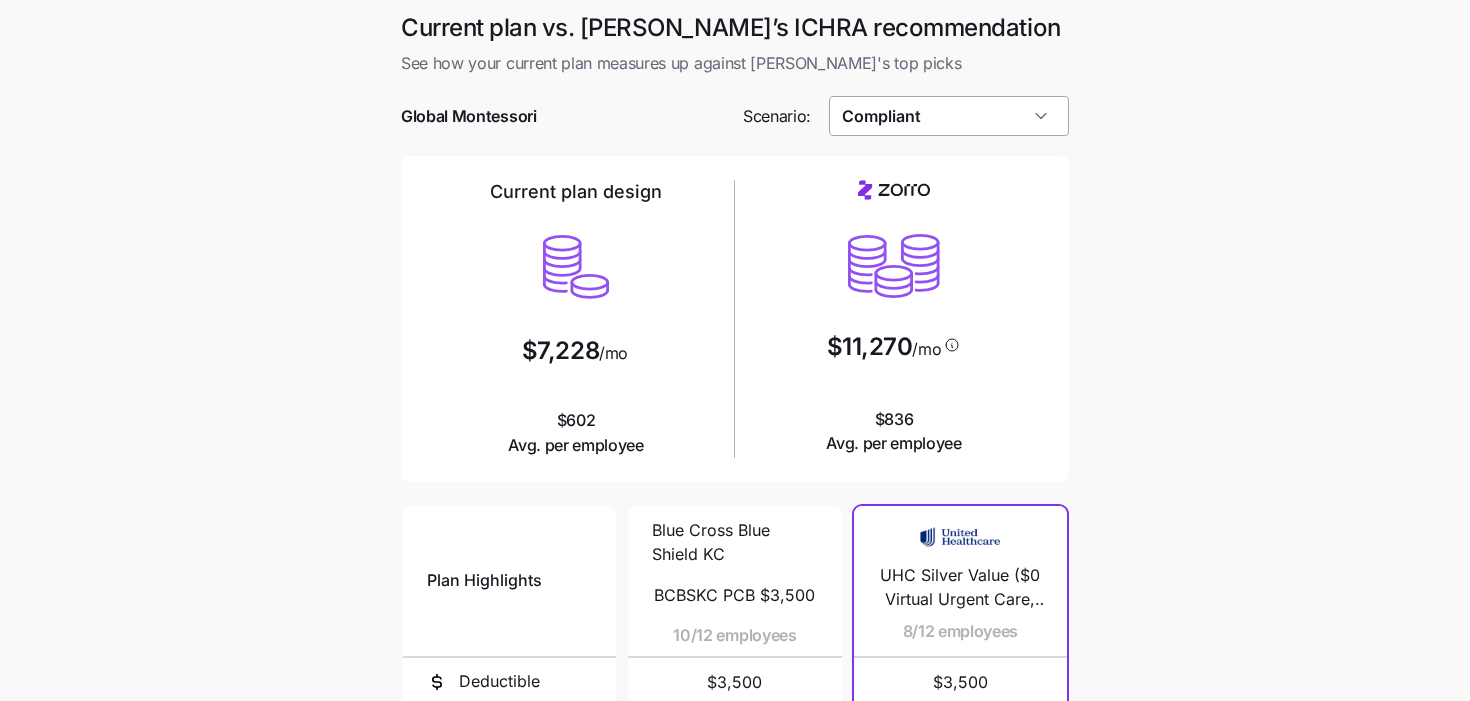 click on "Compliant" at bounding box center [949, 116] 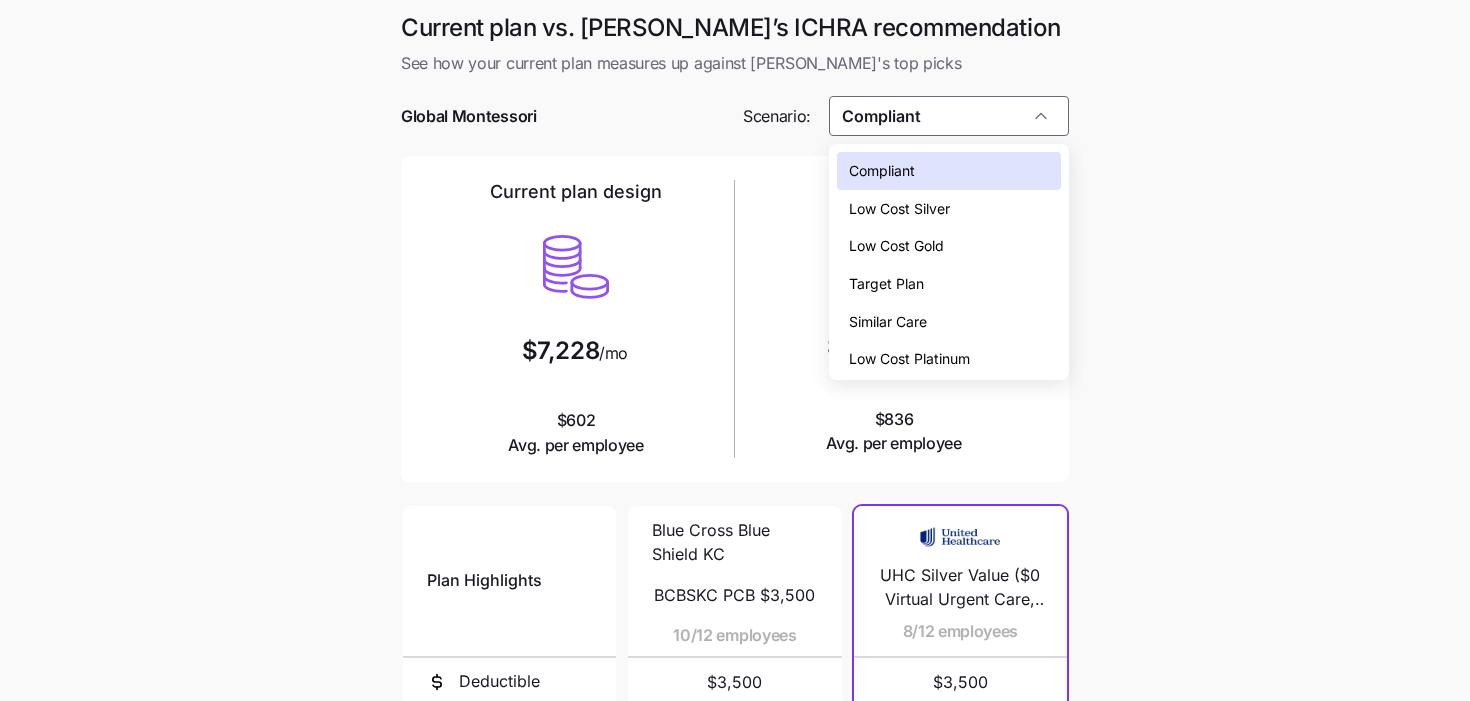 click on "Target Plan" at bounding box center (886, 284) 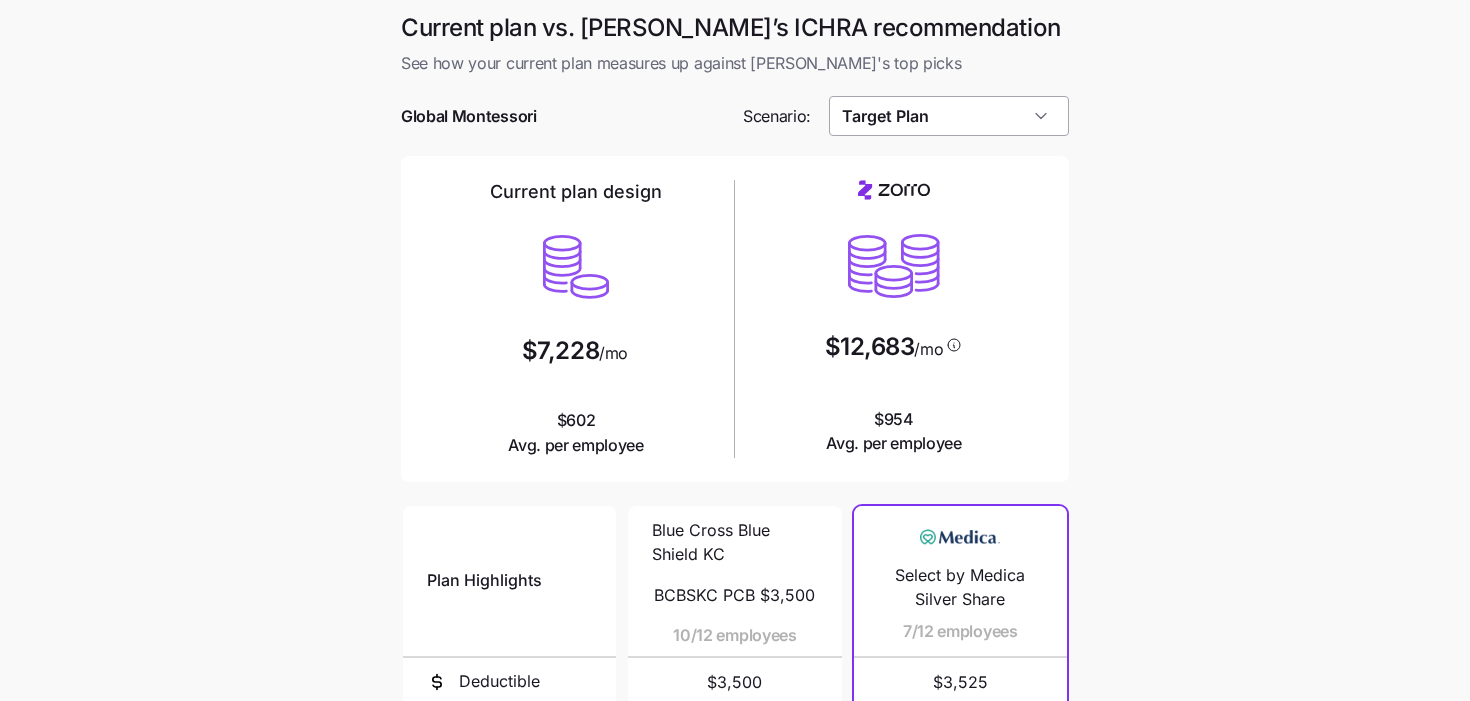 click on "Target Plan" at bounding box center [949, 116] 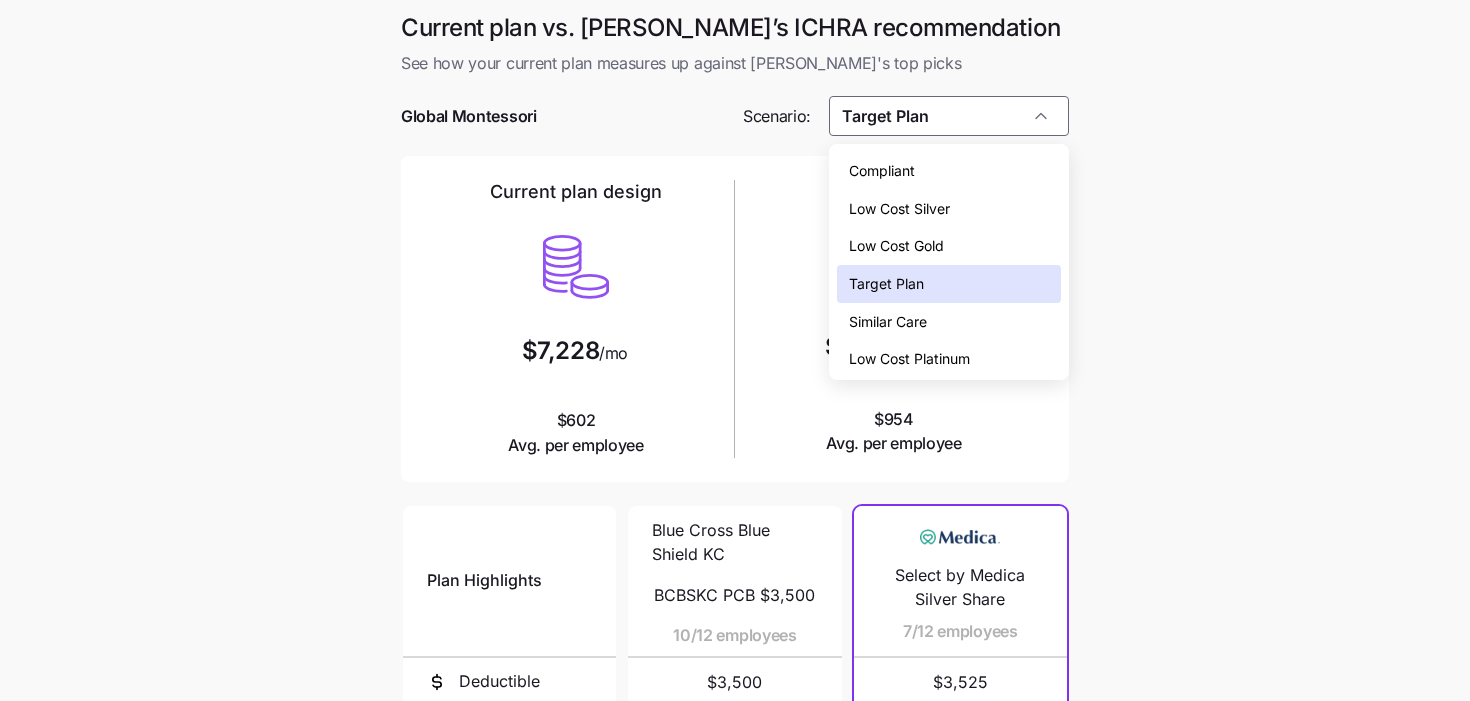 click on "Low Cost Silver" at bounding box center [949, 209] 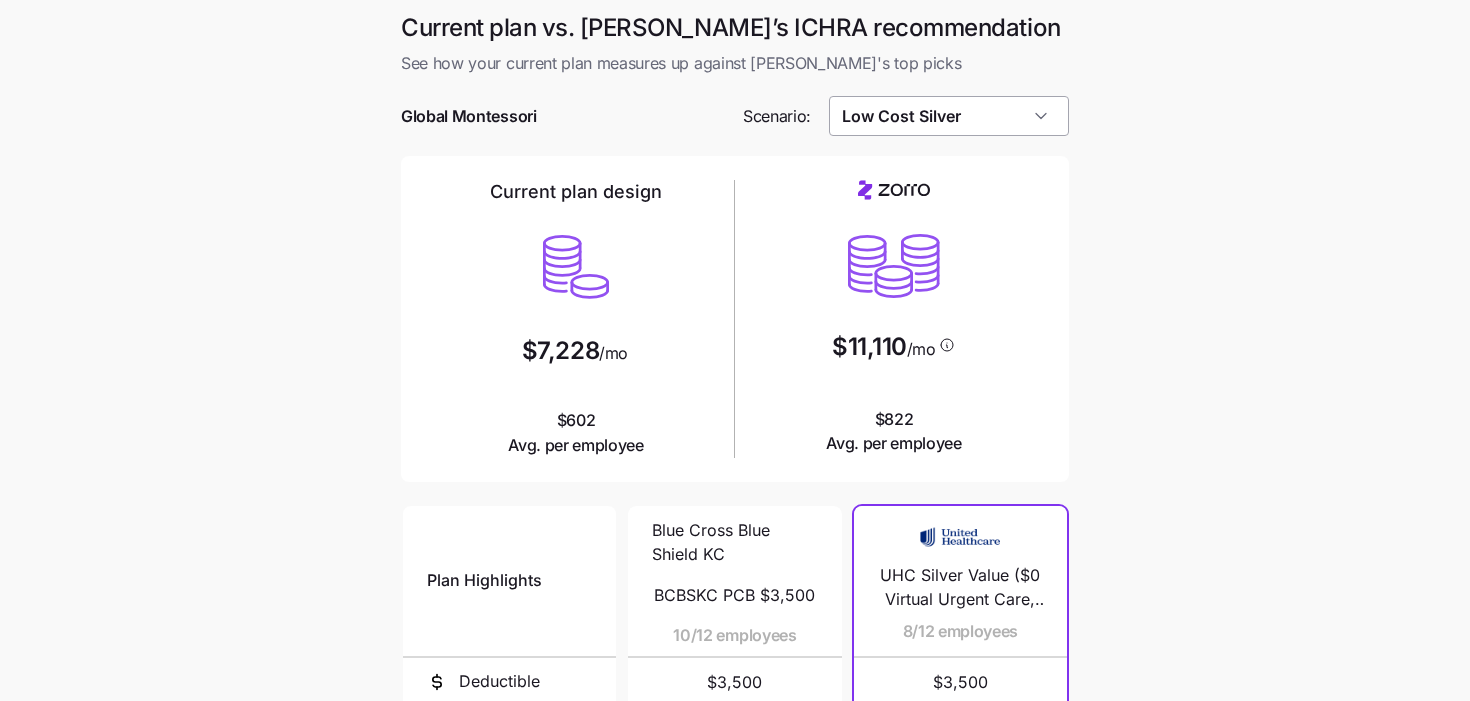 click on "Low Cost Silver" at bounding box center [949, 116] 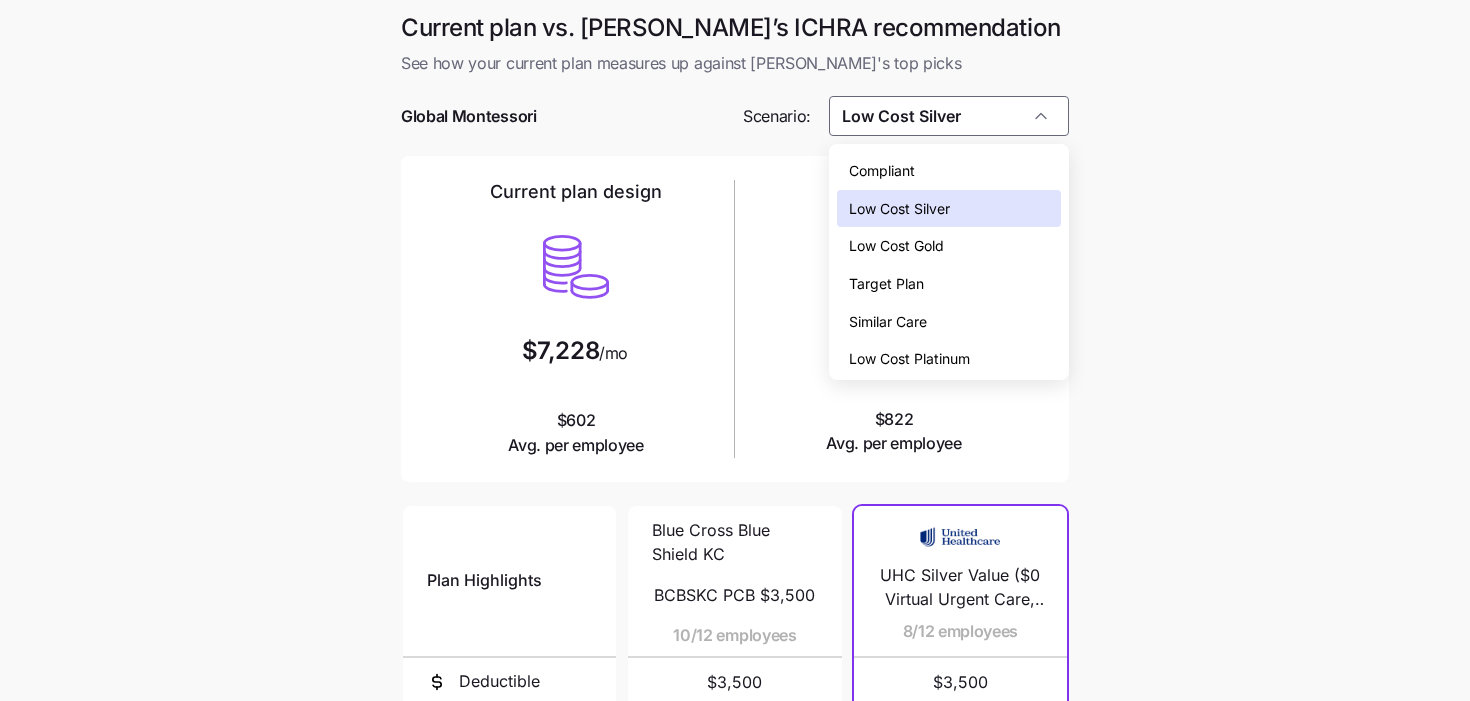 click on "Low Cost Gold" at bounding box center [949, 246] 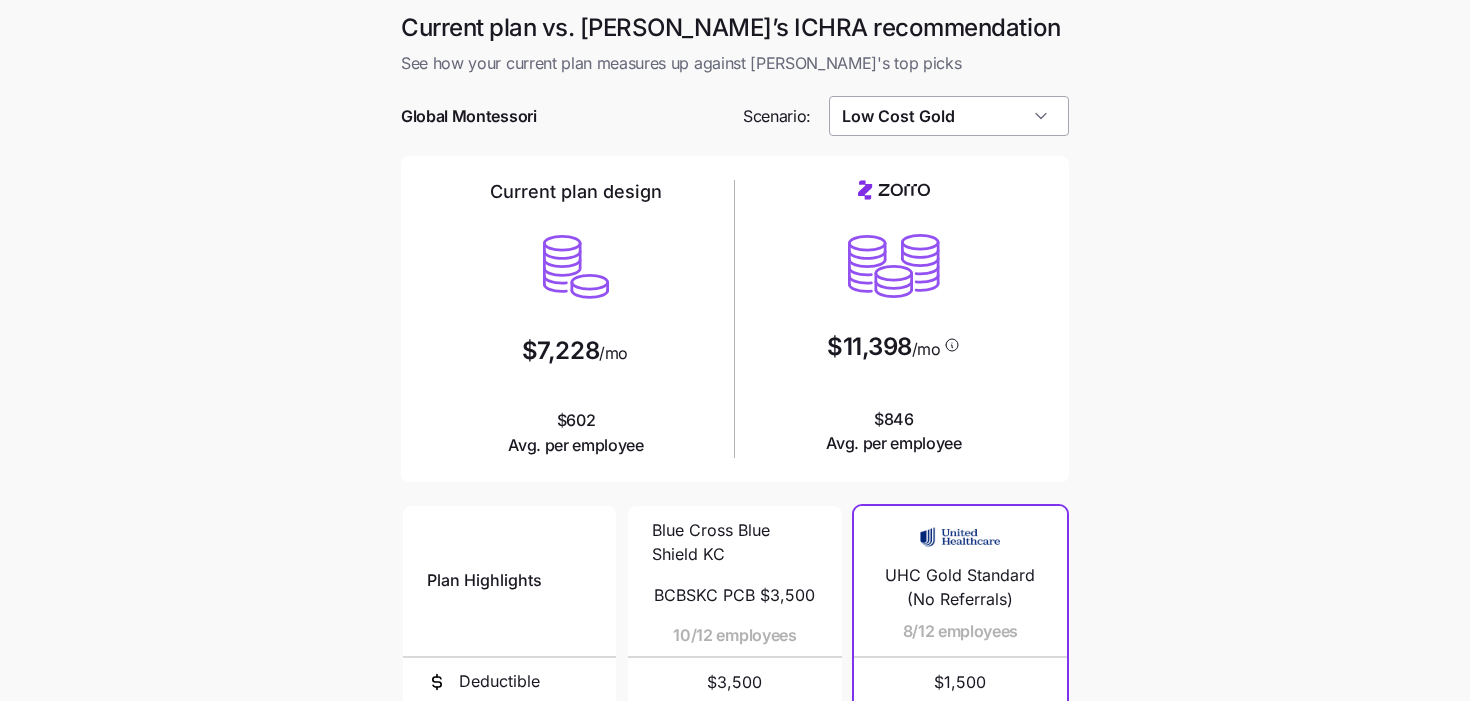 click on "Low Cost Gold" at bounding box center [949, 116] 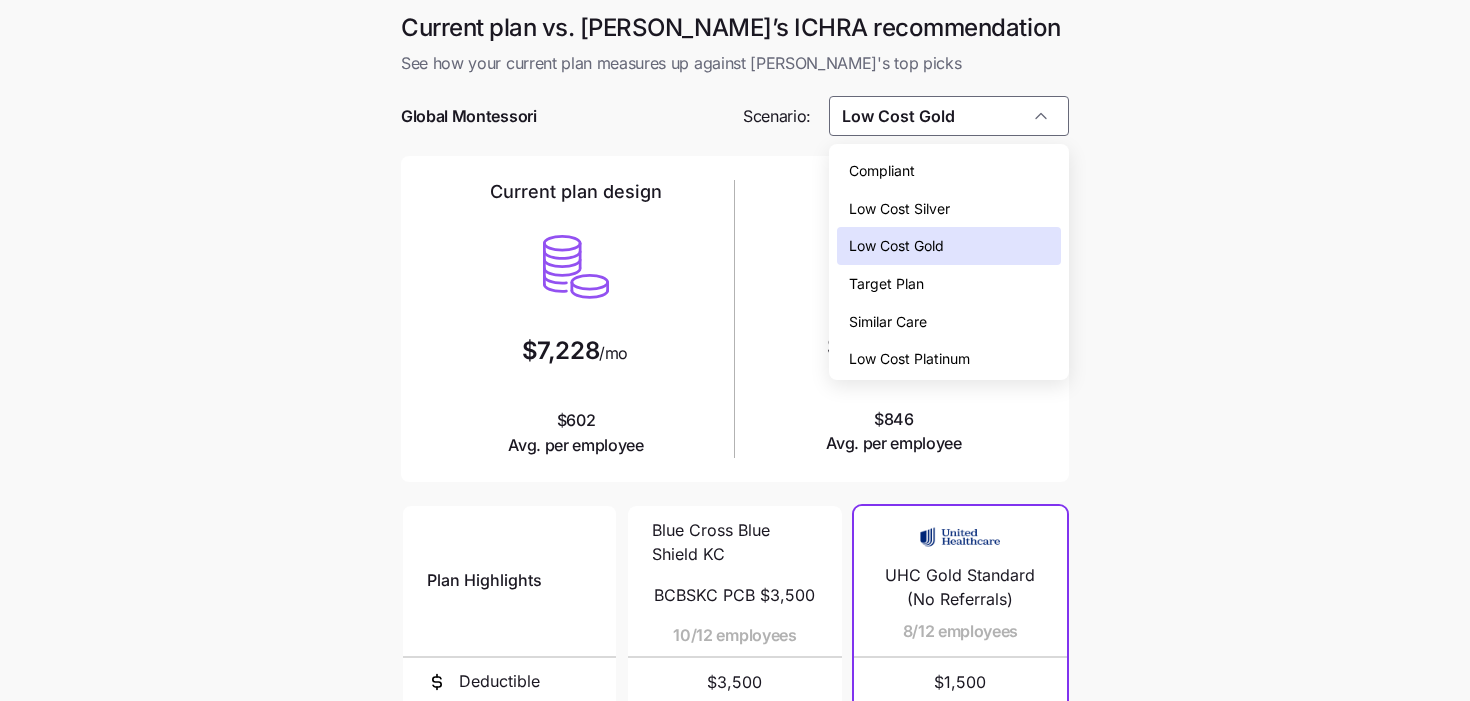 click on "Low Cost Silver" at bounding box center (899, 209) 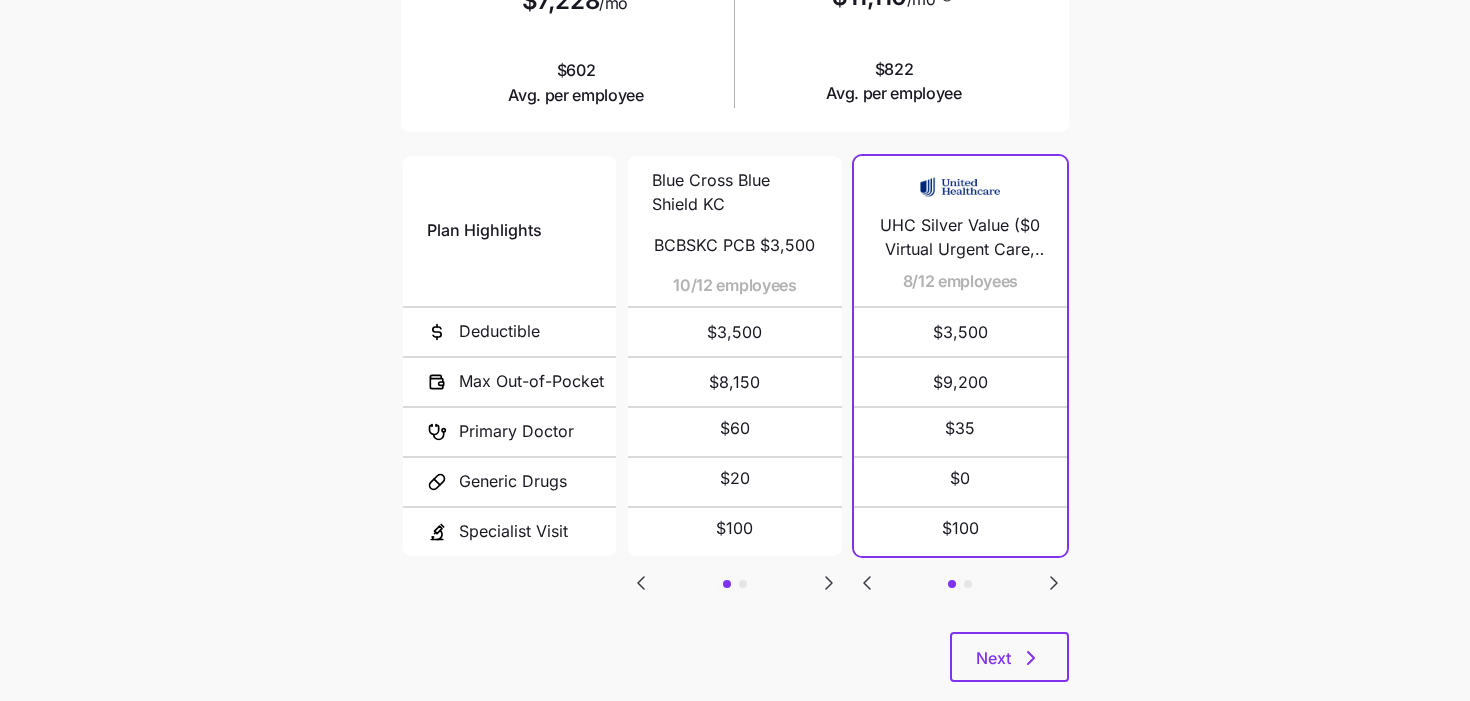 scroll, scrollTop: 352, scrollLeft: 0, axis: vertical 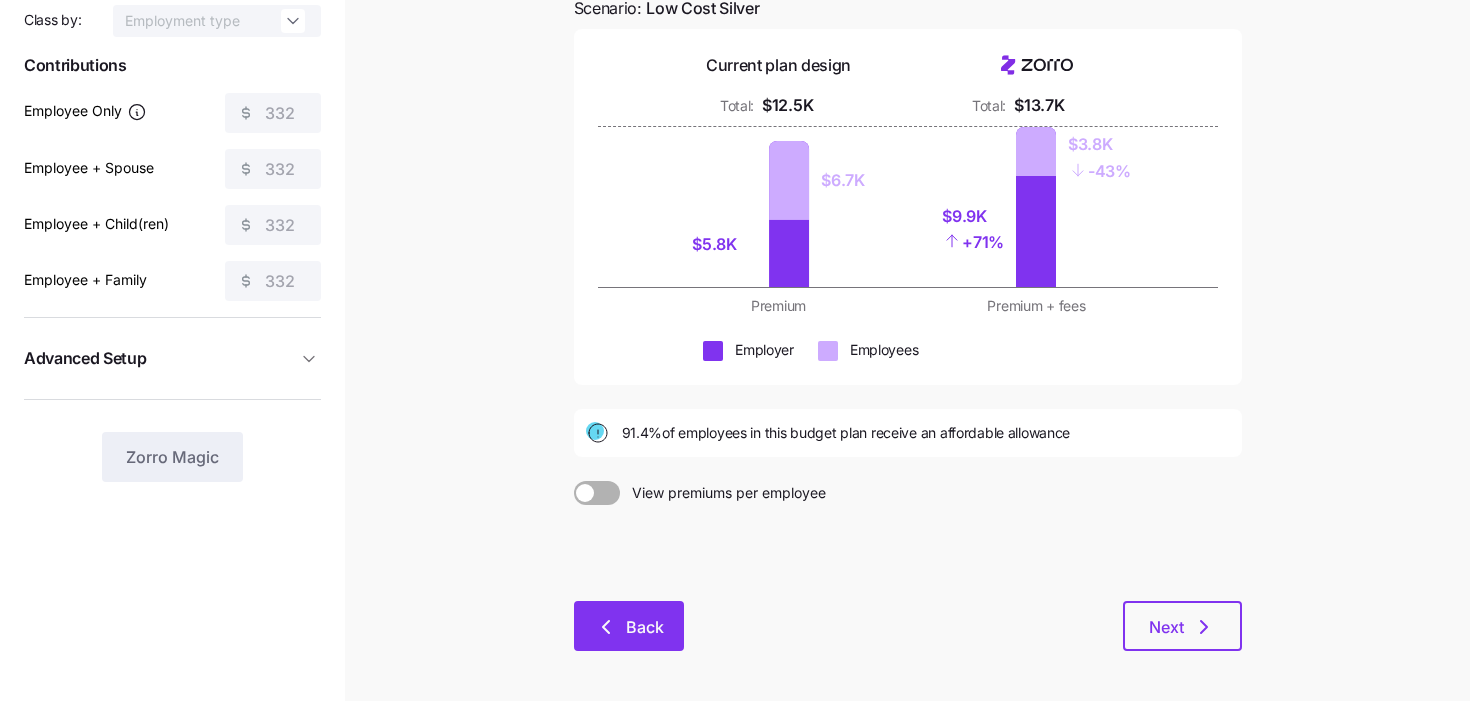 click on "Back" at bounding box center [629, 626] 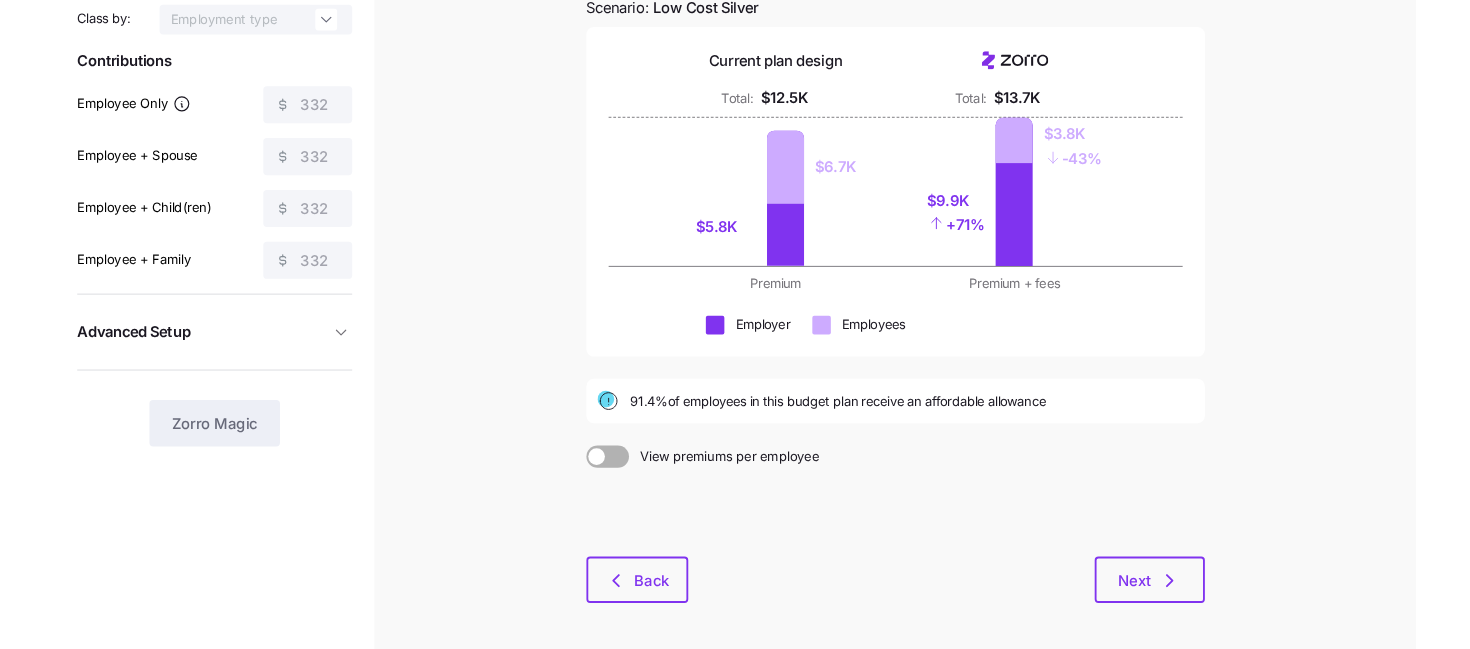 scroll, scrollTop: 0, scrollLeft: 0, axis: both 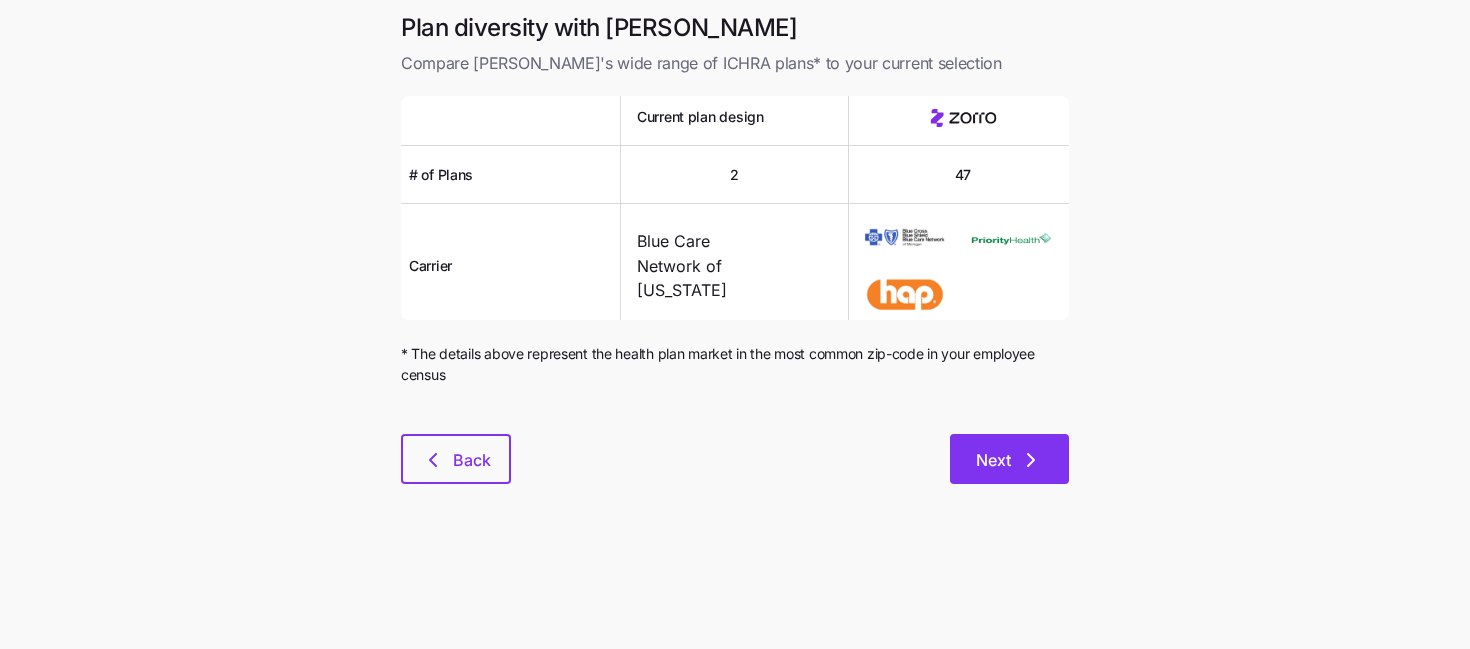 click on "Next" at bounding box center [993, 460] 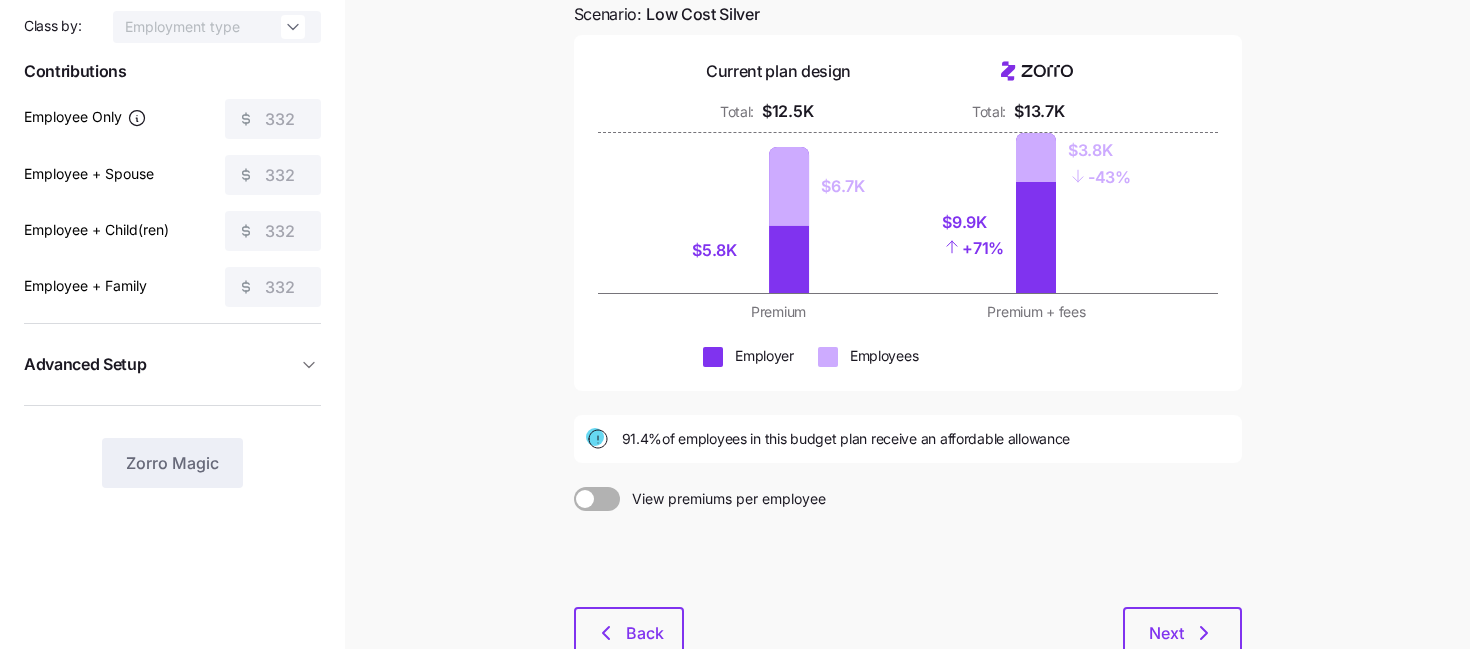 scroll, scrollTop: 295, scrollLeft: 0, axis: vertical 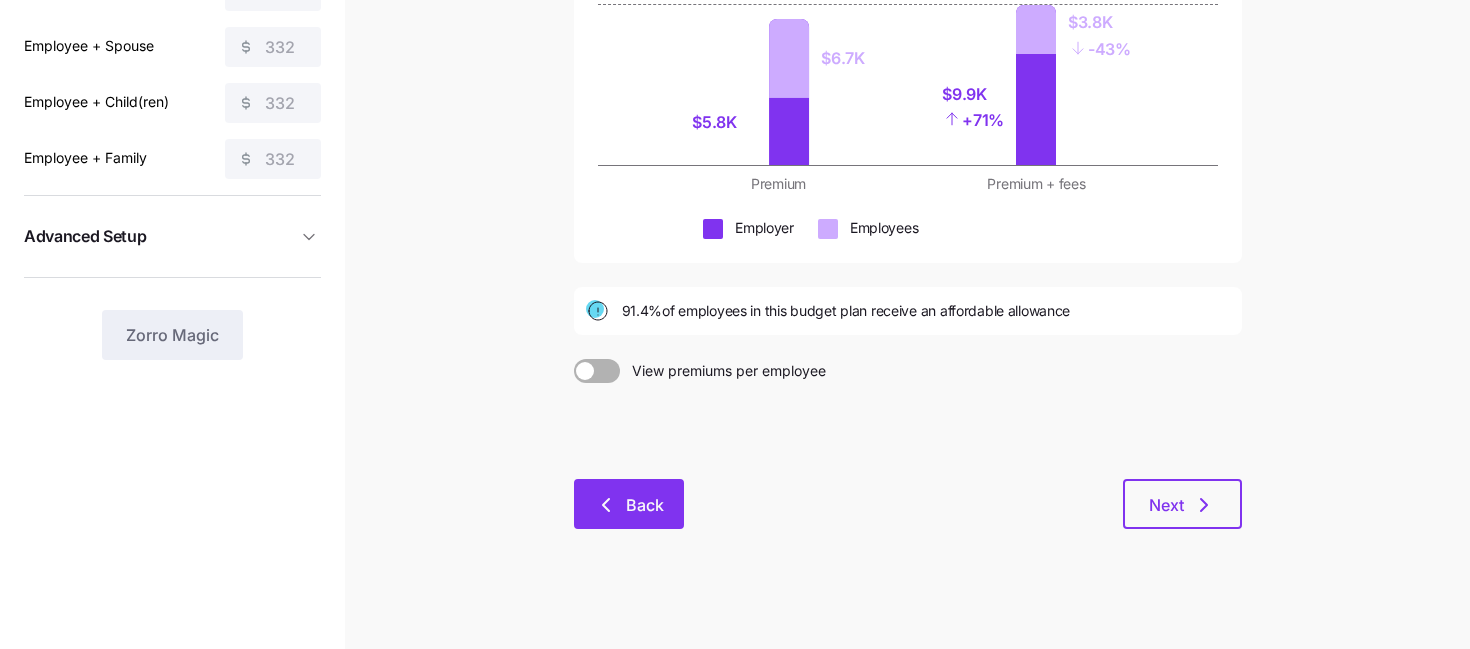 click on "Back" at bounding box center (629, 504) 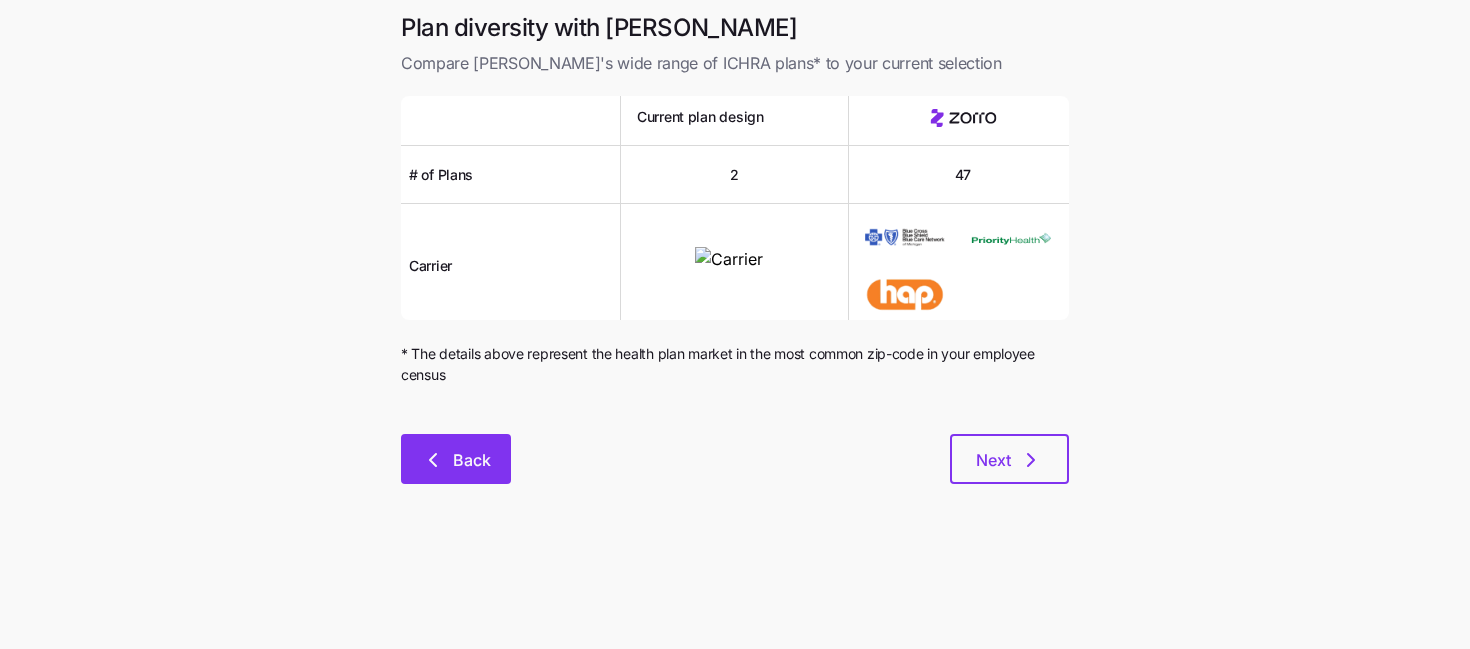 click on "Back" at bounding box center (472, 460) 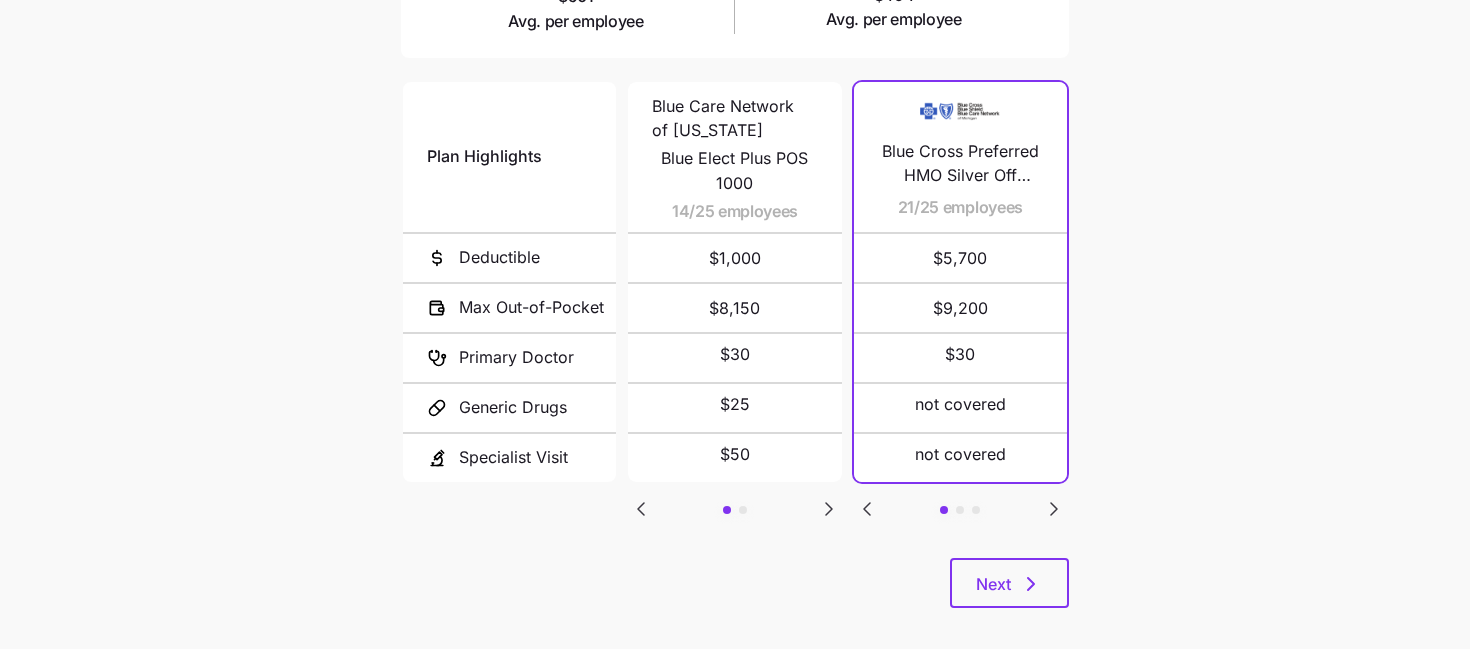 scroll, scrollTop: 430, scrollLeft: 0, axis: vertical 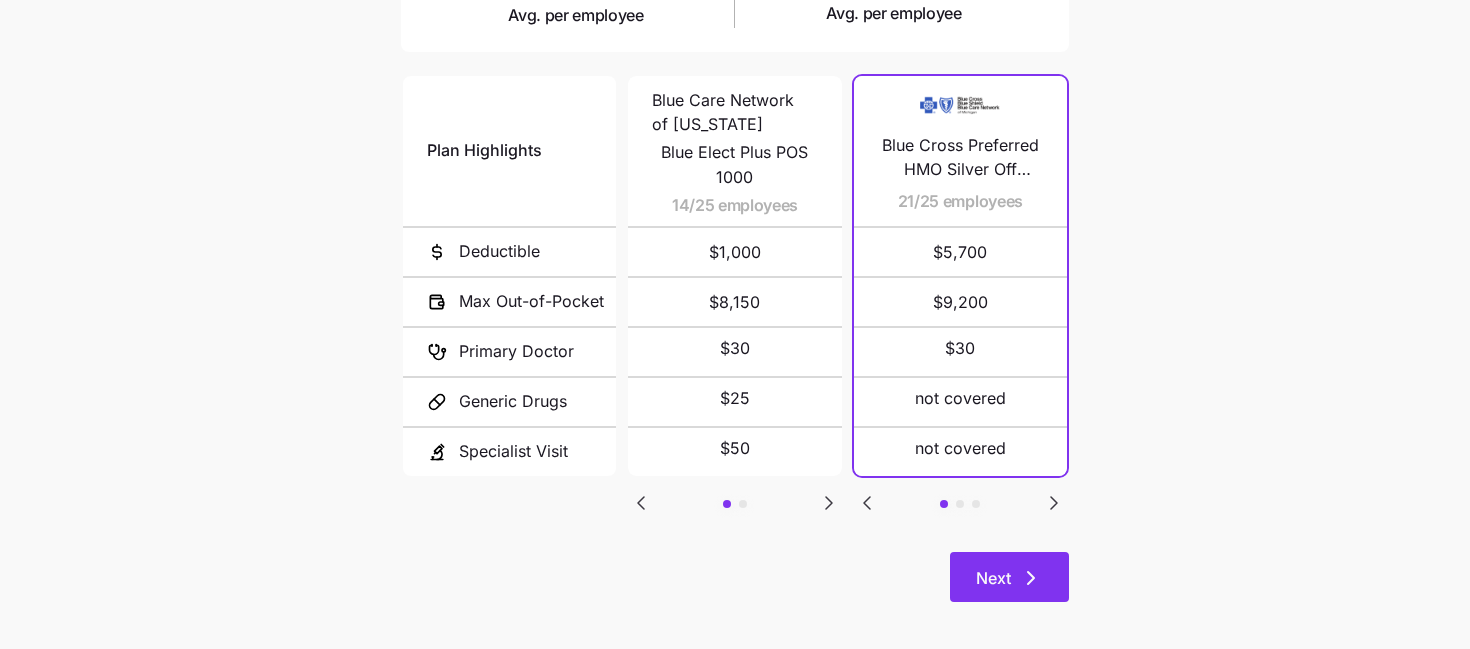 click on "Next" at bounding box center [993, 578] 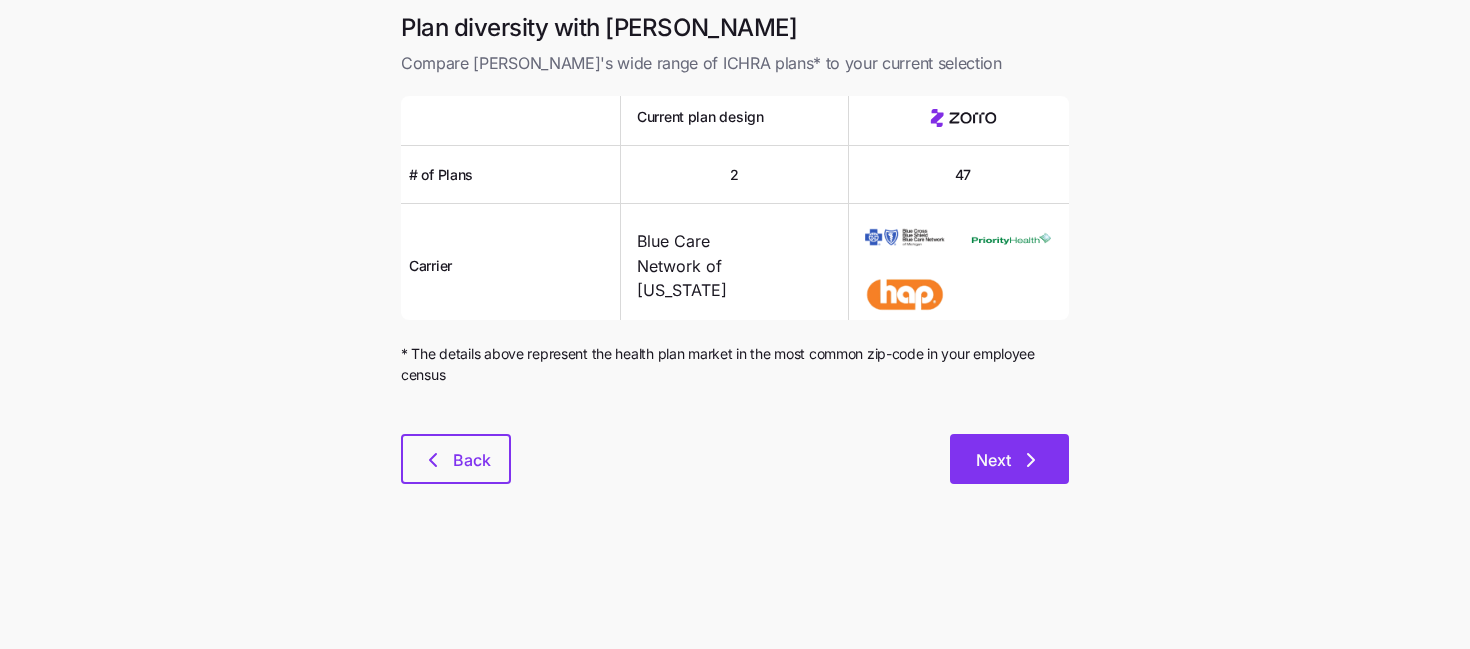 click on "Next" at bounding box center [993, 460] 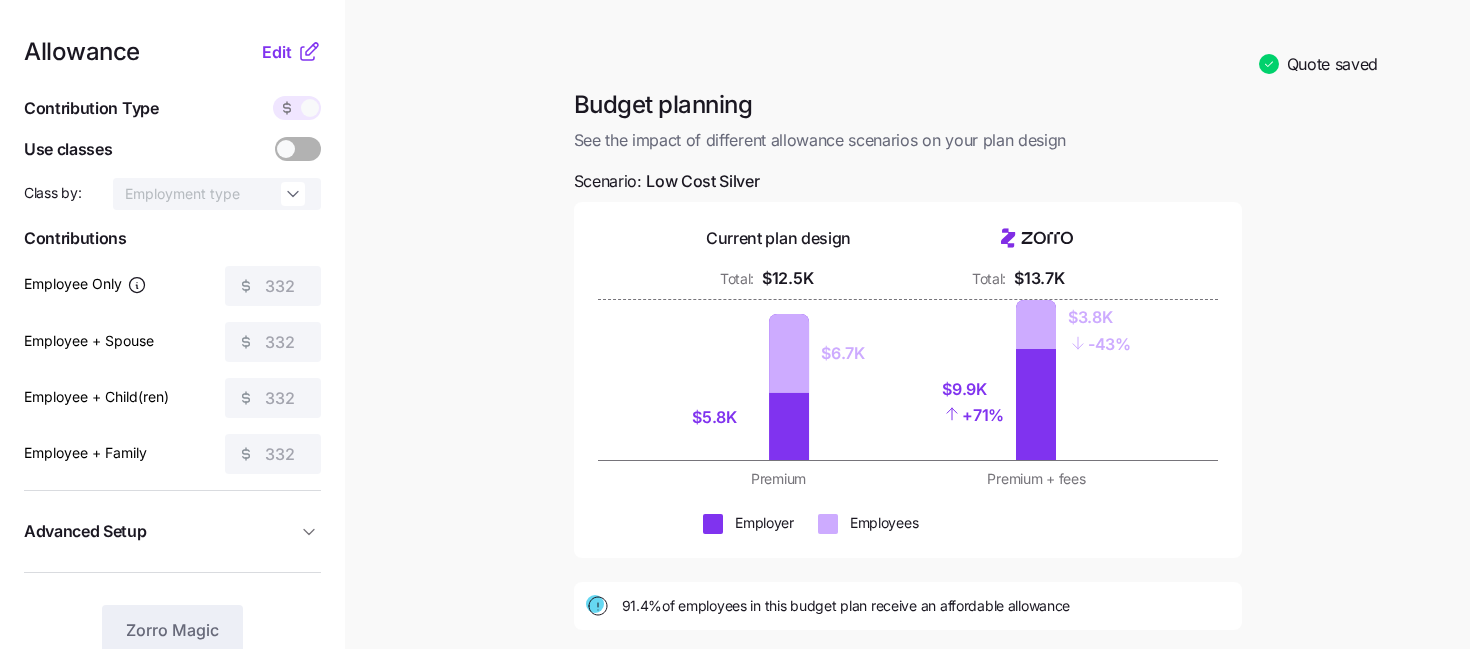 click 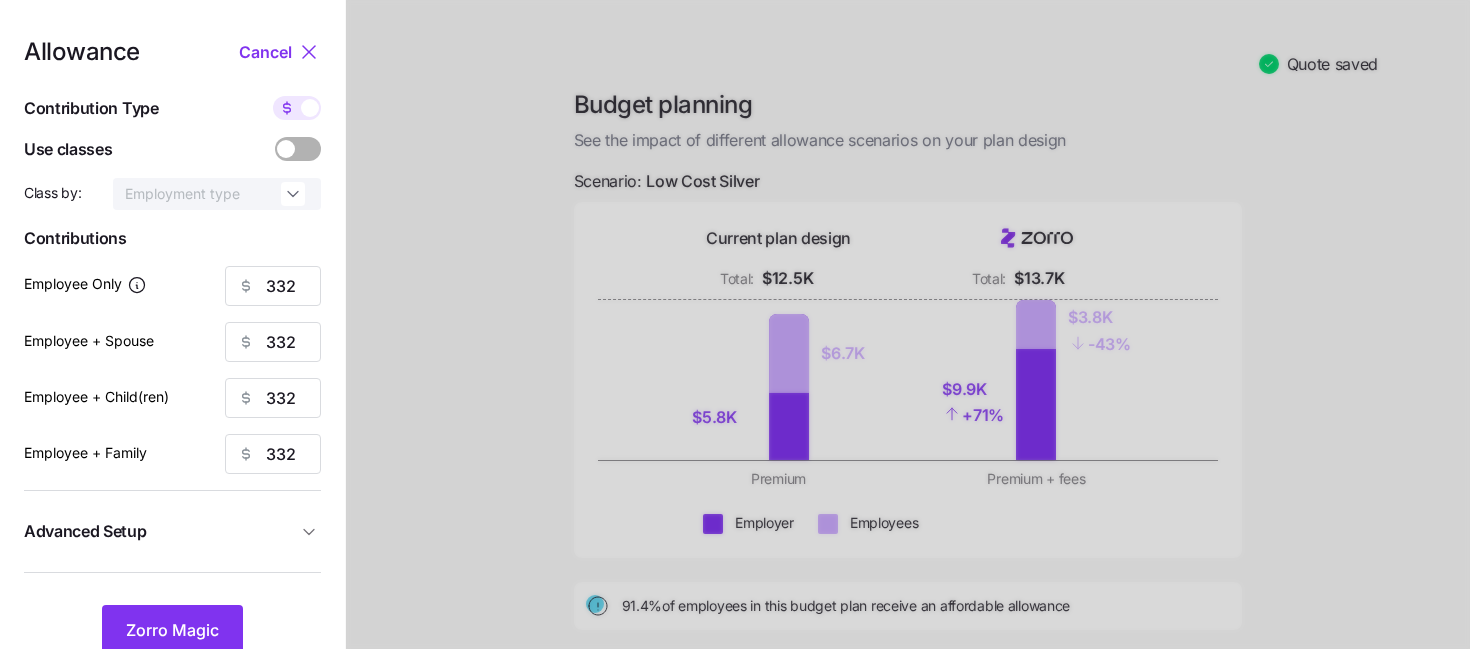 click at bounding box center [310, 108] 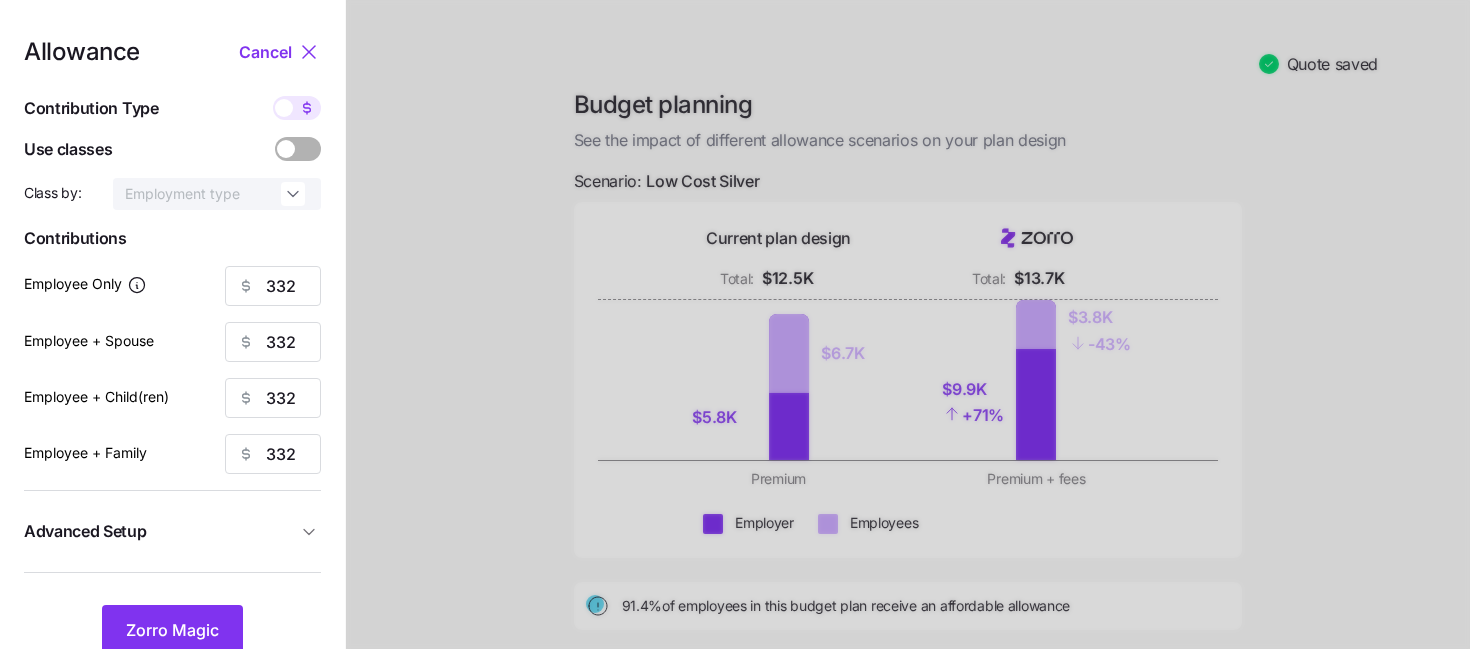 type on "75" 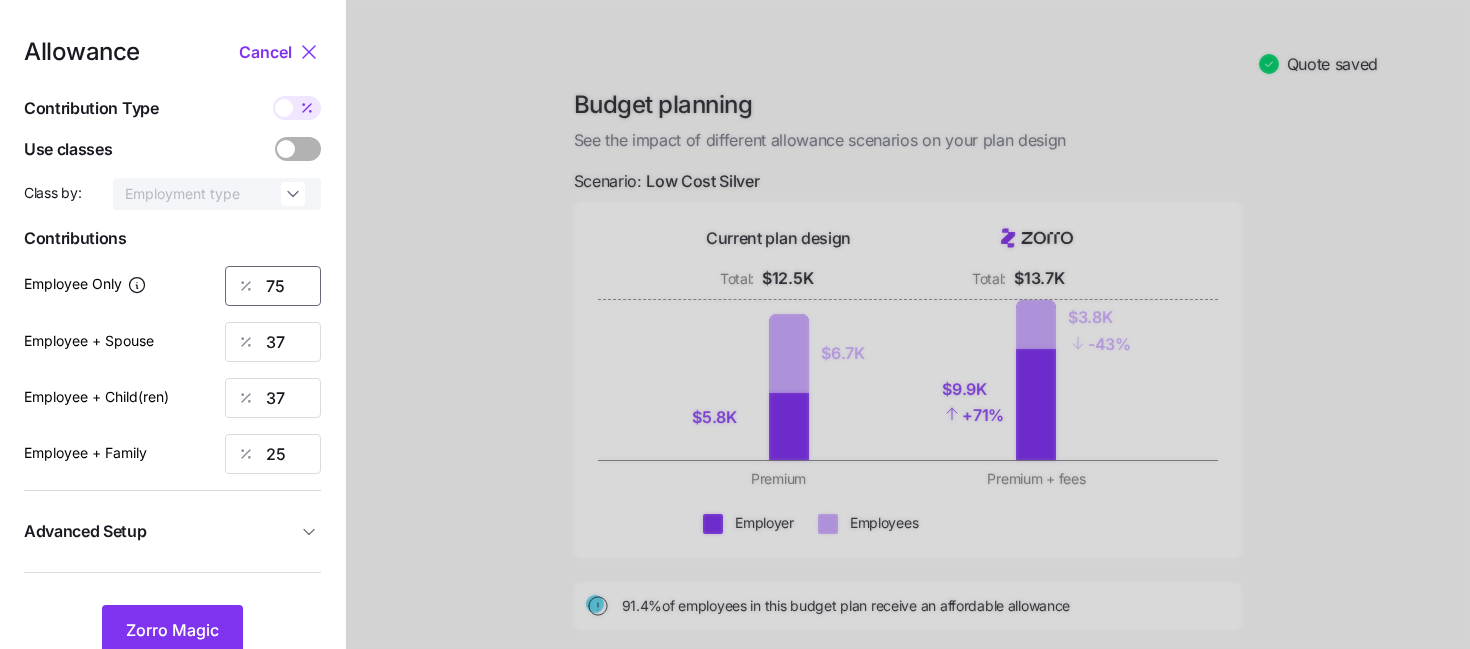 drag, startPoint x: 289, startPoint y: 289, endPoint x: 165, endPoint y: 289, distance: 124 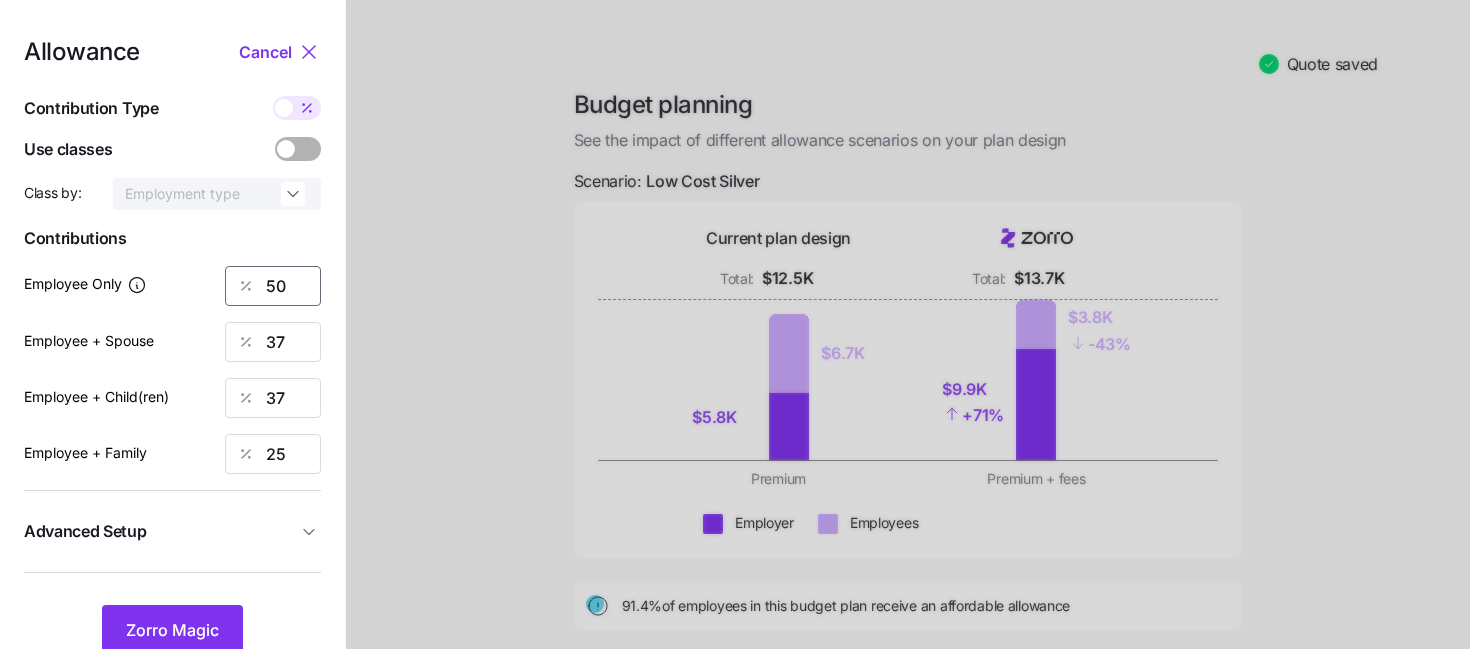 type on "5" 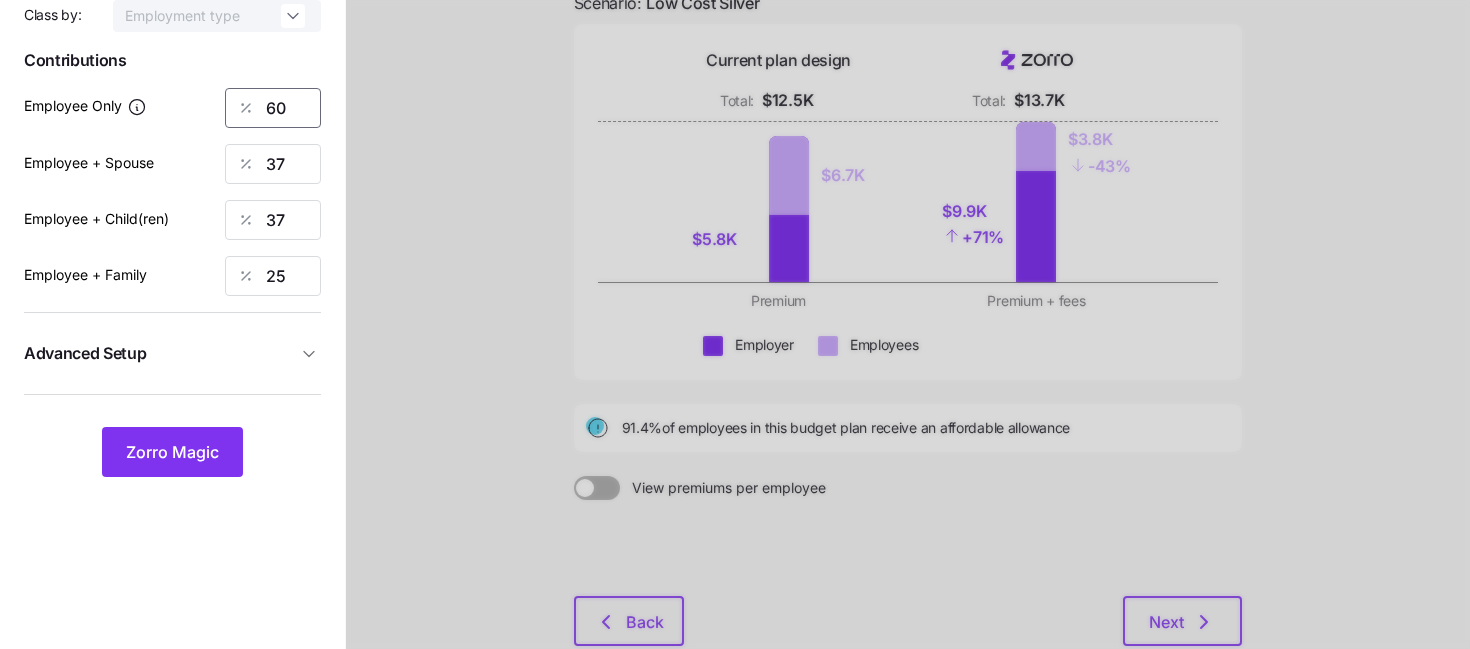 scroll, scrollTop: 183, scrollLeft: 0, axis: vertical 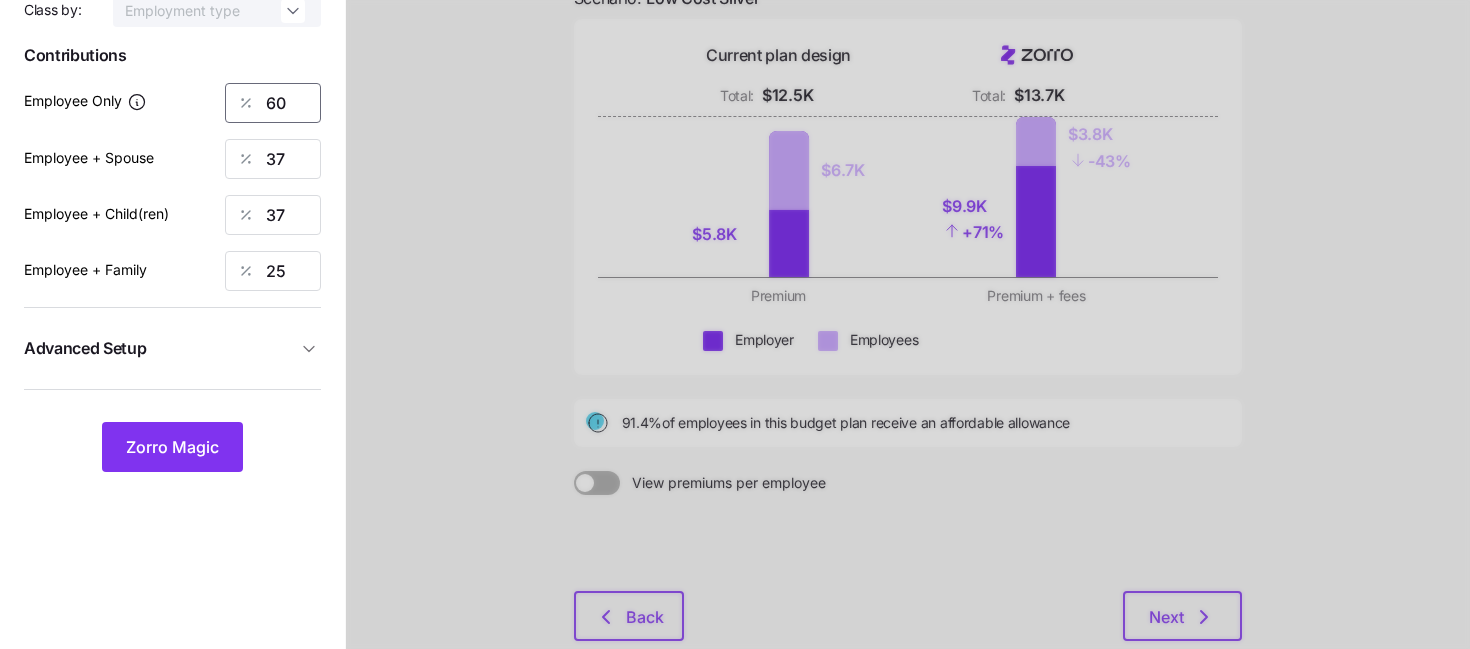 type on "60" 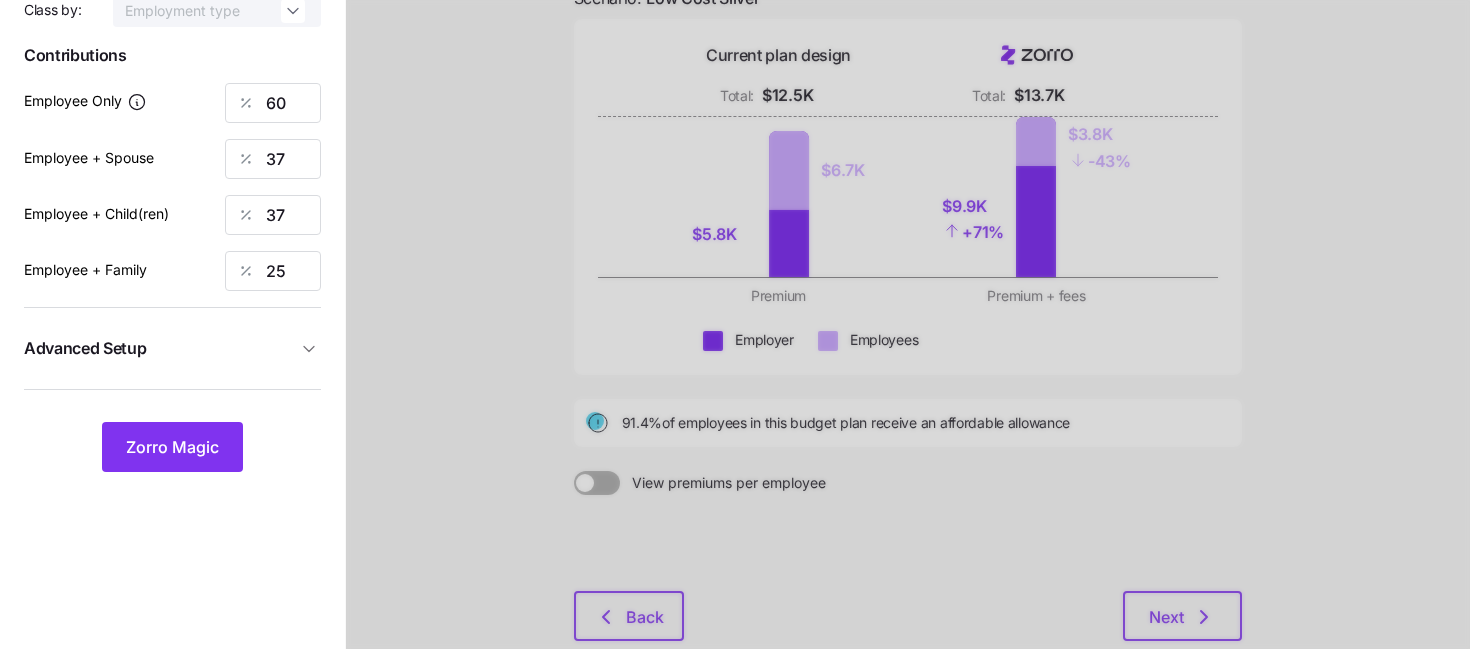 click 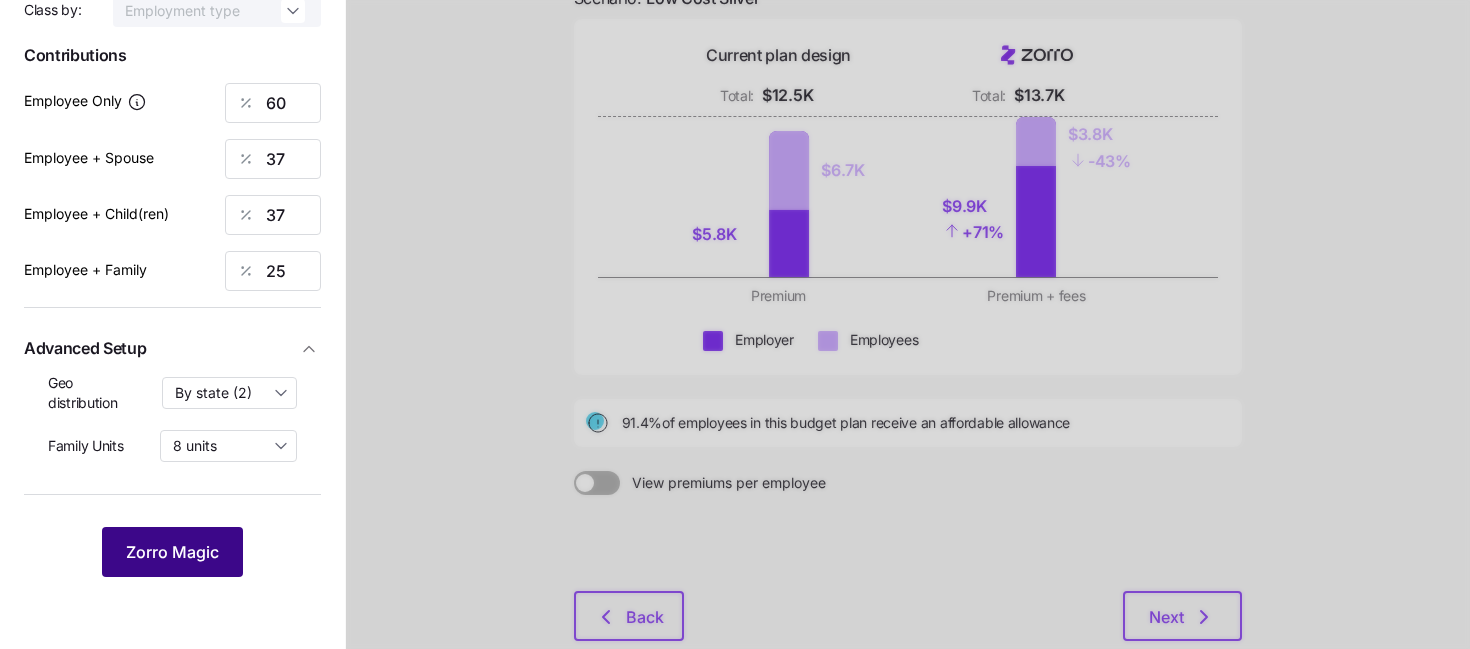 click on "Zorro Magic" at bounding box center [172, 552] 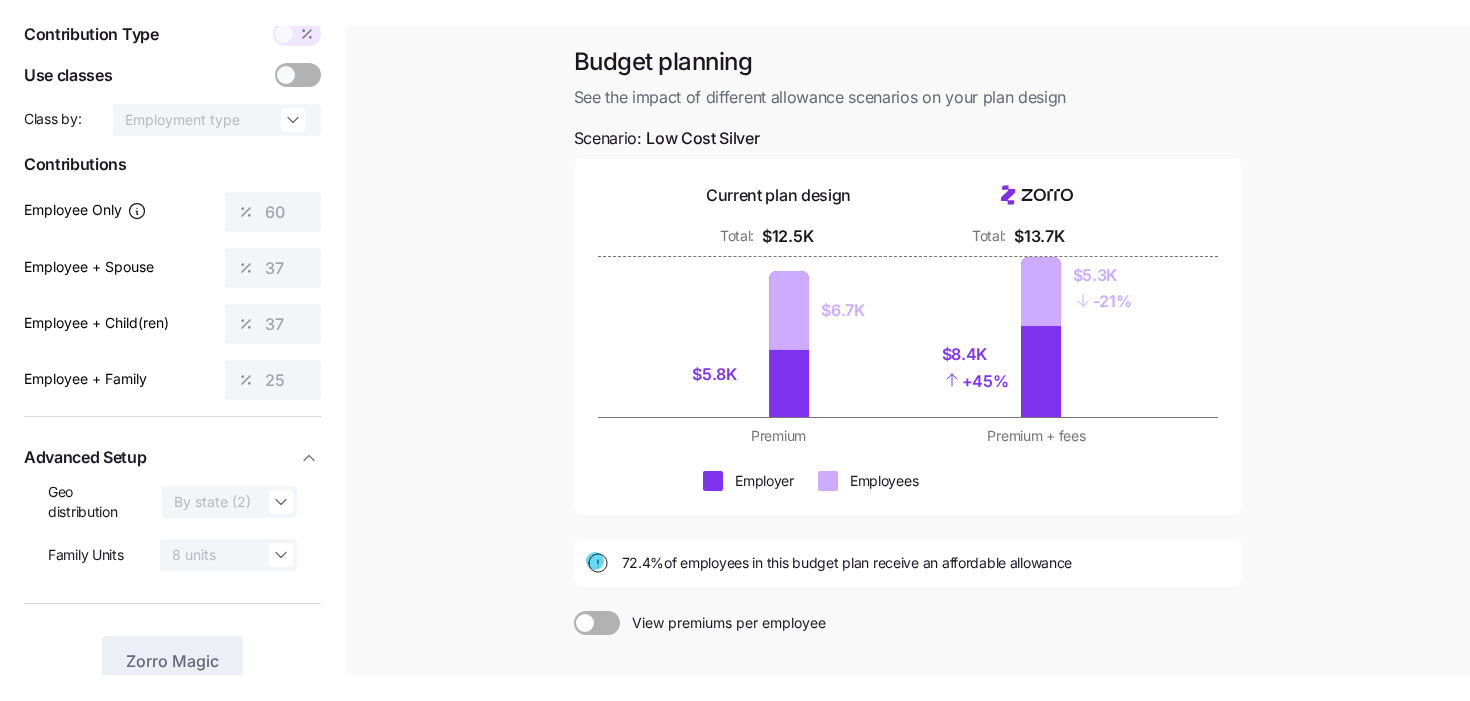 scroll, scrollTop: 93, scrollLeft: 0, axis: vertical 